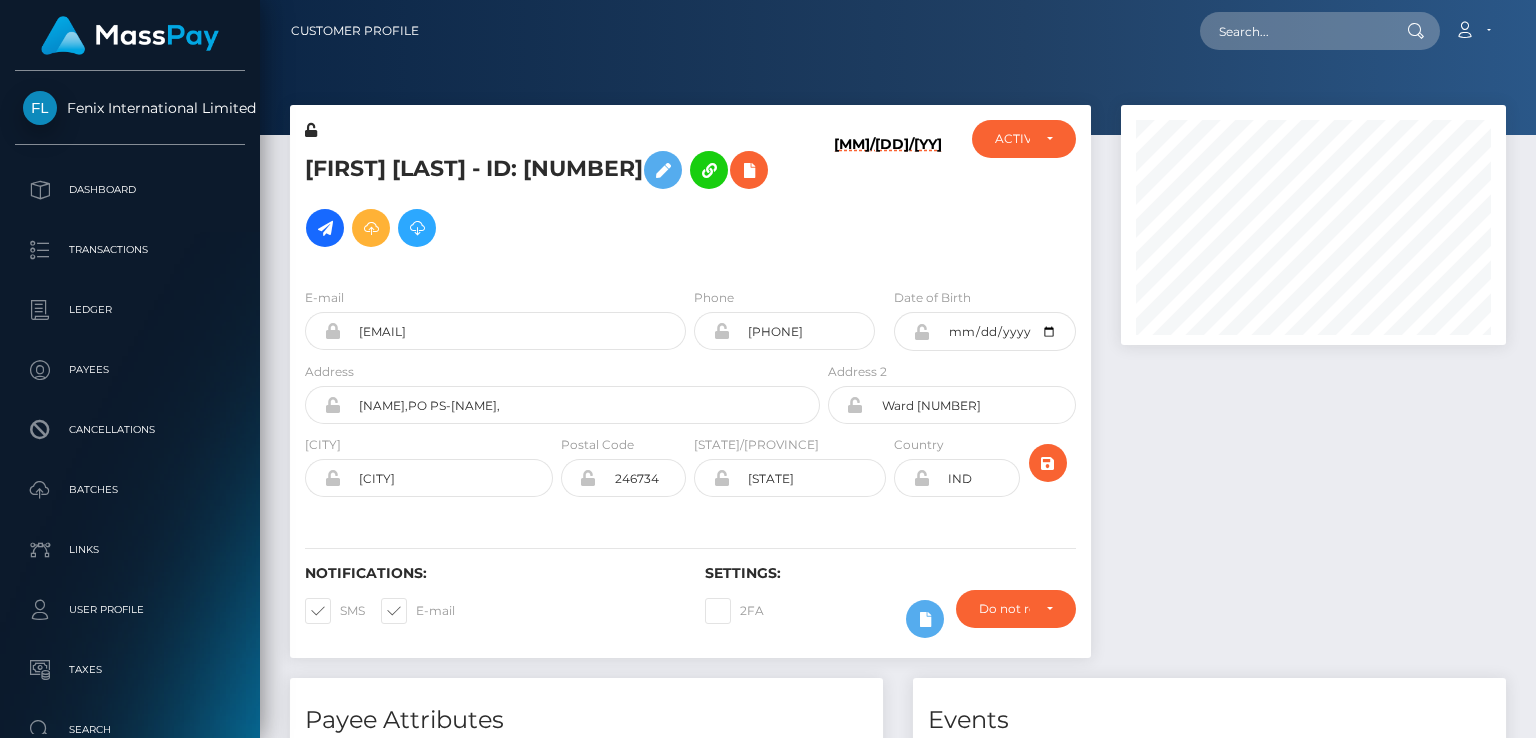 scroll, scrollTop: 0, scrollLeft: 0, axis: both 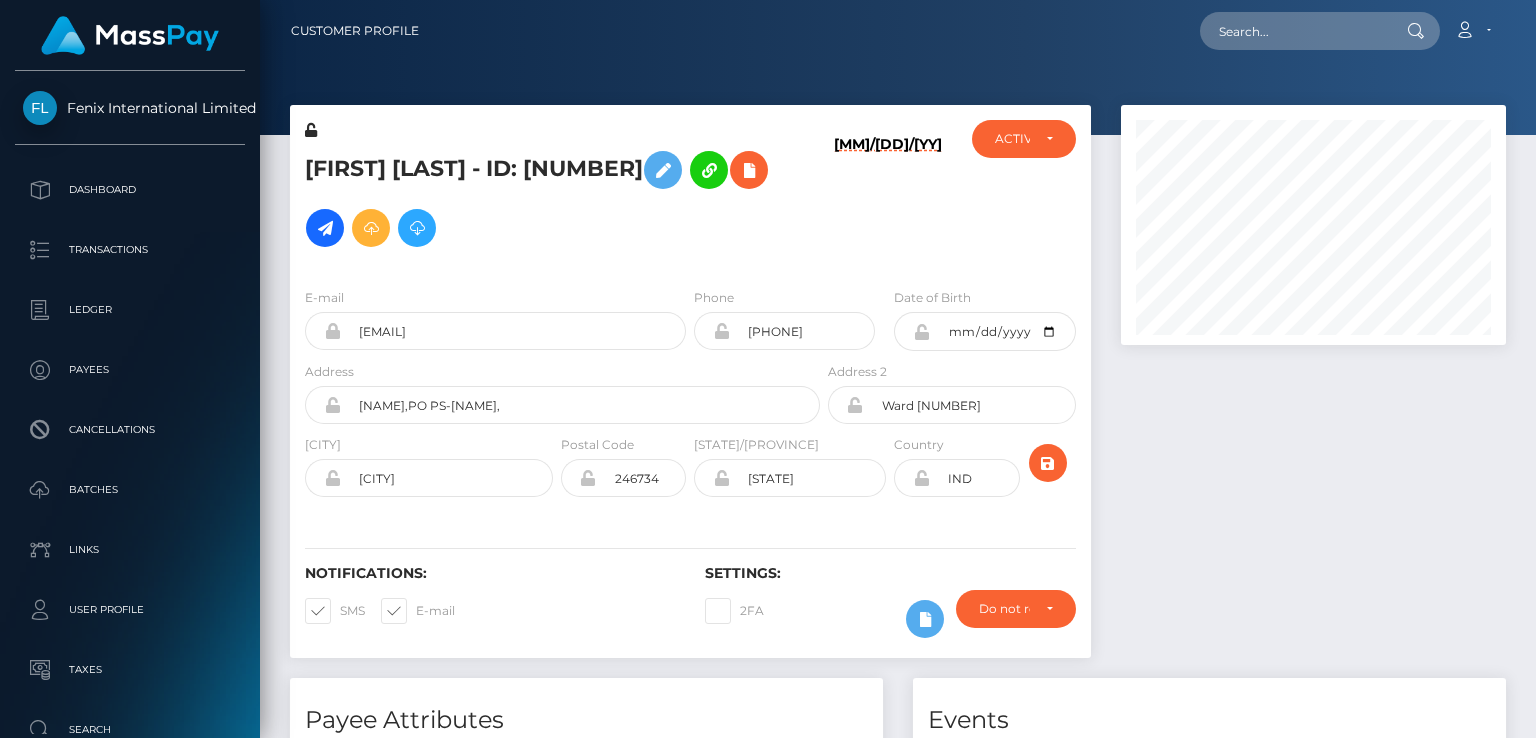 click at bounding box center (898, 67) 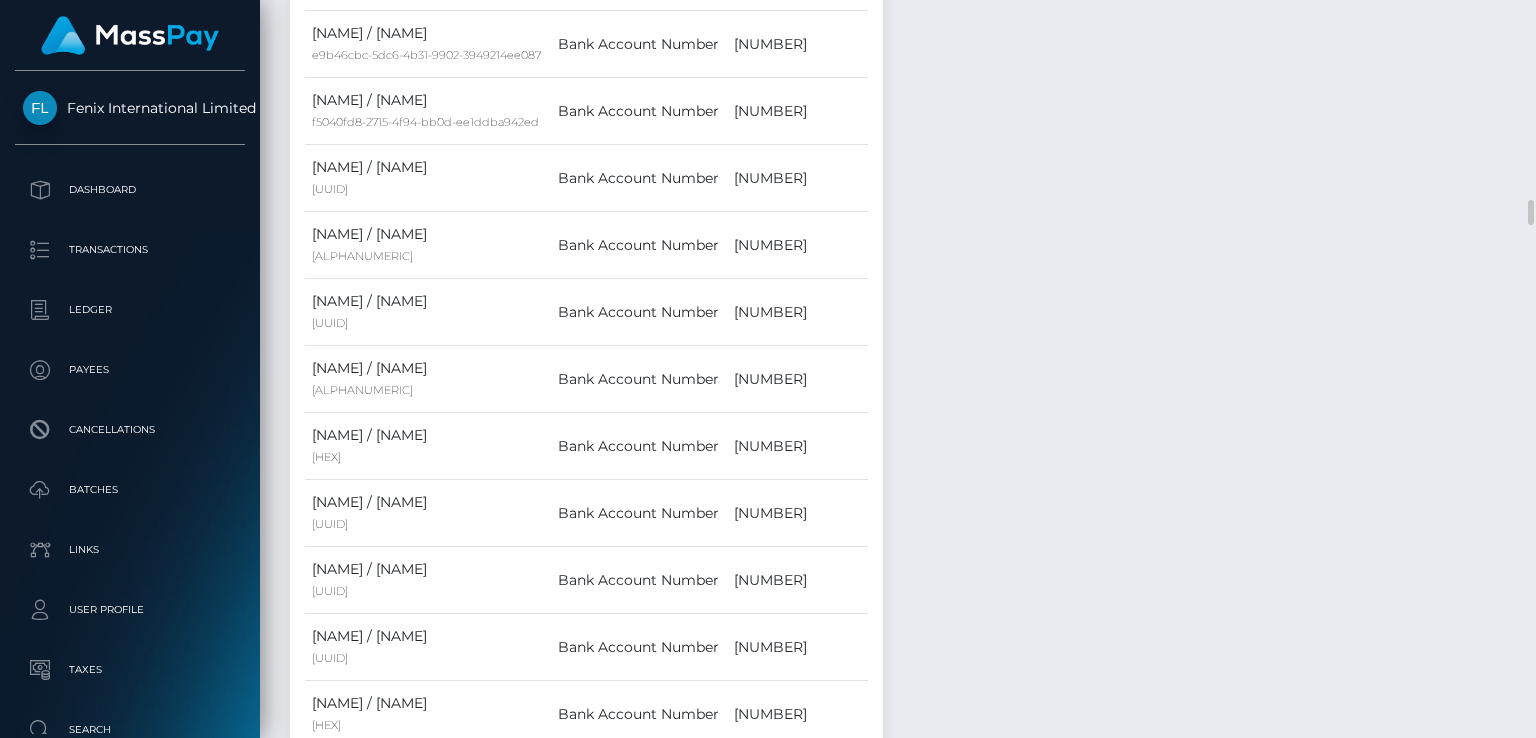 scroll, scrollTop: 6900, scrollLeft: 0, axis: vertical 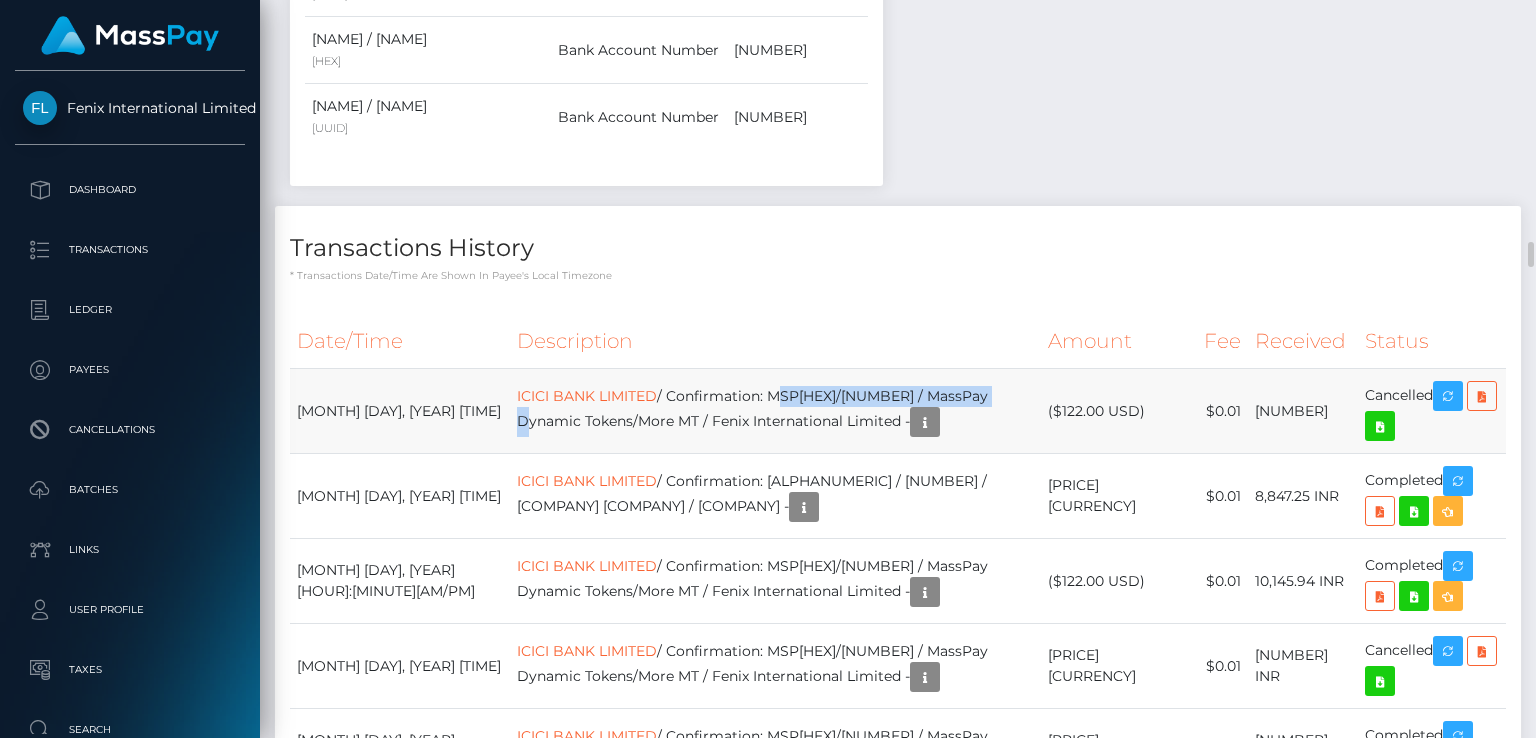 drag, startPoint x: 721, startPoint y: 374, endPoint x: 952, endPoint y: 374, distance: 231 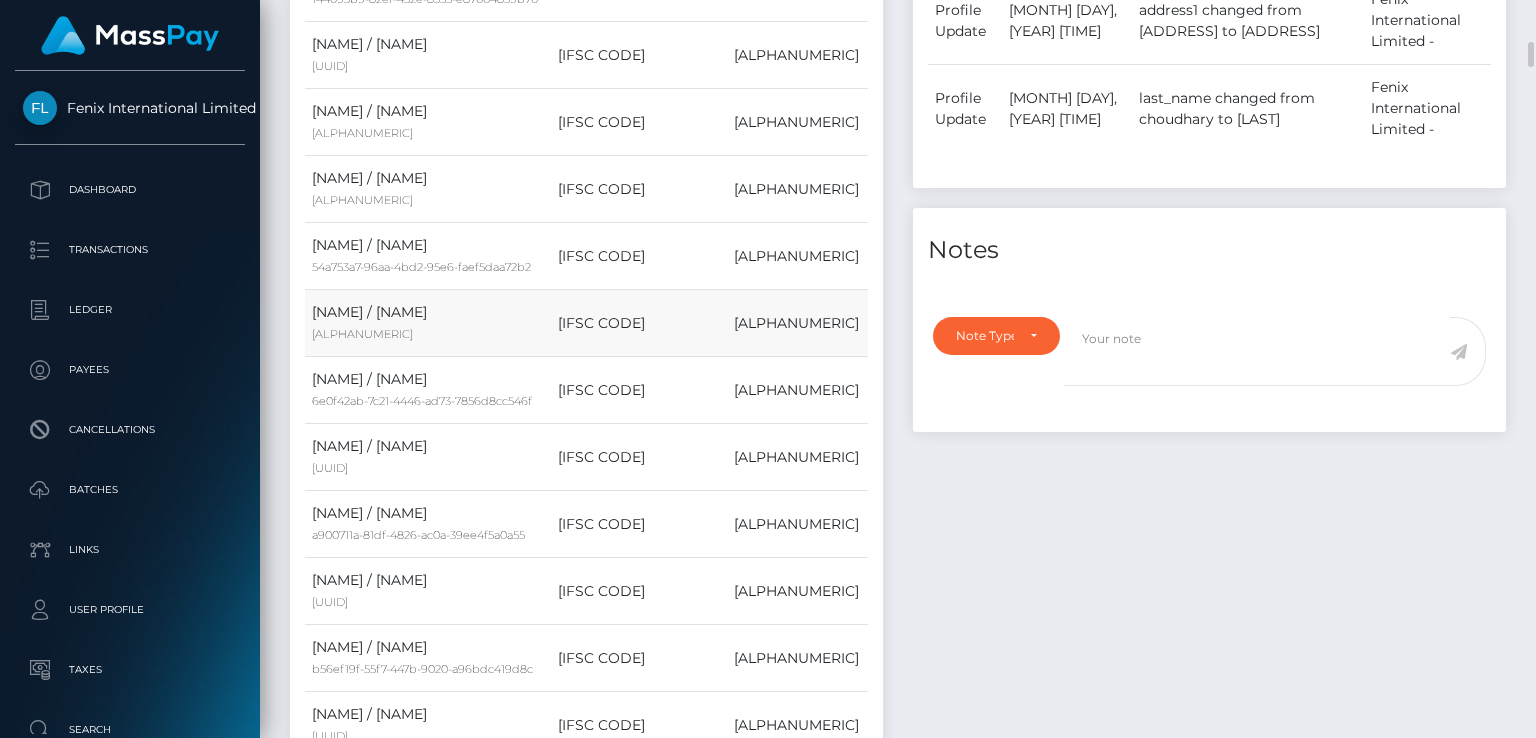 scroll, scrollTop: 0, scrollLeft: 0, axis: both 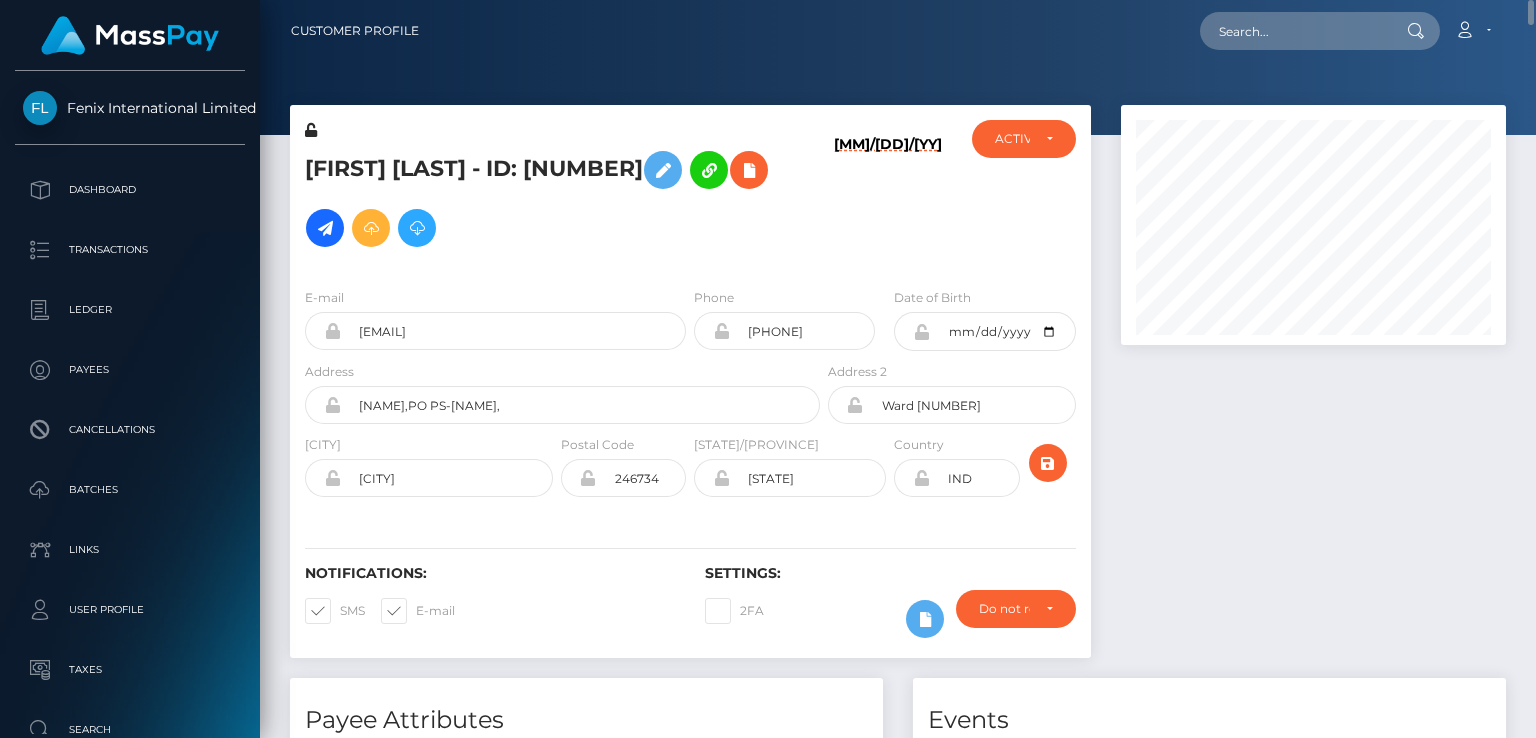 click on "Raghav  Choudhary
- ID: 3672249" at bounding box center [557, 199] 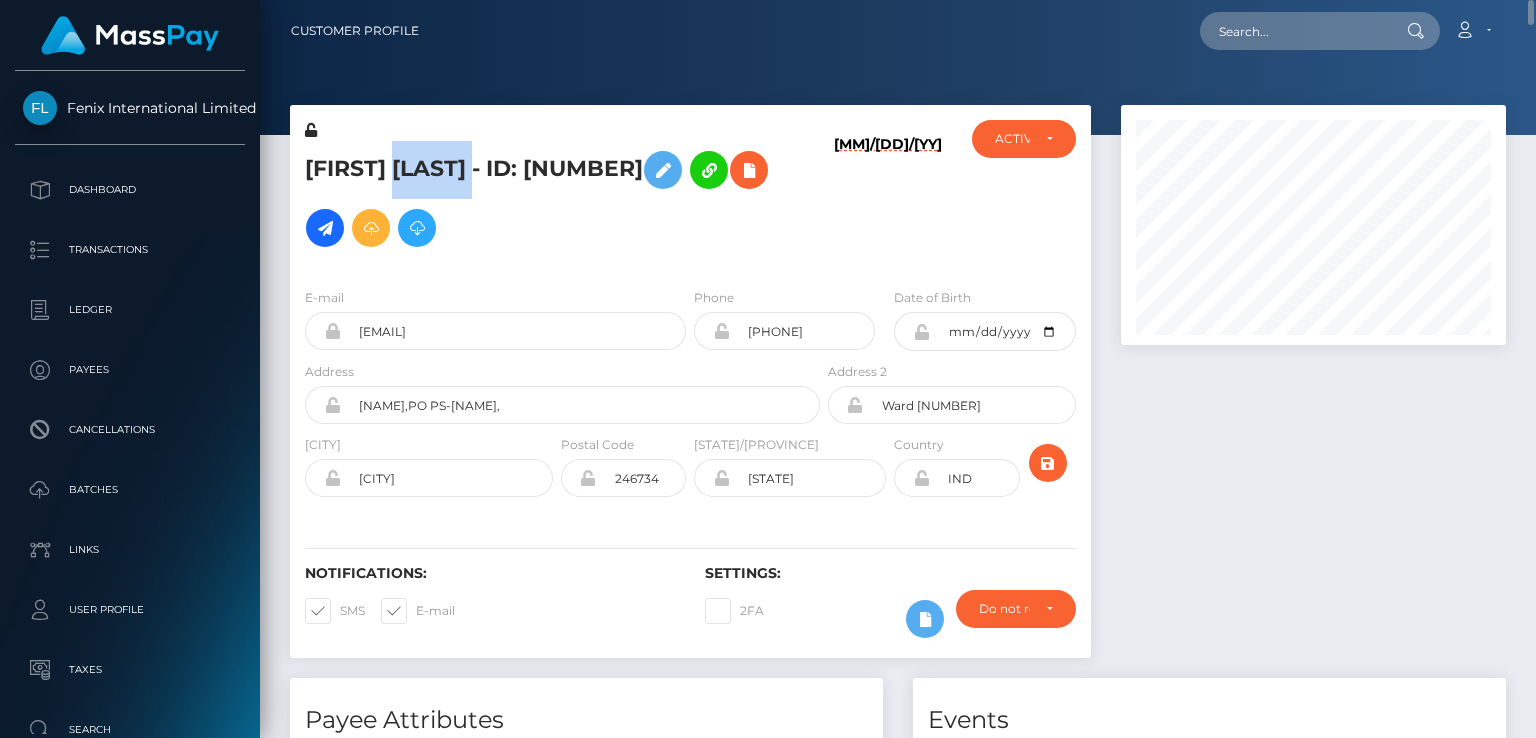 click on "Raghav  Choudhary
- ID: 3672249" at bounding box center [557, 199] 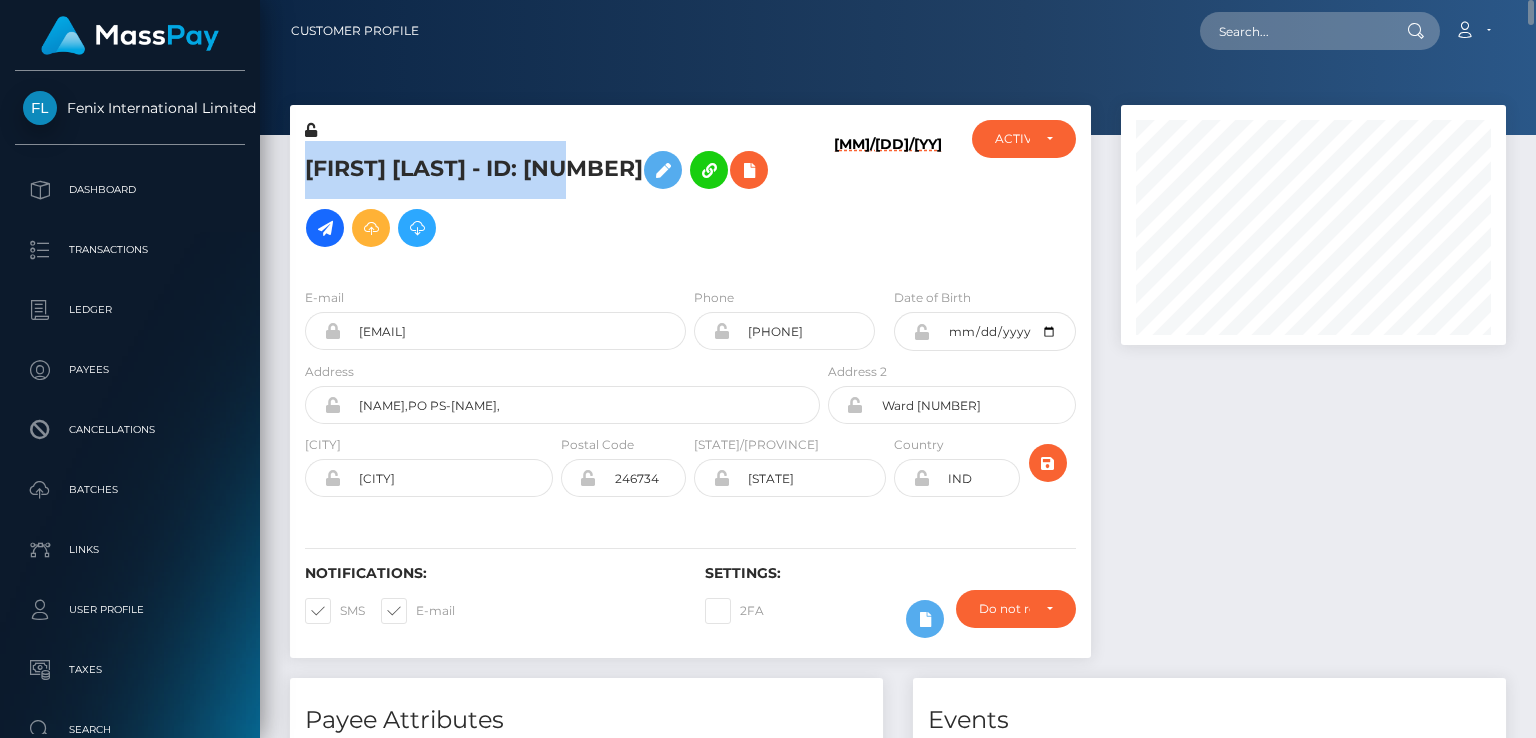 click on "Raghav  Choudhary
- ID: 3672249" at bounding box center [557, 199] 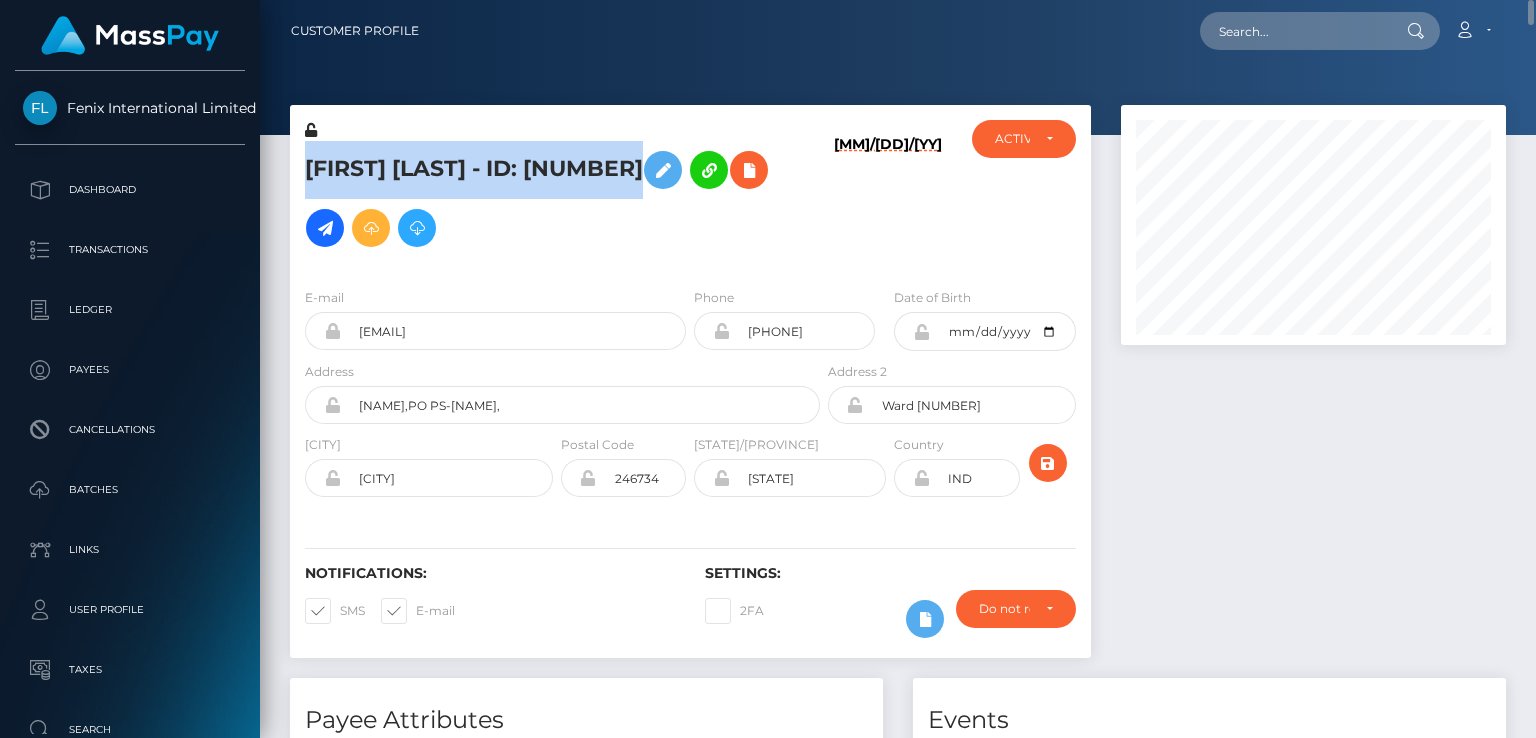 copy on "Raghav  Choudhary
- ID: 3672249" 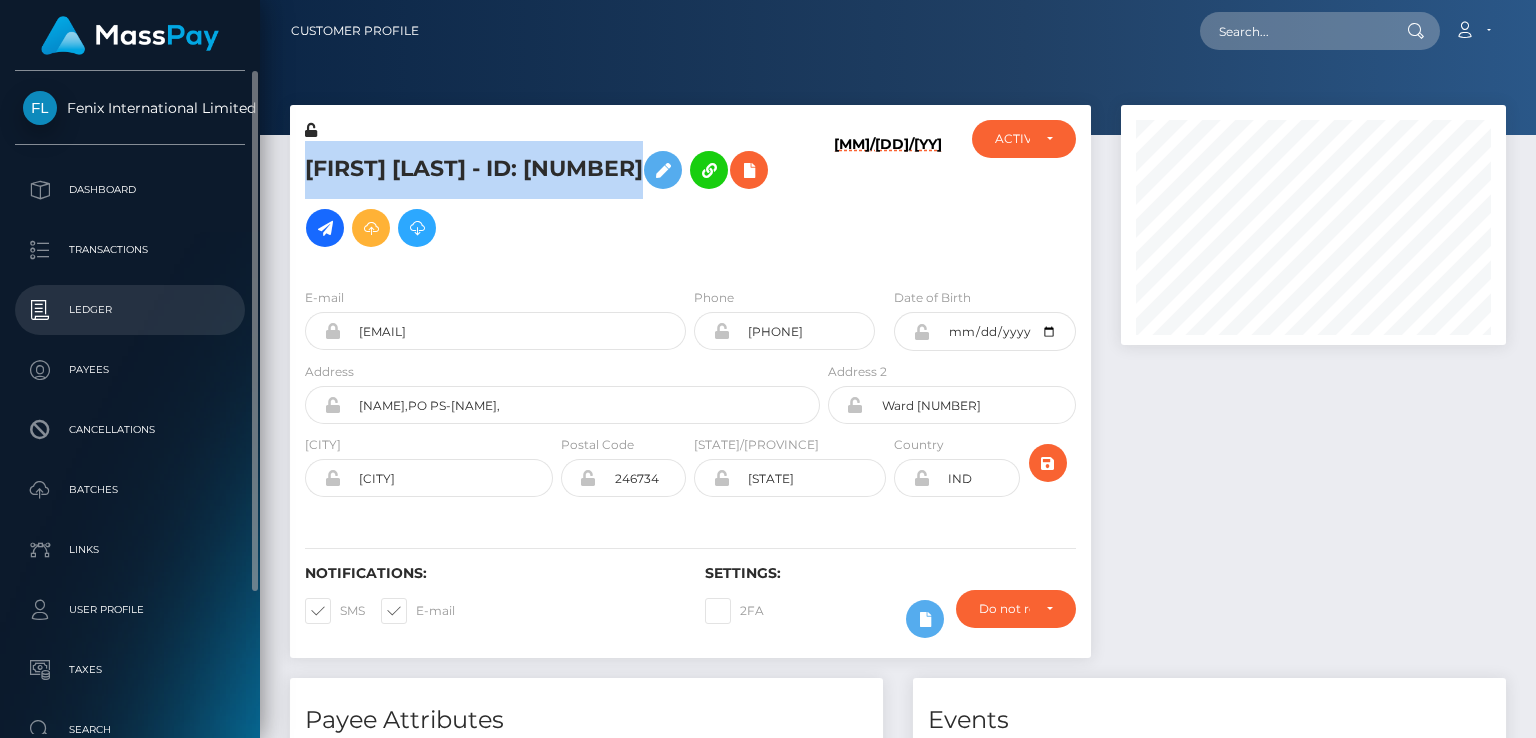 scroll, scrollTop: 181, scrollLeft: 0, axis: vertical 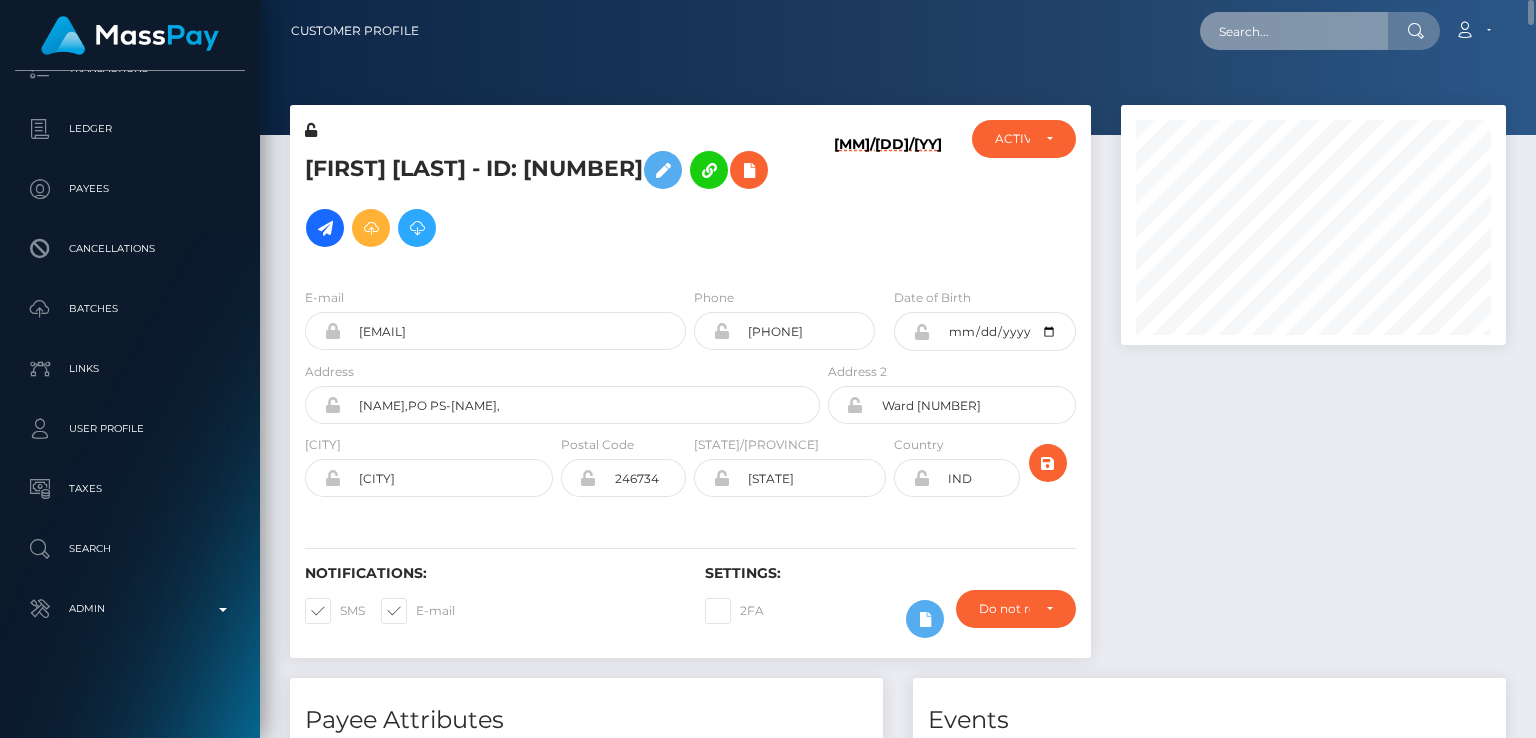 drag, startPoint x: 1278, startPoint y: 18, endPoint x: 1271, endPoint y: 29, distance: 13.038404 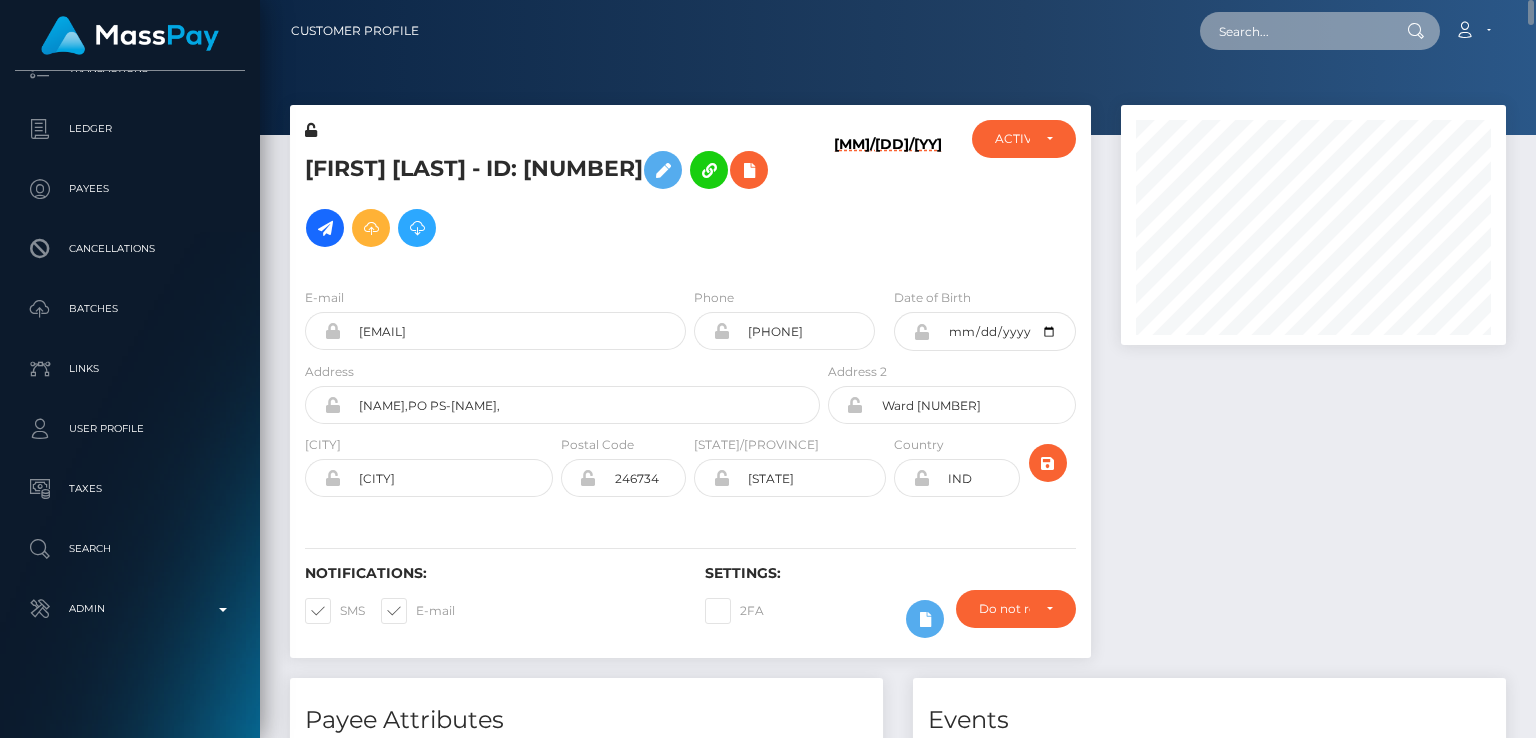 paste on "2d593aec-7732-4c9e-b7d6-1a968c637820" 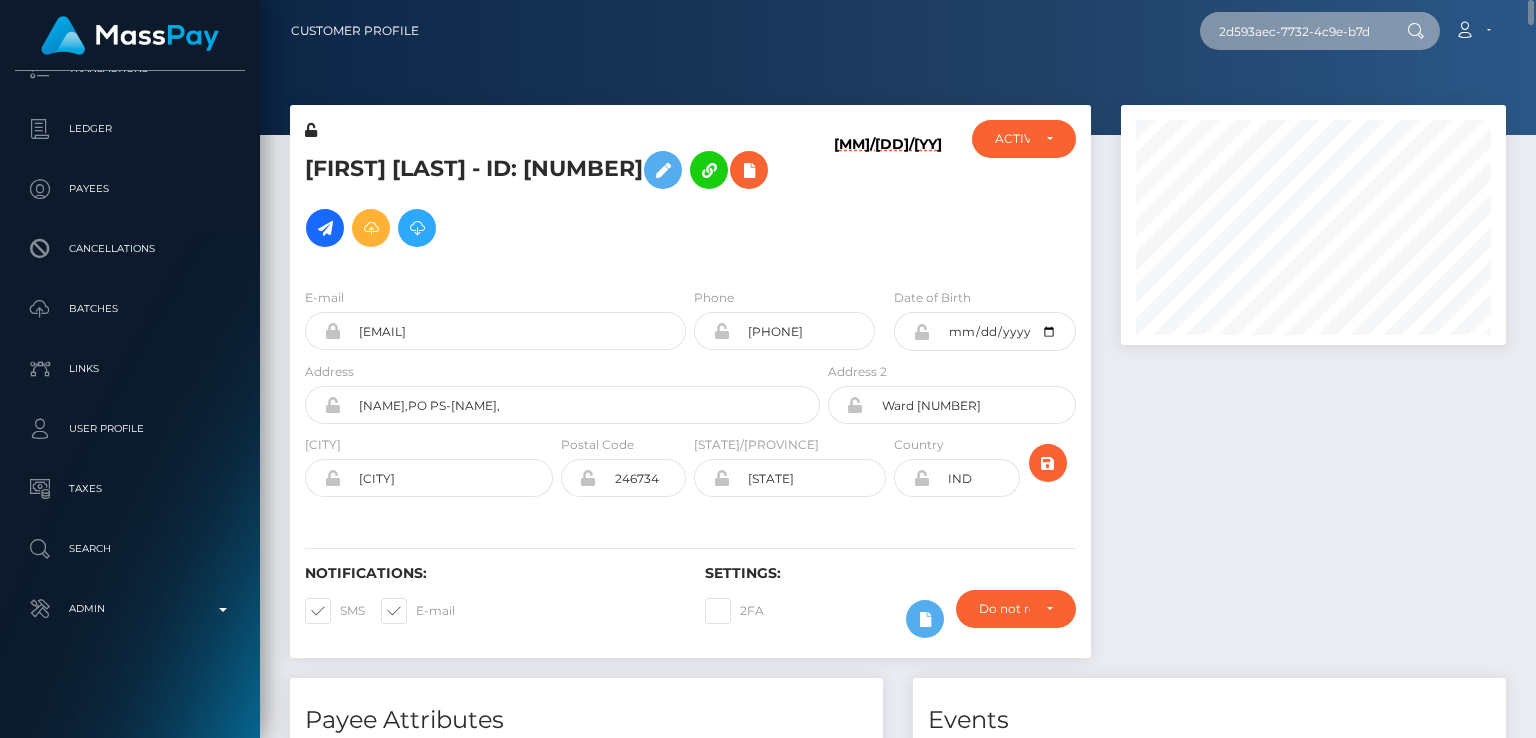 scroll, scrollTop: 0, scrollLeft: 96, axis: horizontal 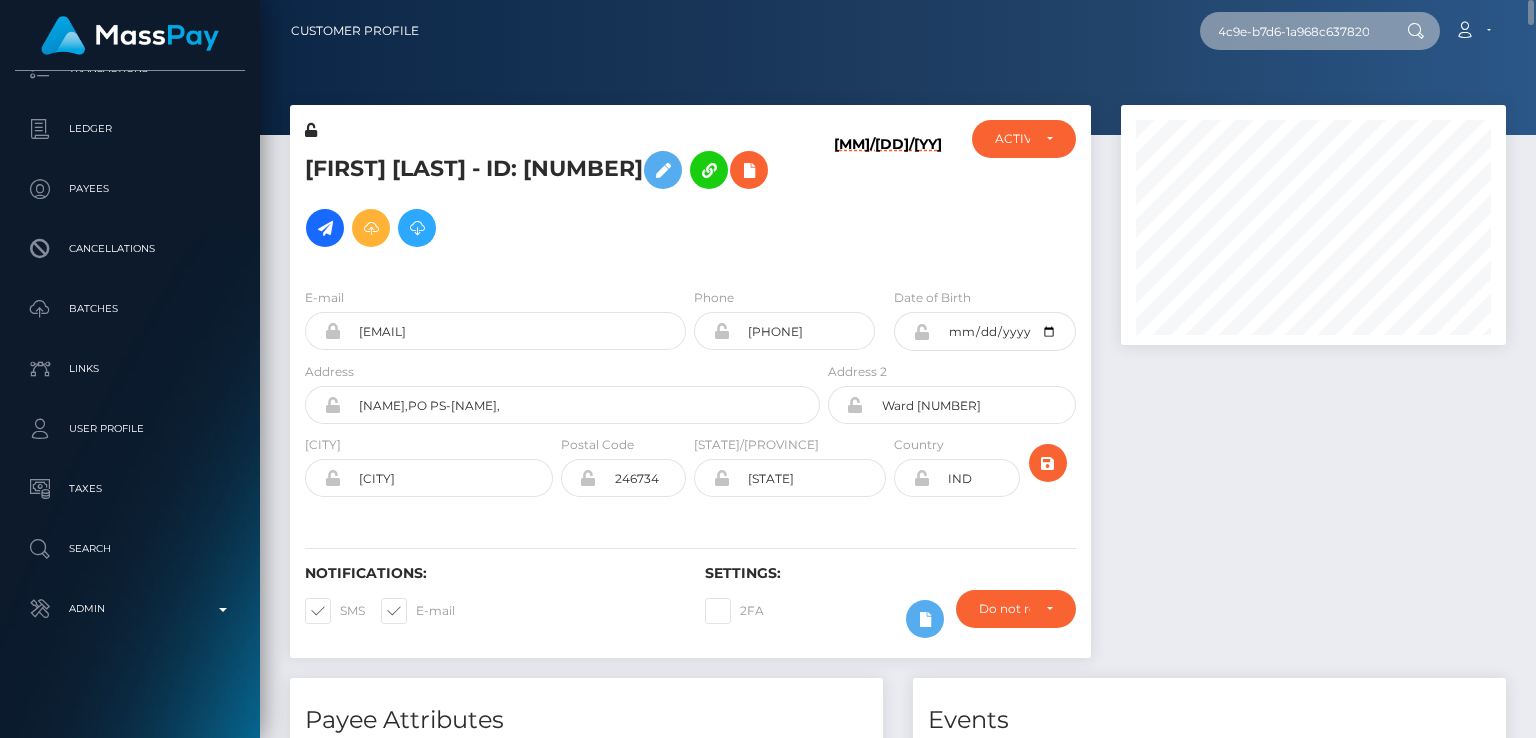 type on "2d593aec-7732-4c9e-b7d6-1a968c637820" 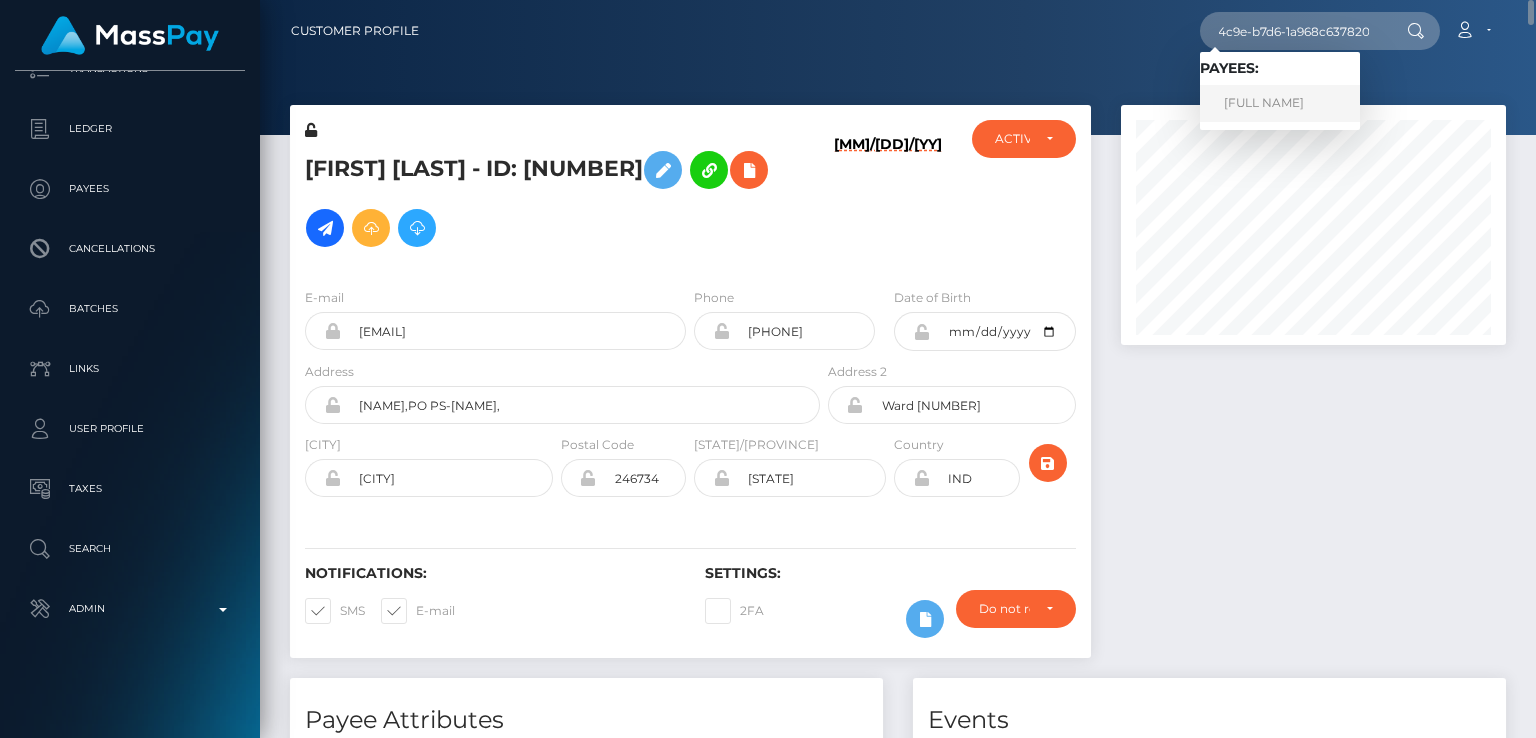 scroll, scrollTop: 0, scrollLeft: 0, axis: both 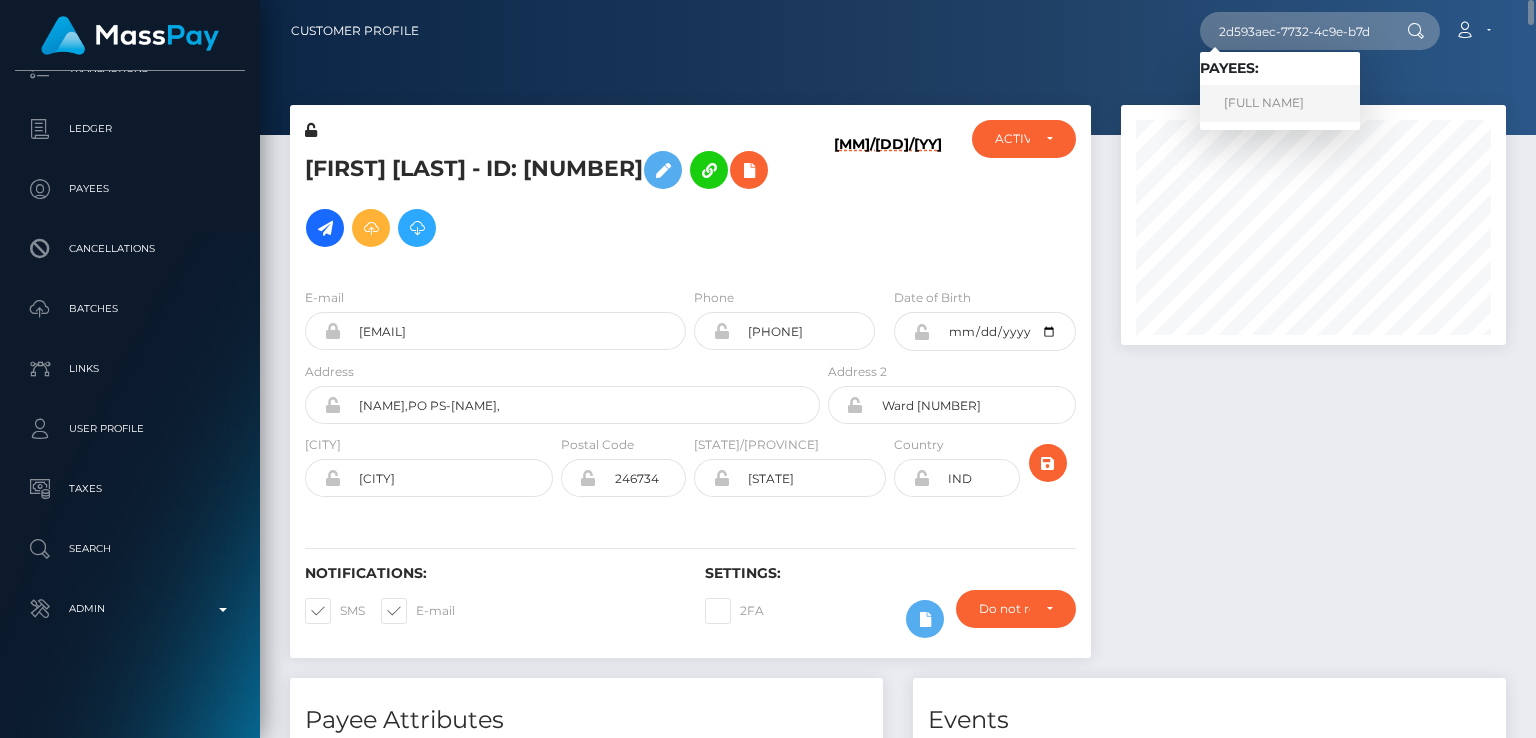 click on "BRUNO GABRIEL FERREYRA" at bounding box center [1280, 103] 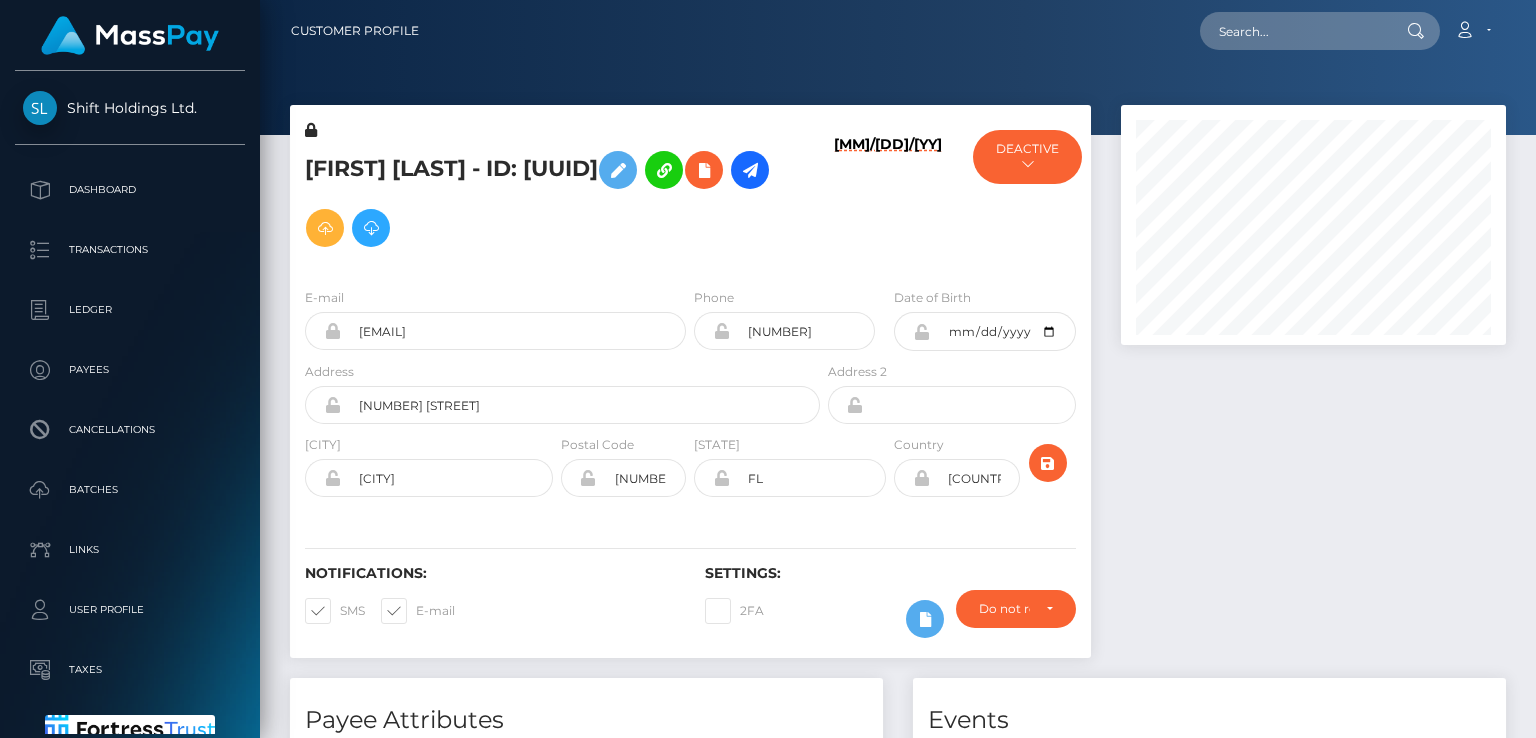 scroll, scrollTop: 0, scrollLeft: 0, axis: both 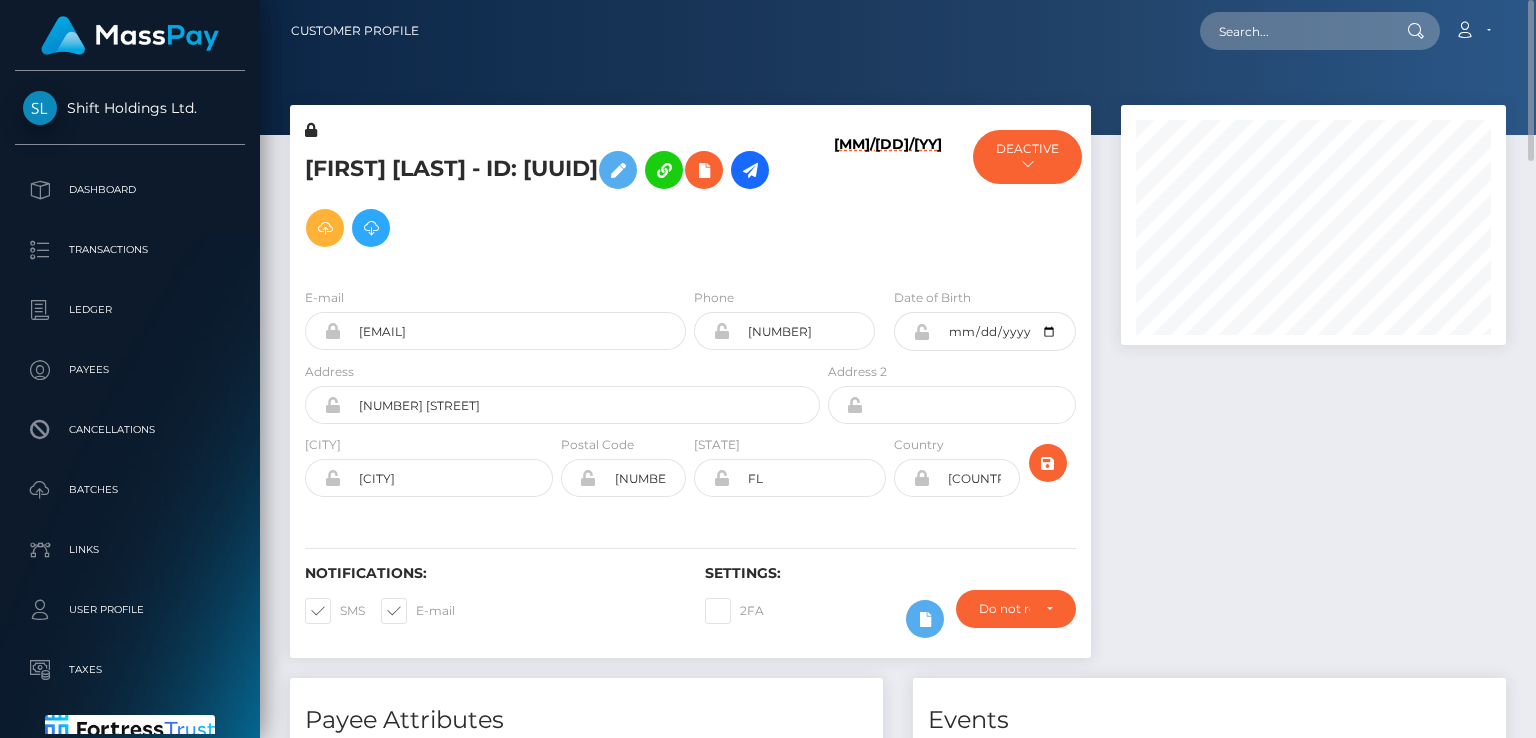 click on "[FIRST] [LAST]
- ID: [UUID]" at bounding box center [557, 199] 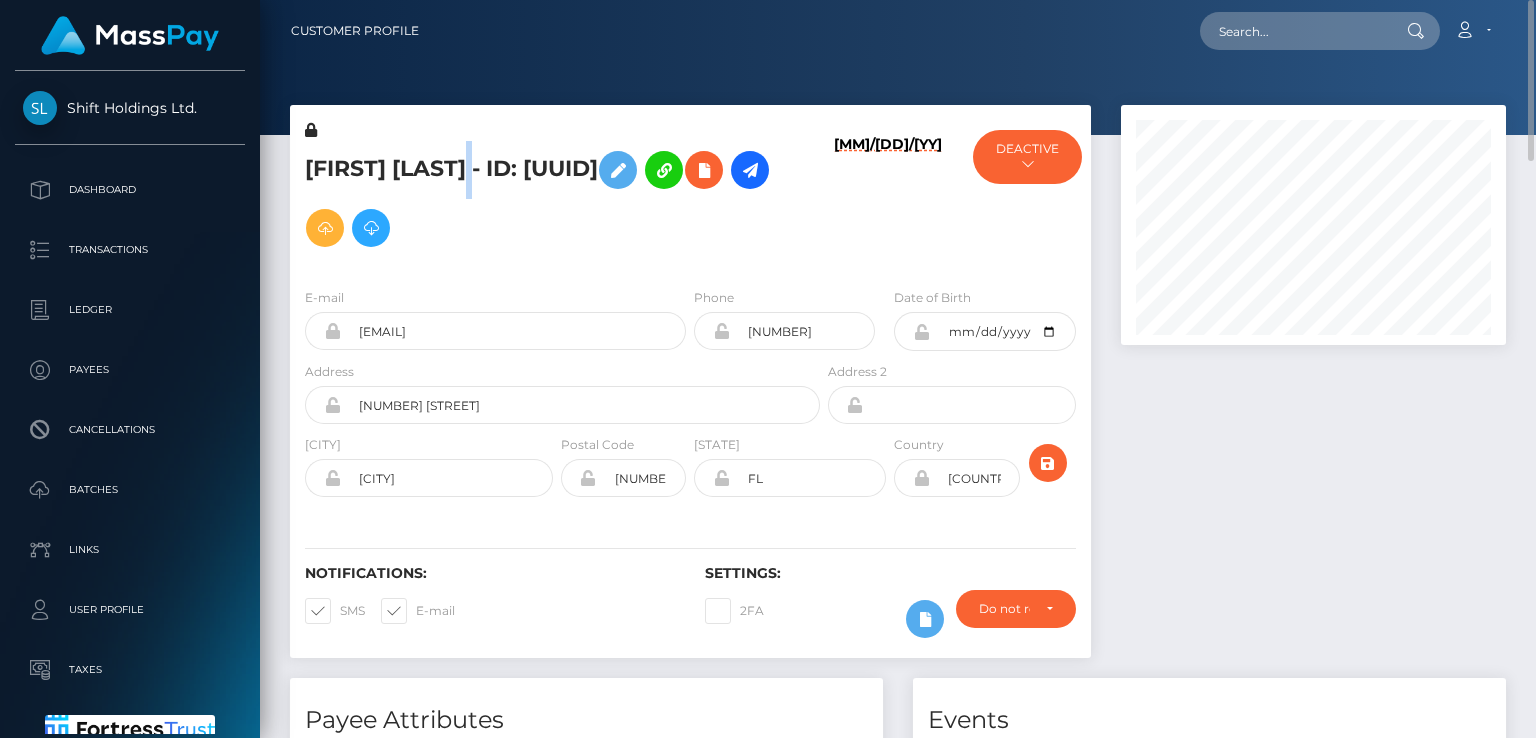 click on "[FIRST] [LAST]
- ID: [UUID]" at bounding box center (557, 199) 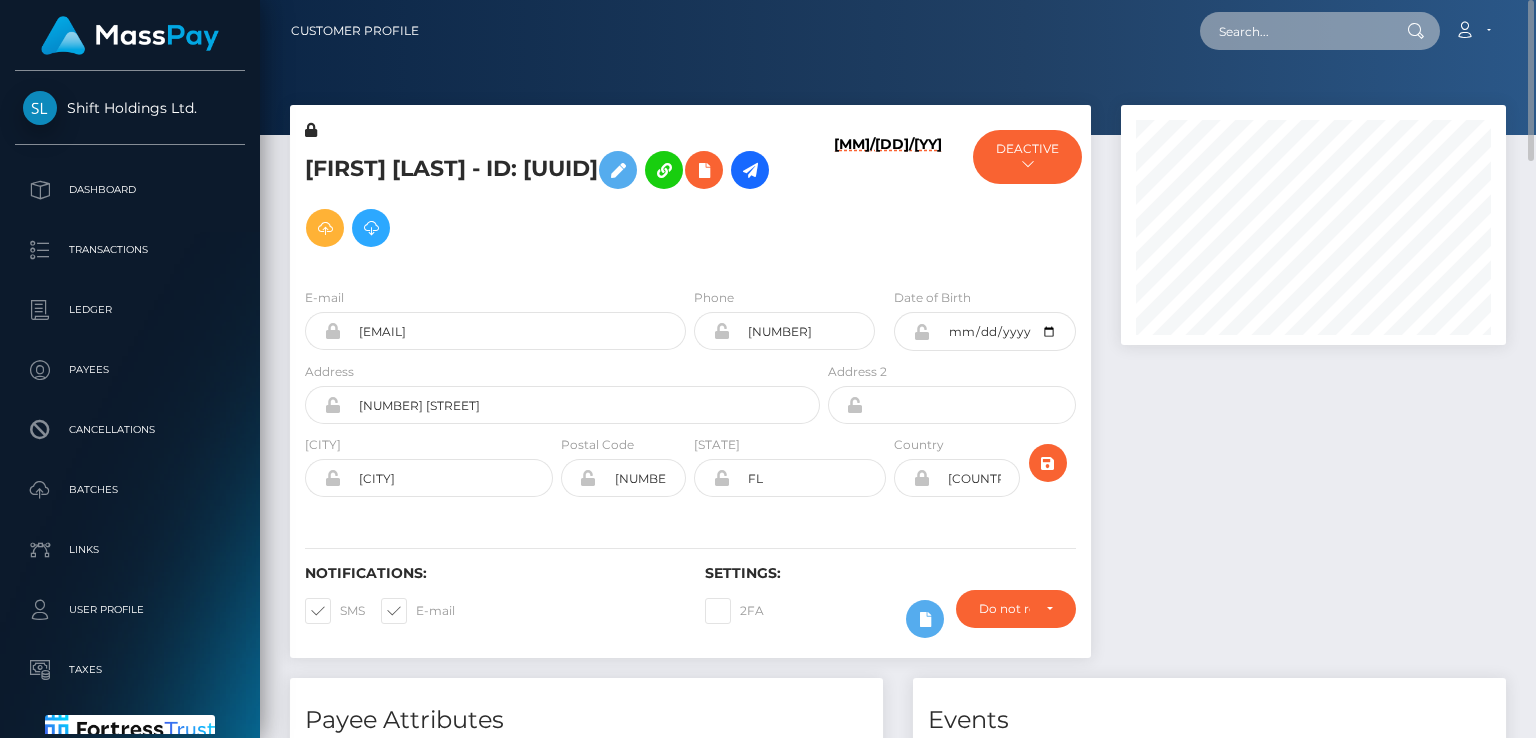 paste on "[NUMBER]" 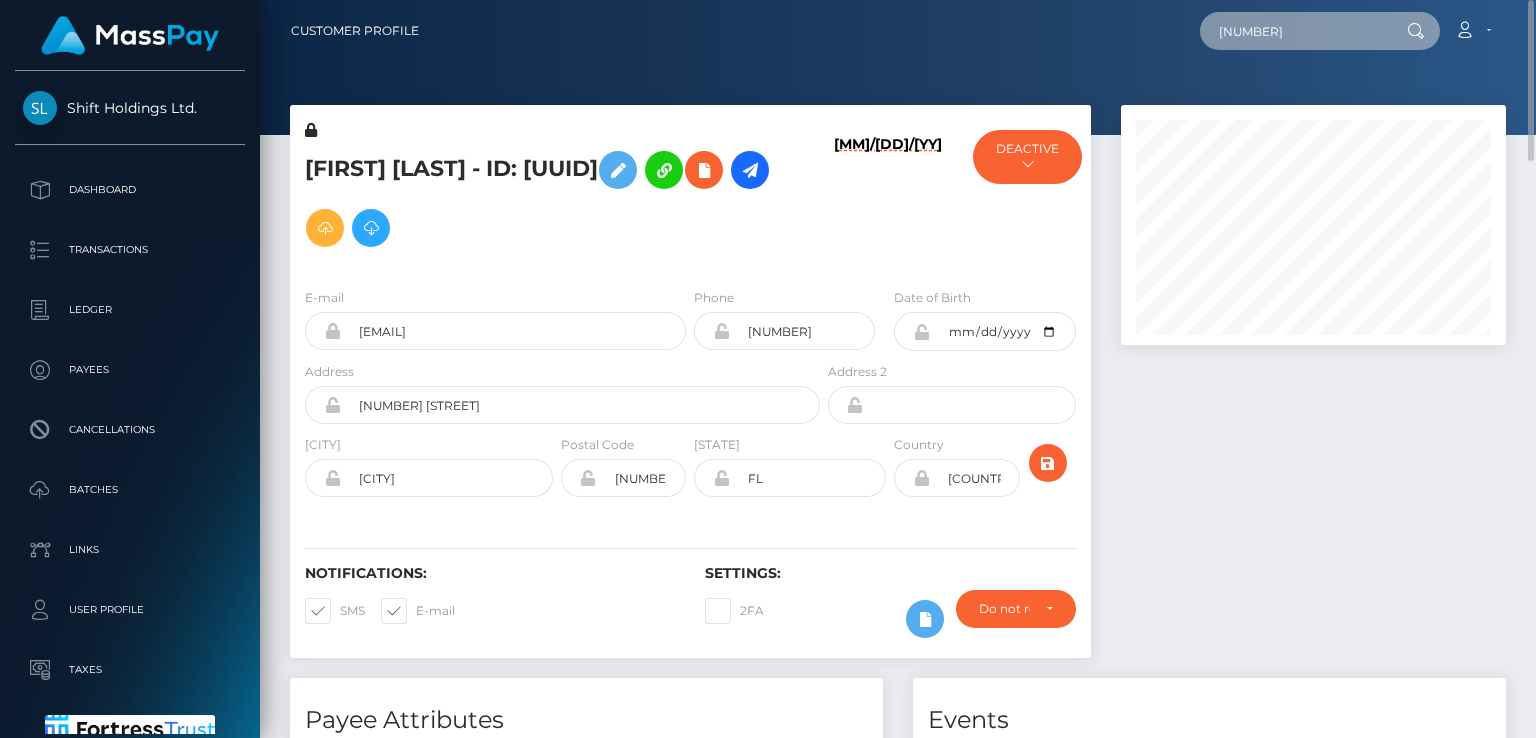 type on "[NUMBER]" 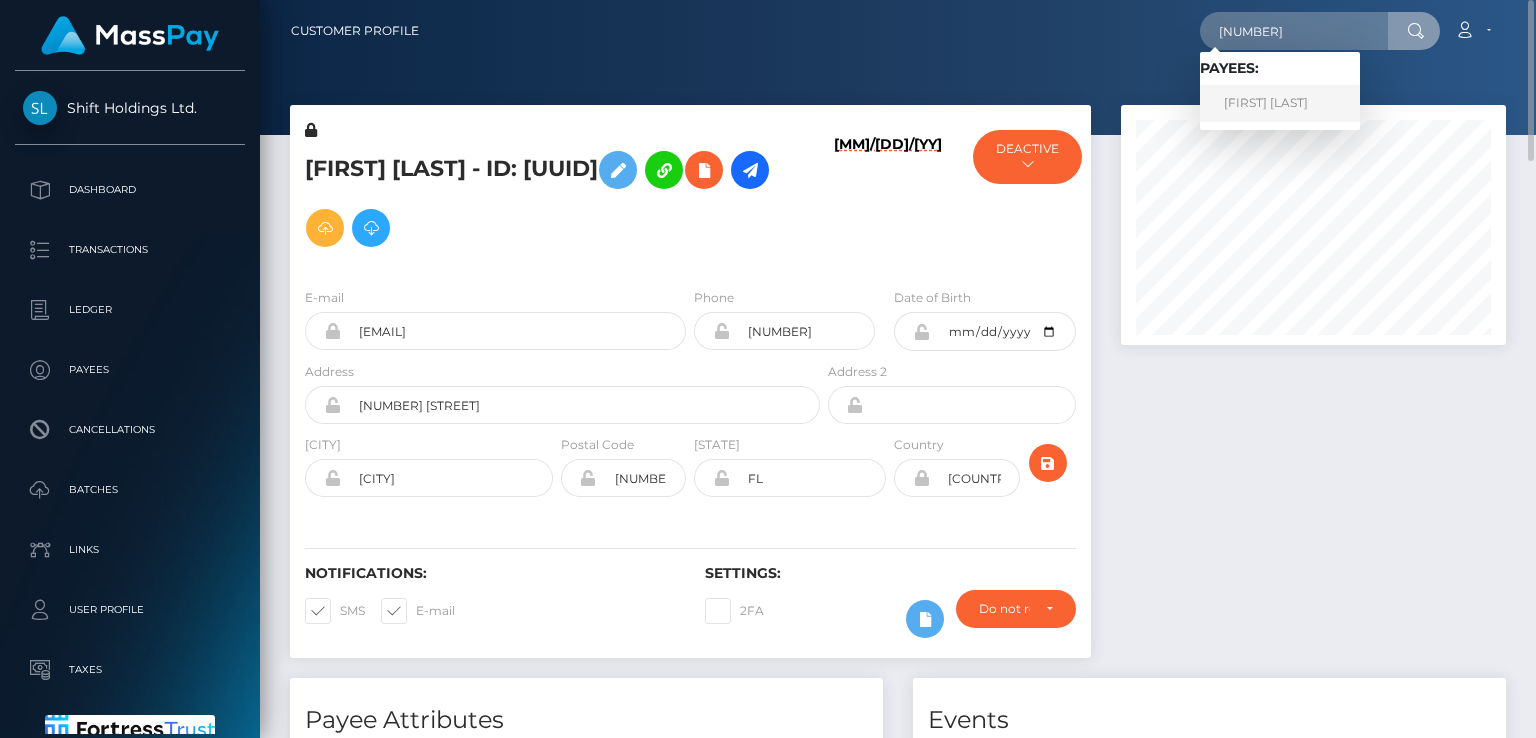 click on "[FIRST]  [LAST]" at bounding box center [1280, 103] 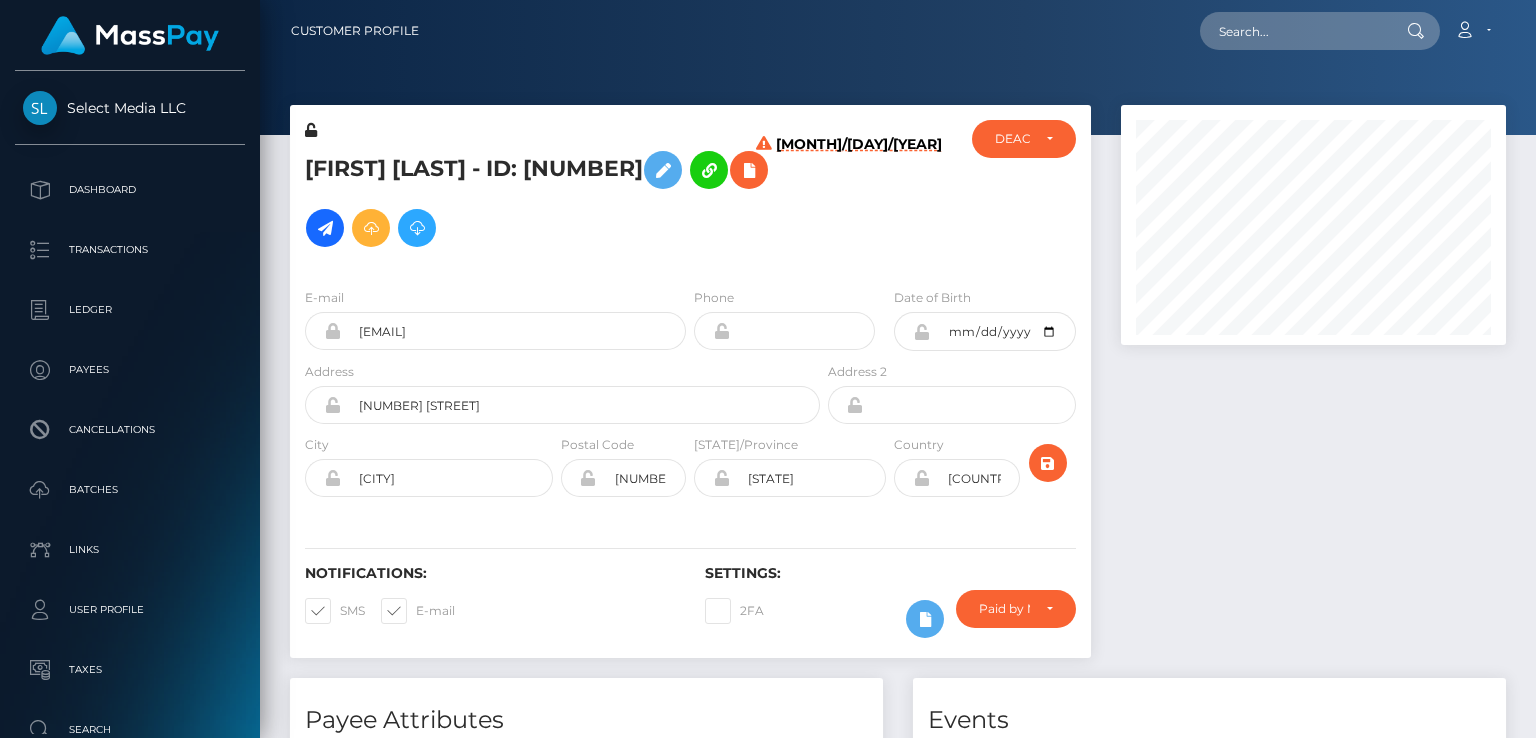 scroll, scrollTop: 0, scrollLeft: 0, axis: both 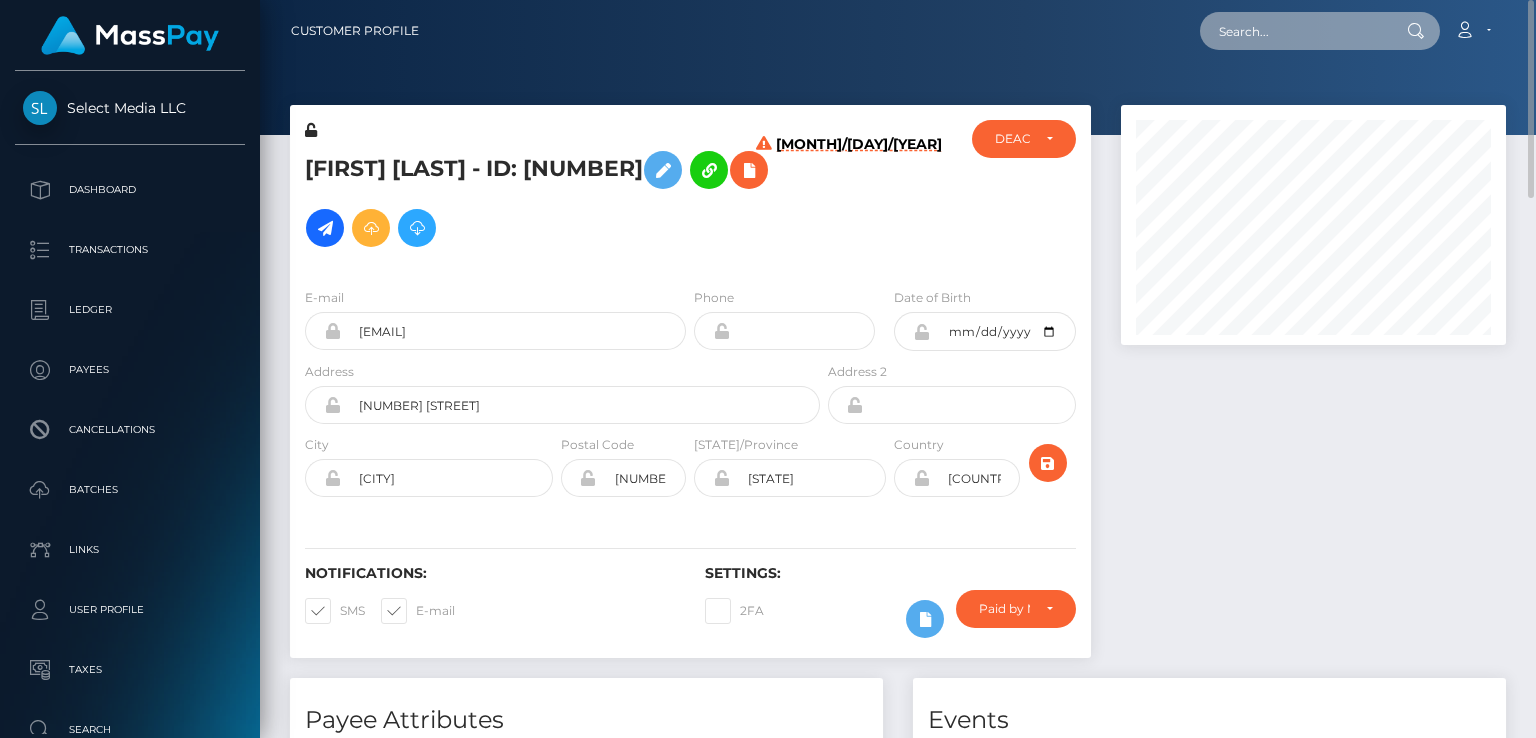 paste on "476302802637828096" 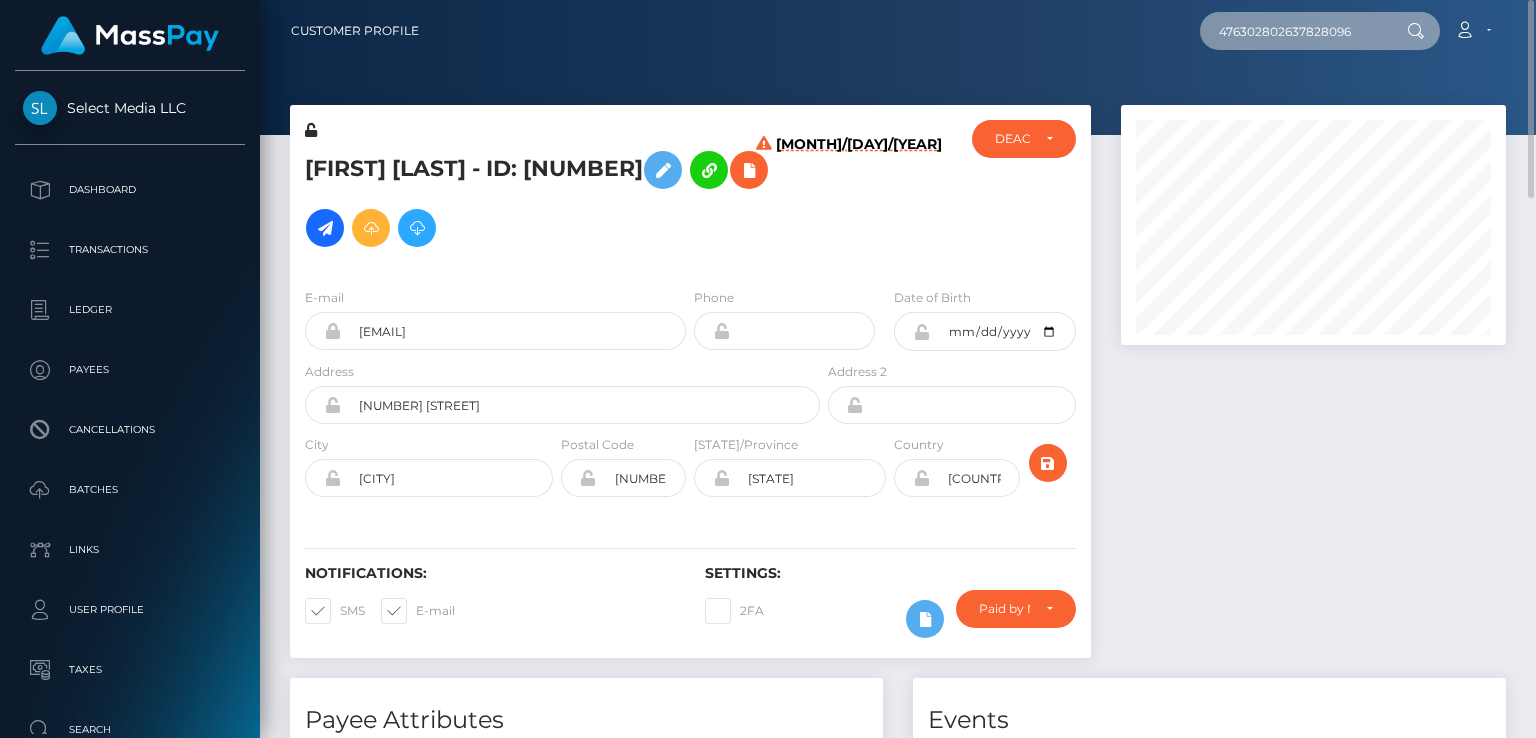 type on "476302802637828096" 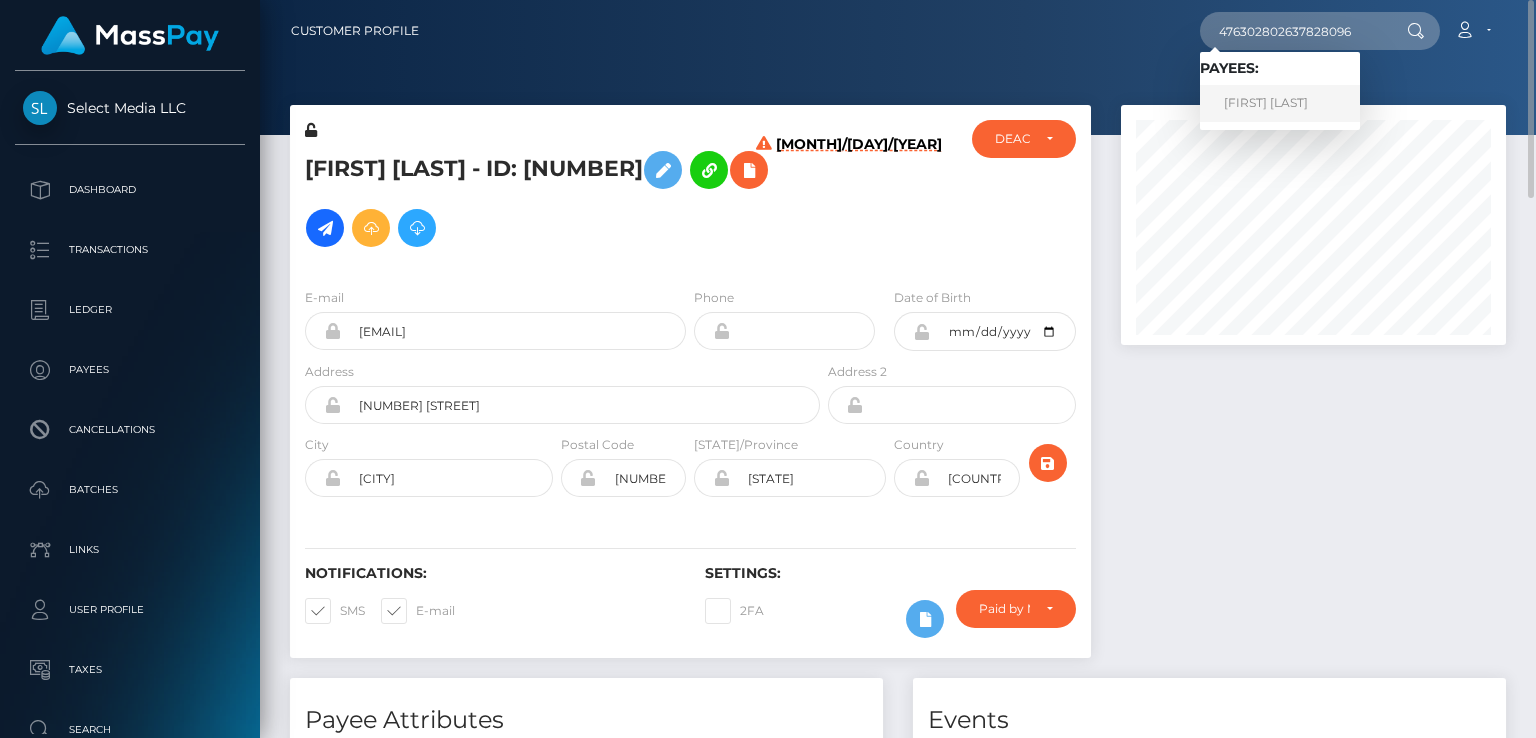 click on "[FIRST]  [LAST]" at bounding box center (1280, 103) 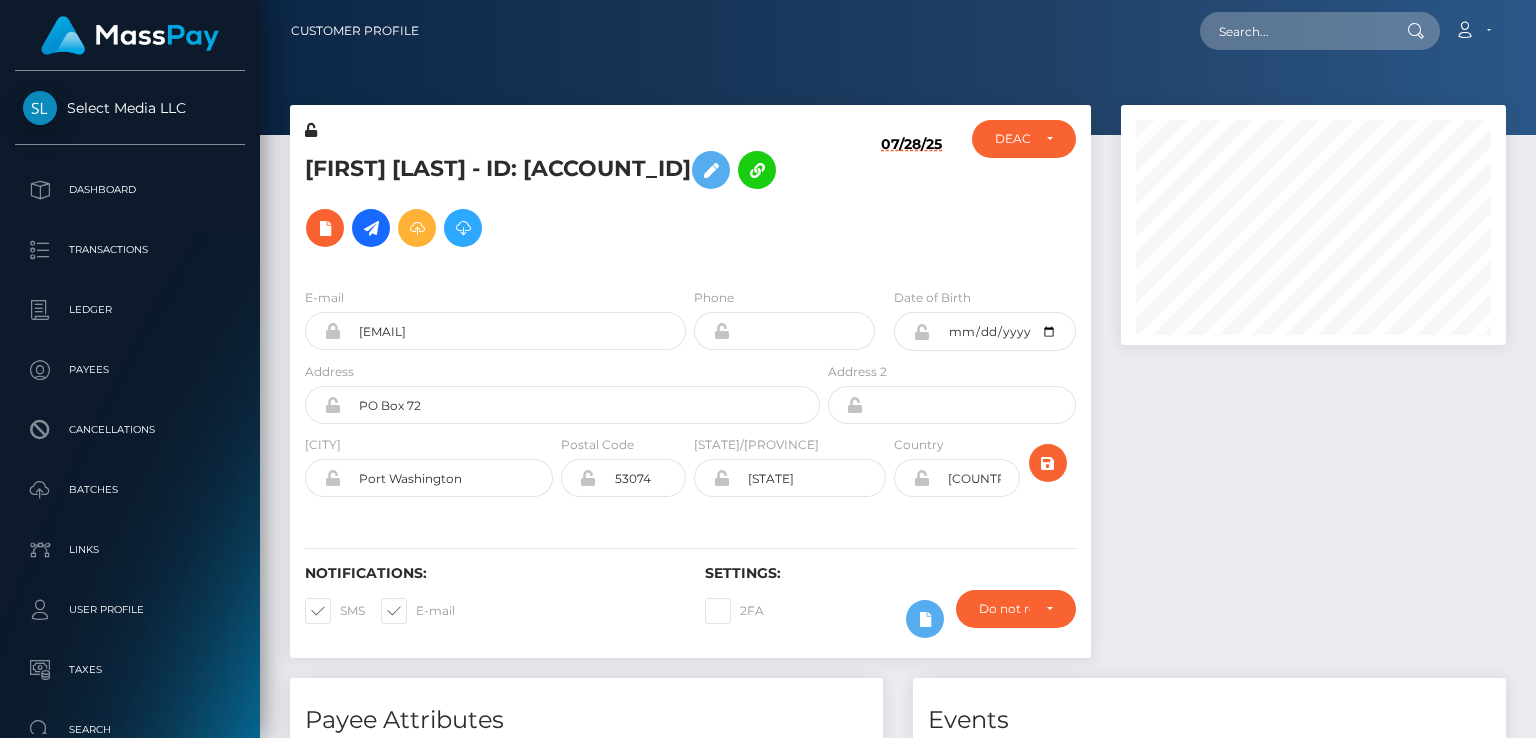 scroll, scrollTop: 0, scrollLeft: 0, axis: both 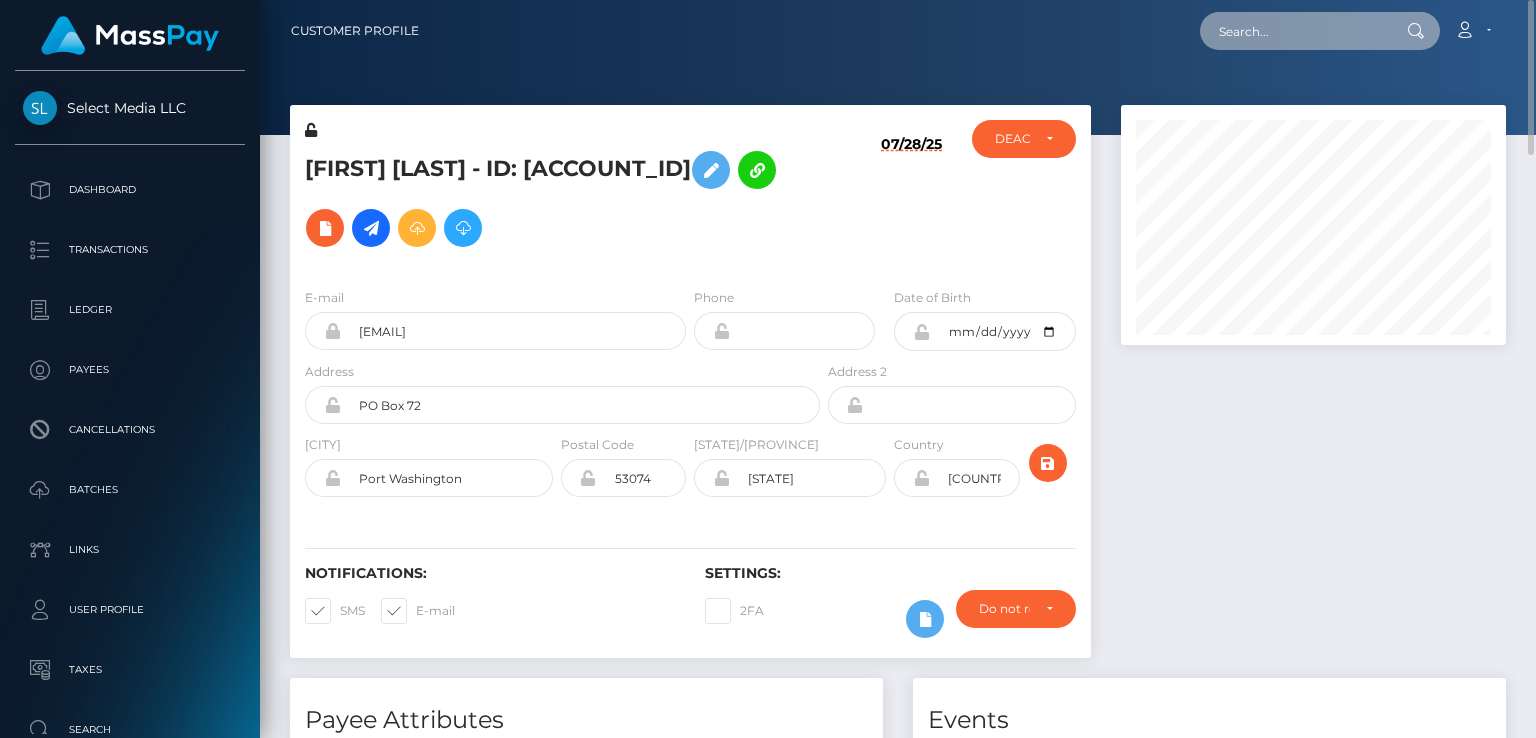 paste on "fc6329fa-c327-4648-9f59-72e1f9b4d80d" 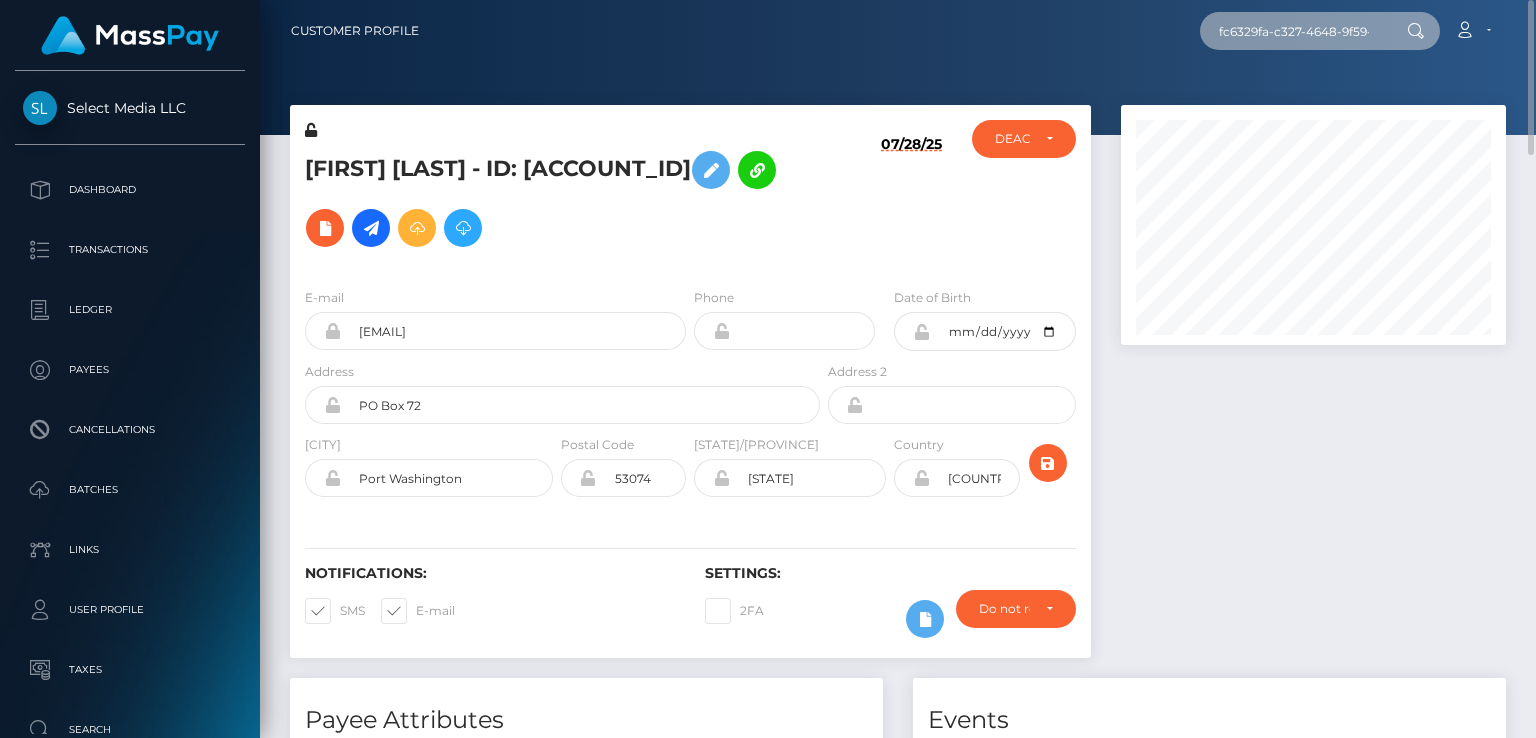 scroll, scrollTop: 0, scrollLeft: 88, axis: horizontal 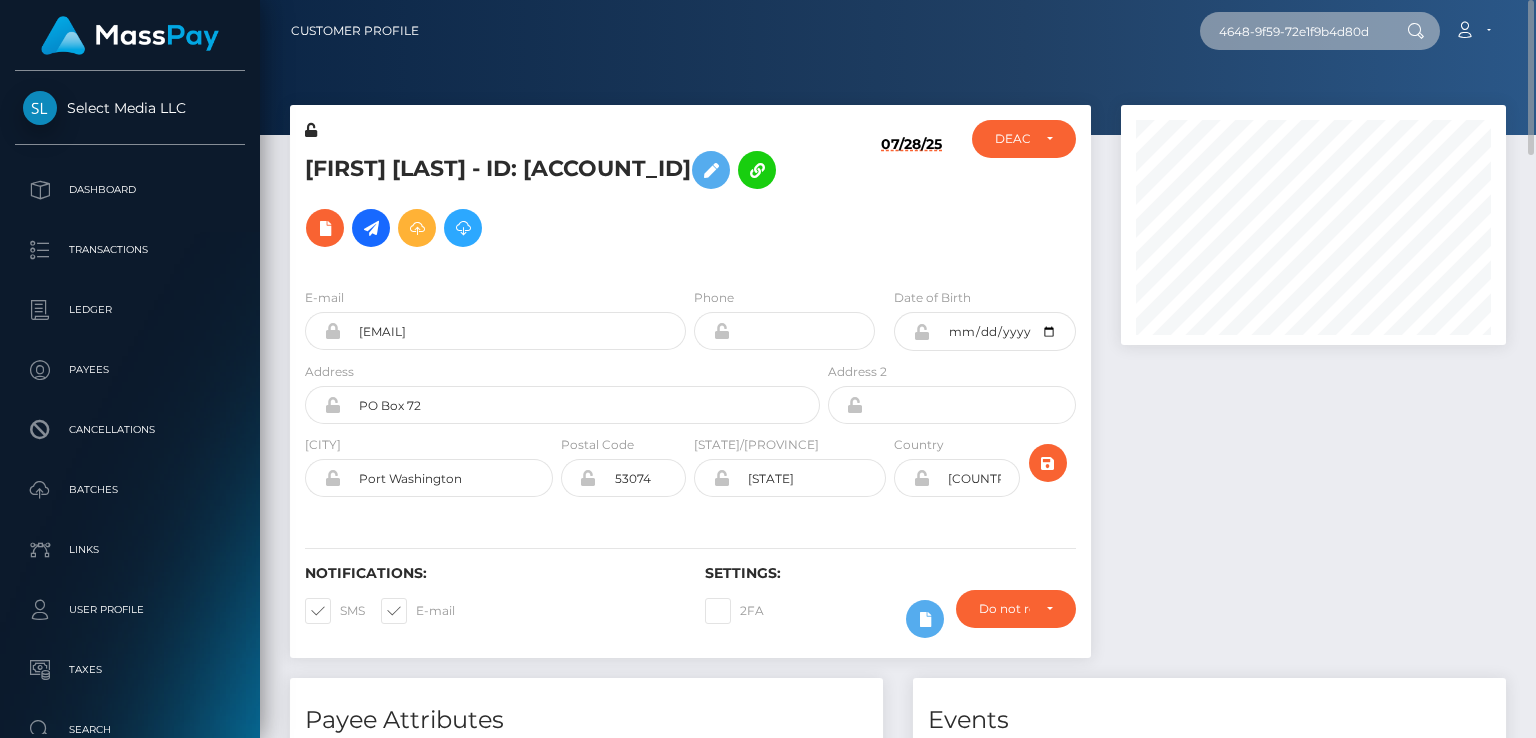 type on "fc6329fa-c327-4648-9f59-72e1f9b4d80d" 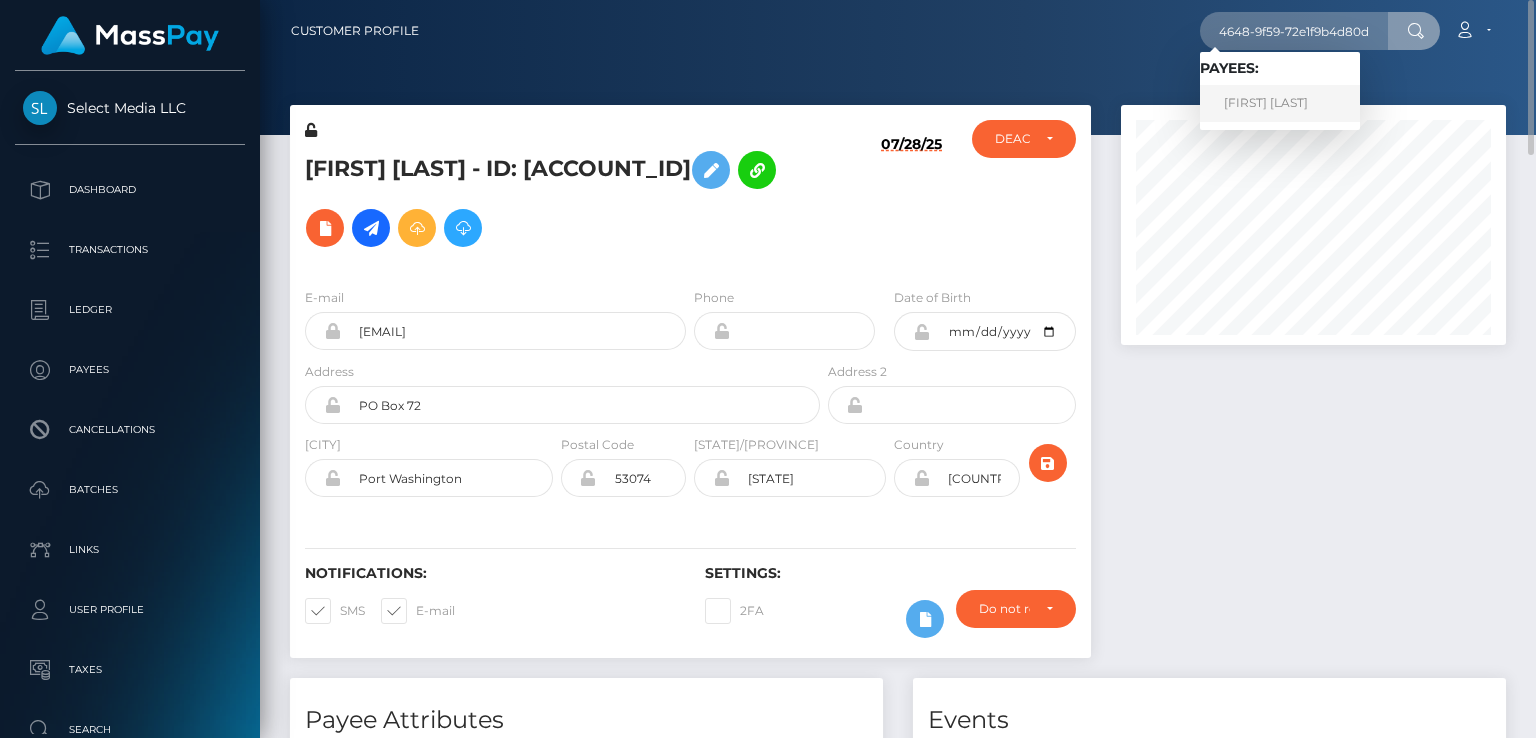 scroll, scrollTop: 0, scrollLeft: 0, axis: both 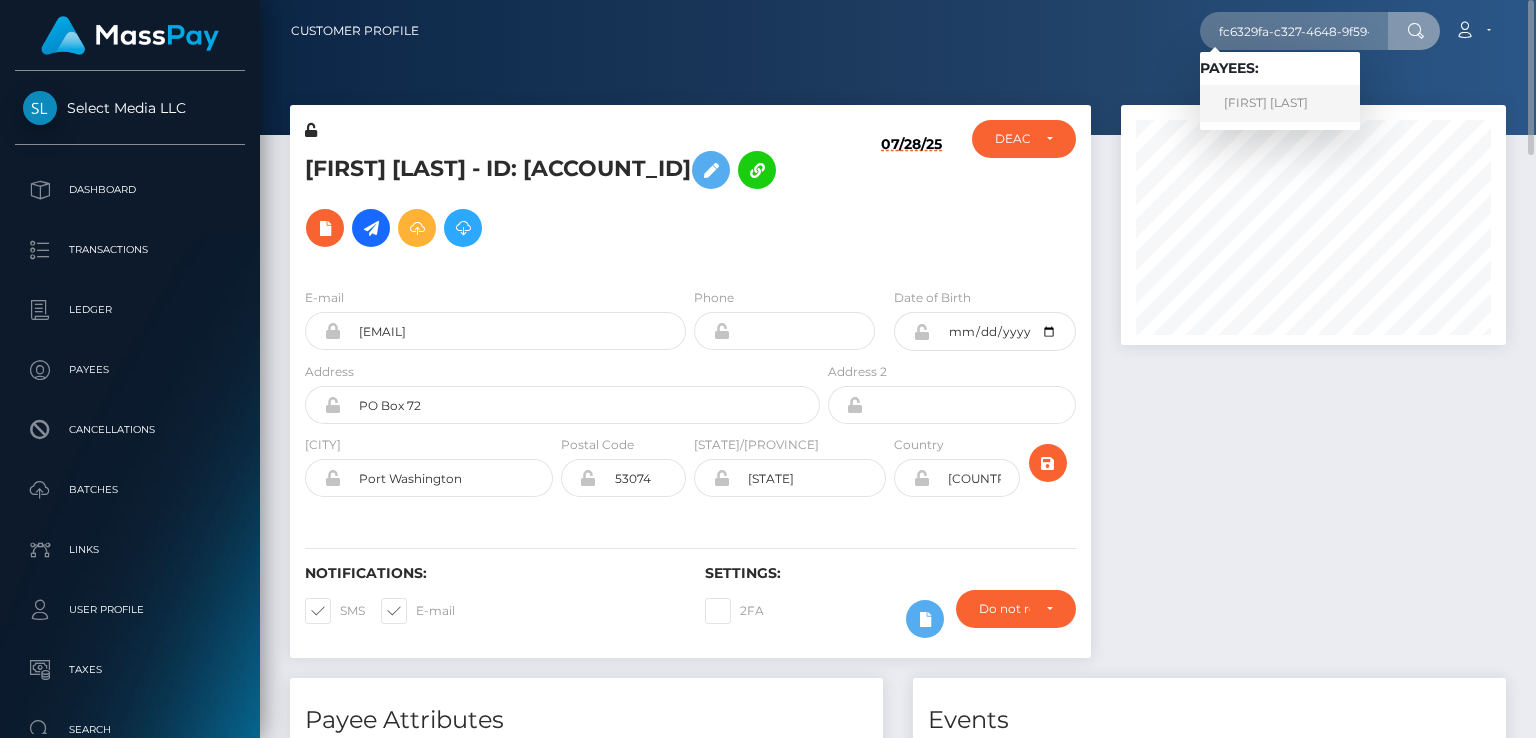 click on "Alexander  Rodriguez" at bounding box center [1280, 103] 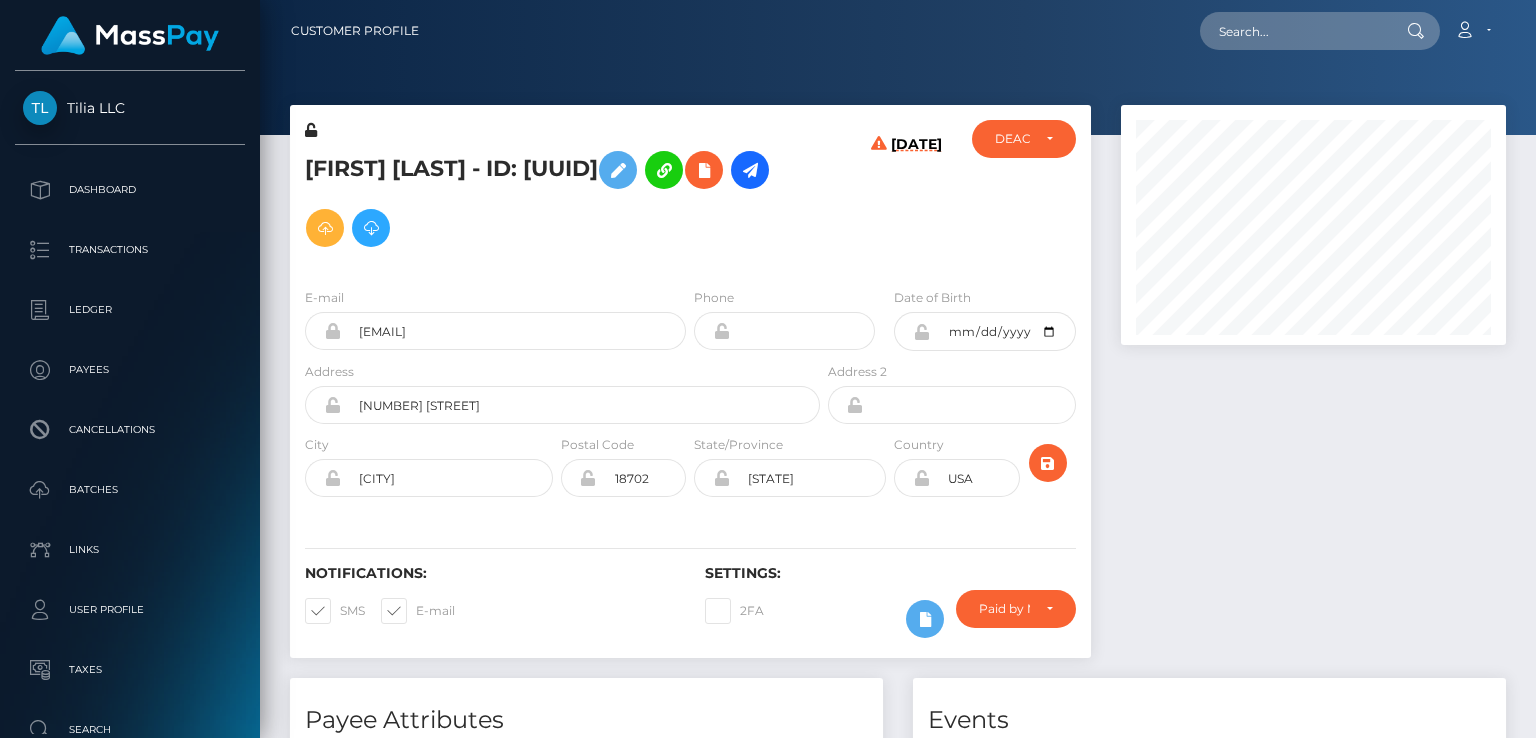 scroll, scrollTop: 0, scrollLeft: 0, axis: both 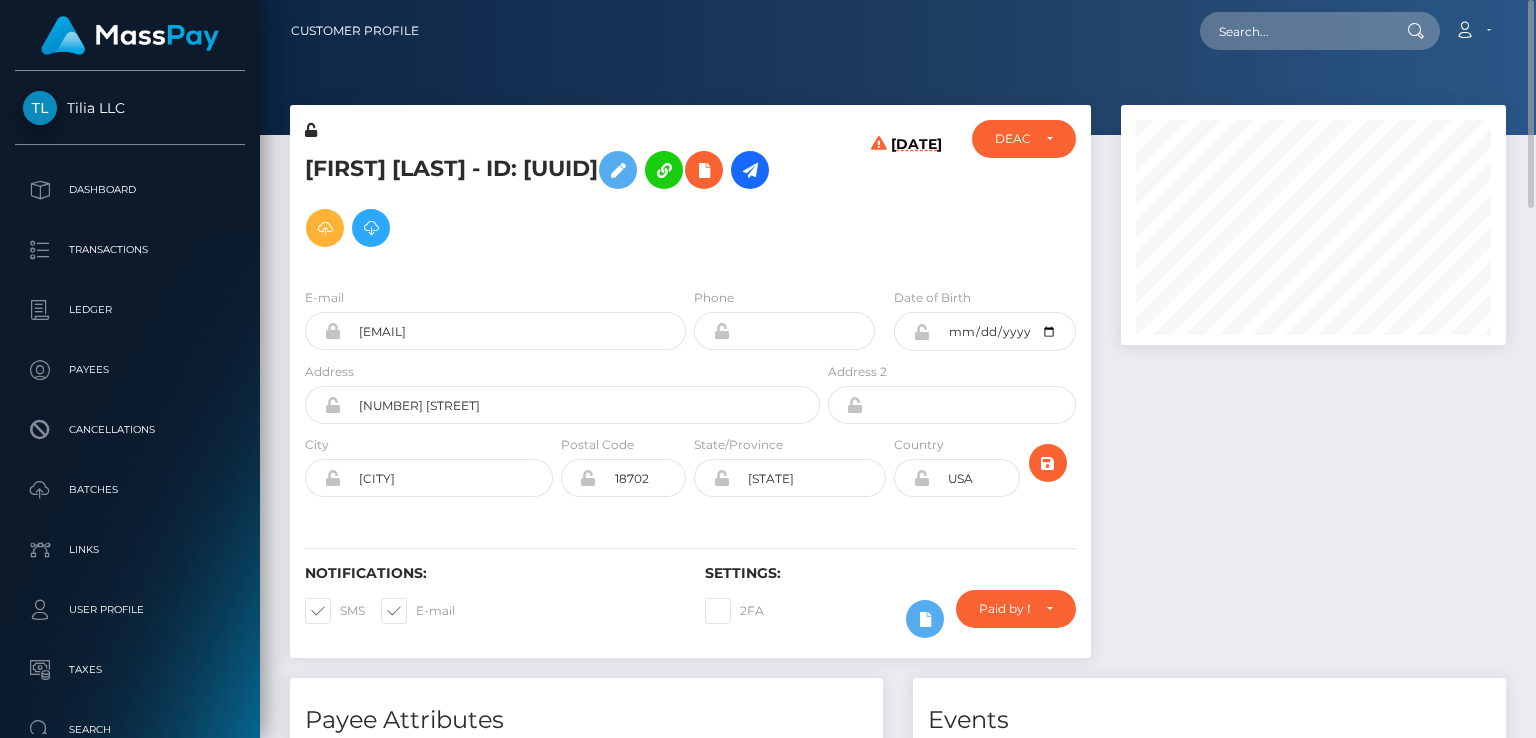 click on "Alexander  Rodriguez
- ID: fc6329fa-c327-4648-9f59-72e1f9b4d80d
07/24/25
DEACTIVE CLOSED   PA" at bounding box center (690, 391) 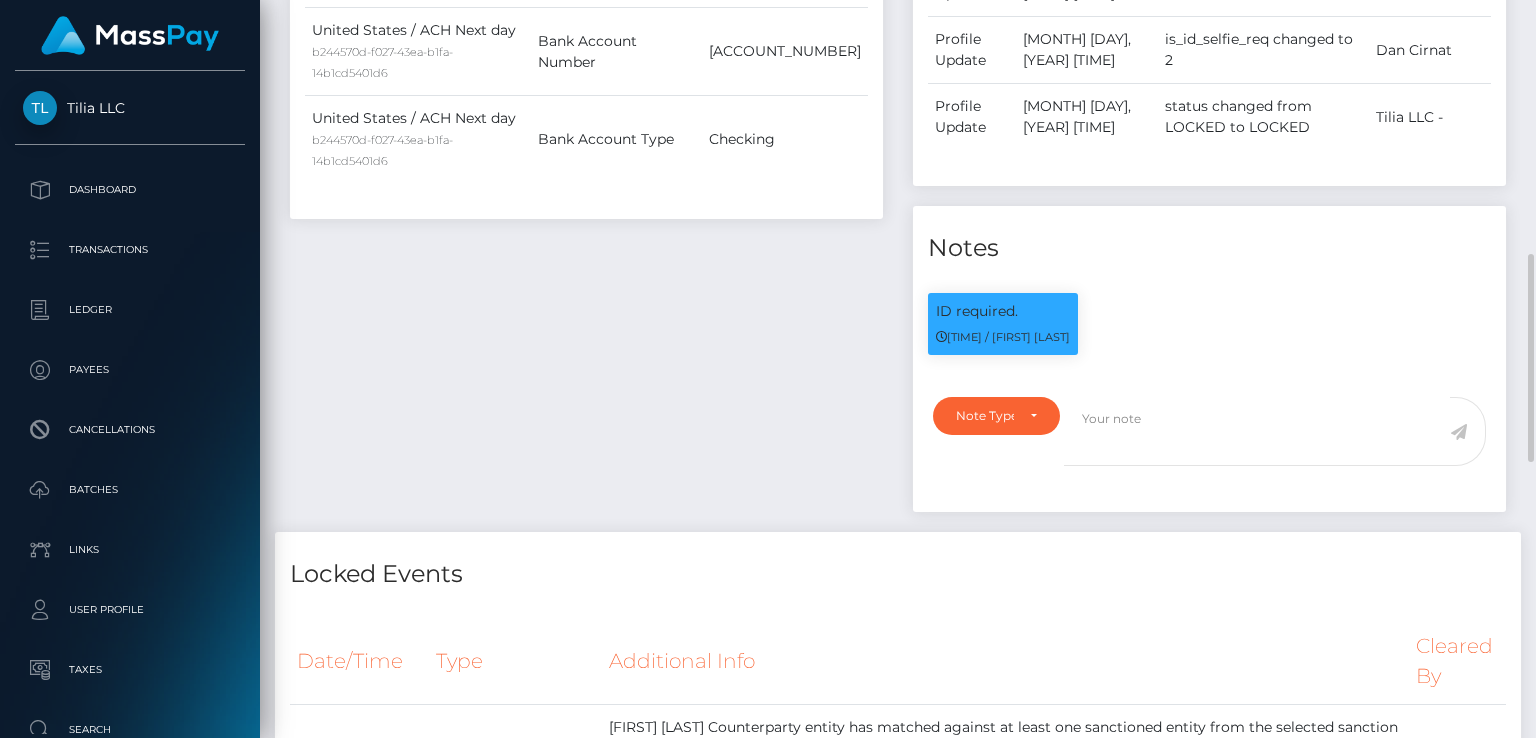 scroll, scrollTop: 1800, scrollLeft: 0, axis: vertical 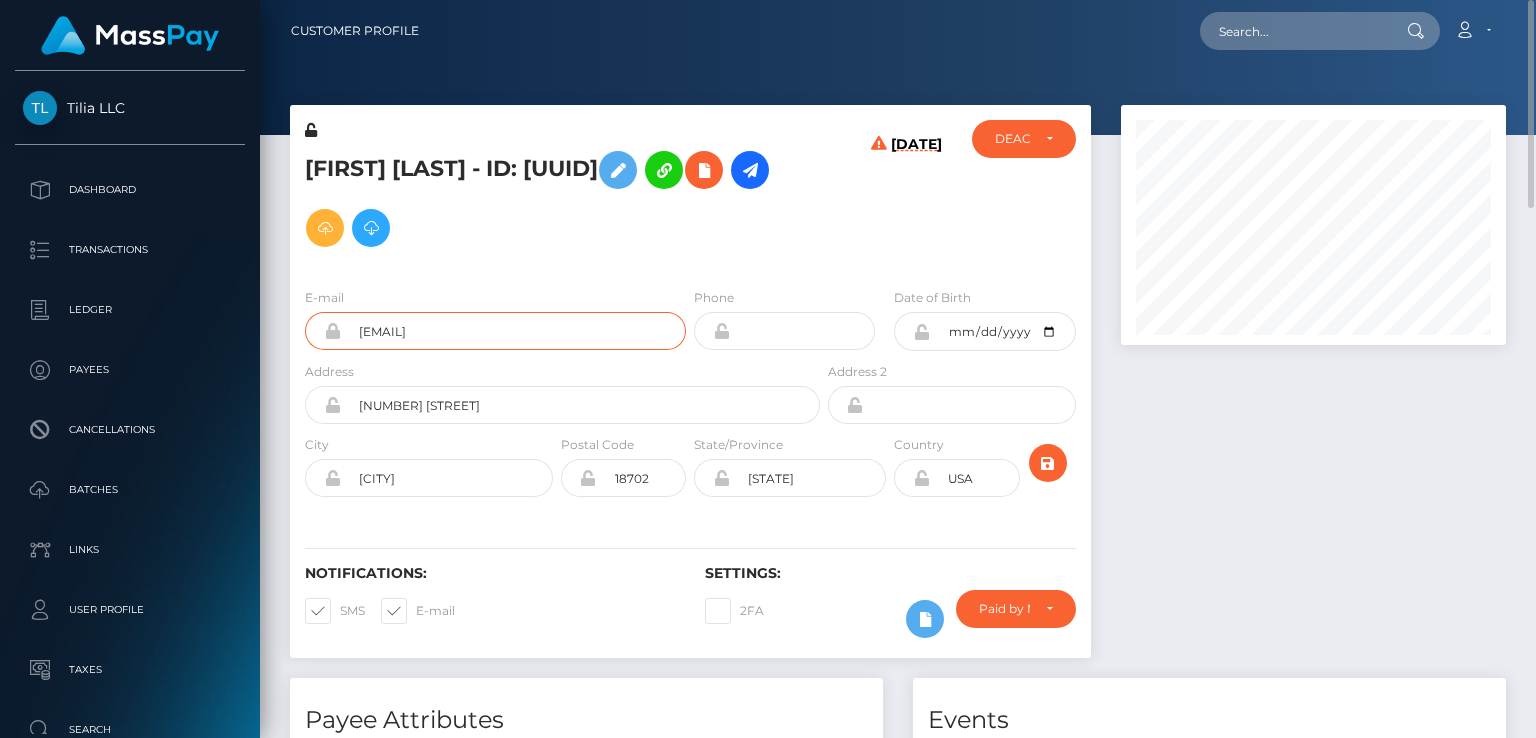 click on "arodr809@gmail.com" at bounding box center (513, 331) 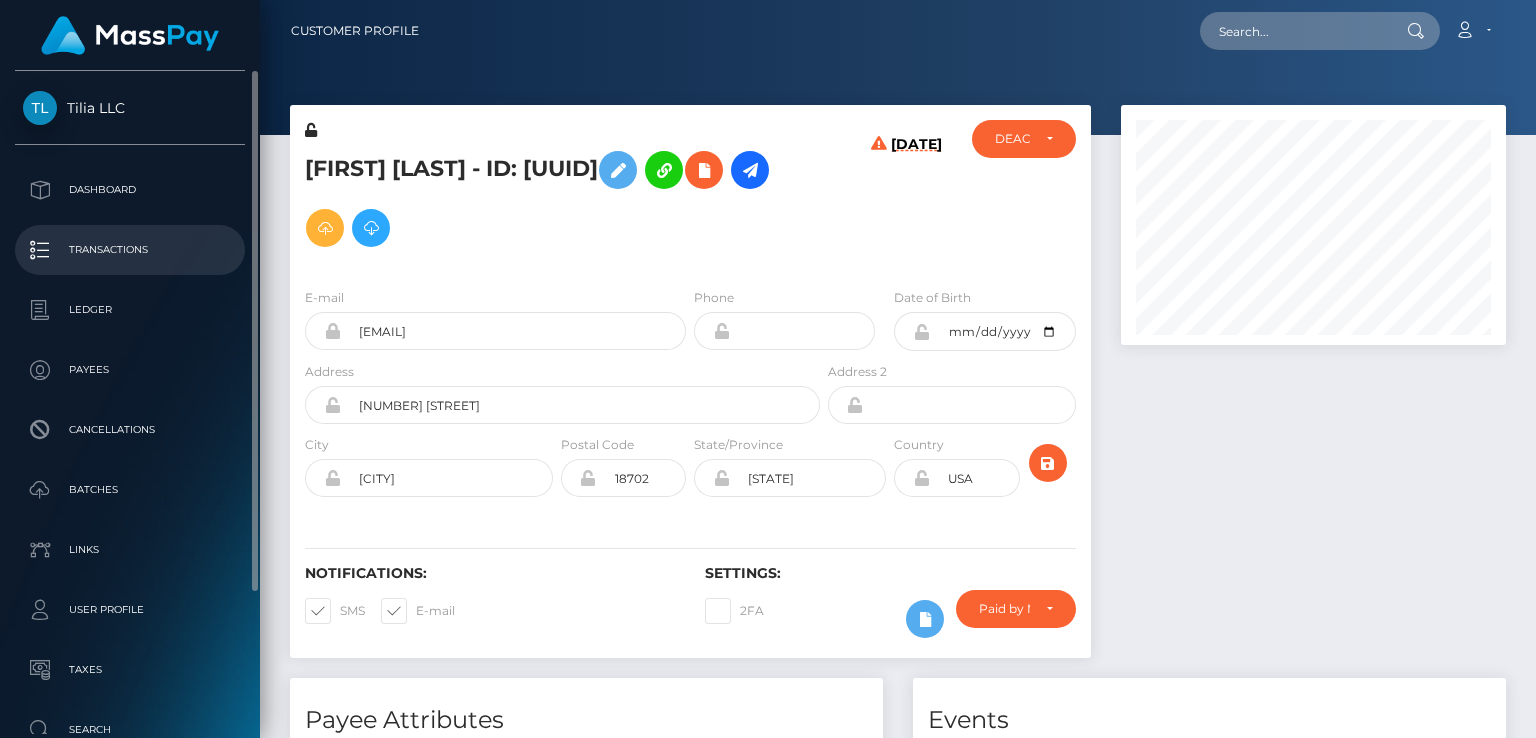 scroll, scrollTop: 181, scrollLeft: 0, axis: vertical 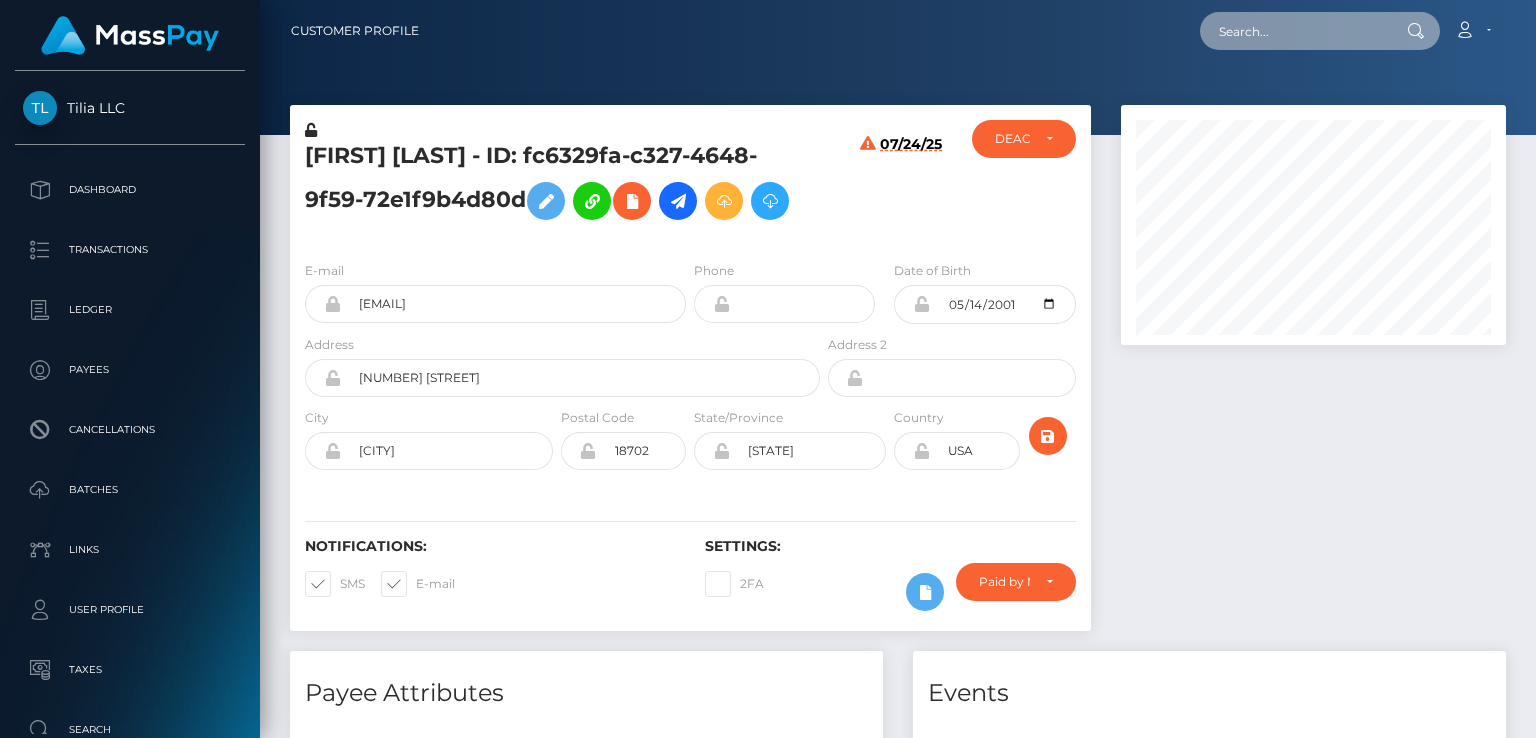 paste on "6e55e27d-3308-491f-b95a-82edee724a93" 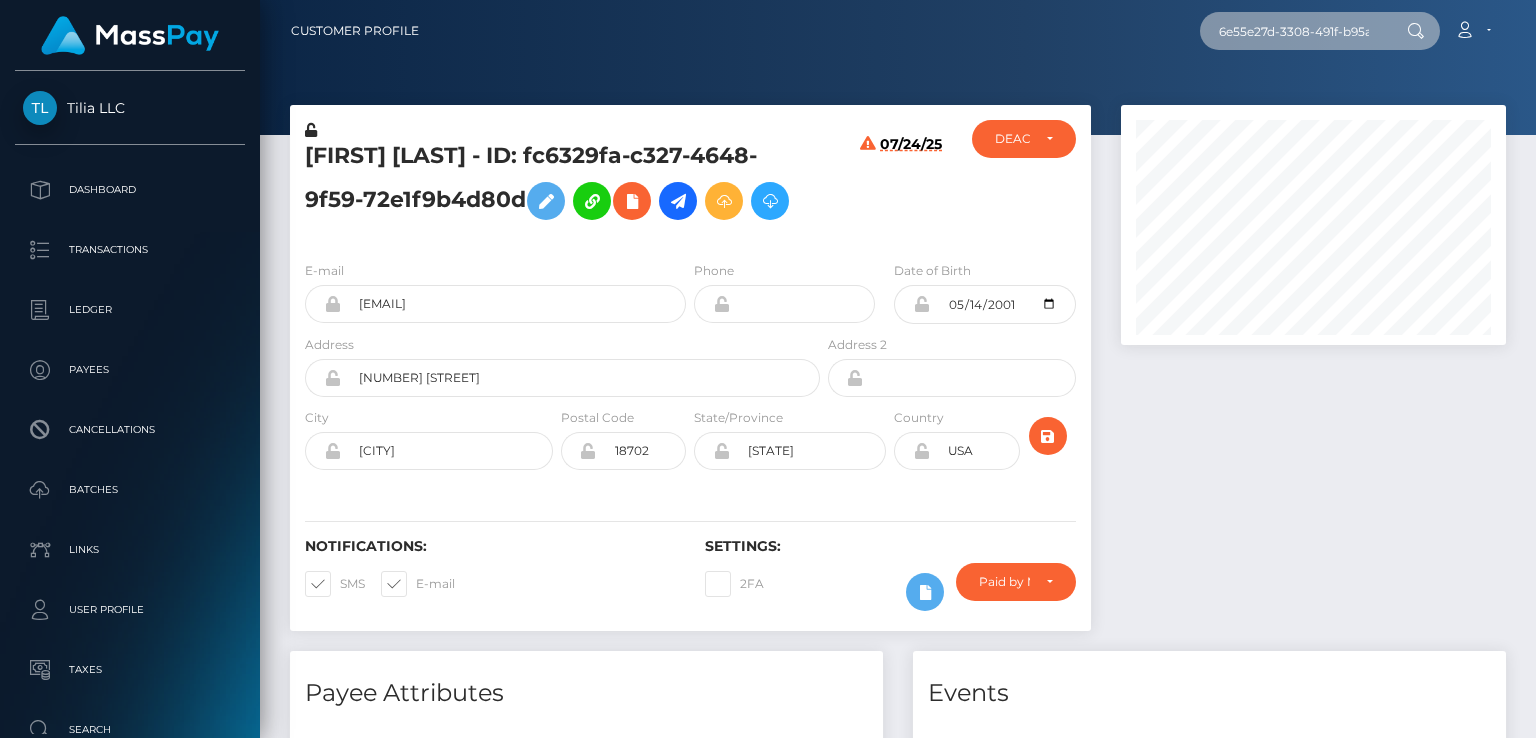 scroll, scrollTop: 0, scrollLeft: 95, axis: horizontal 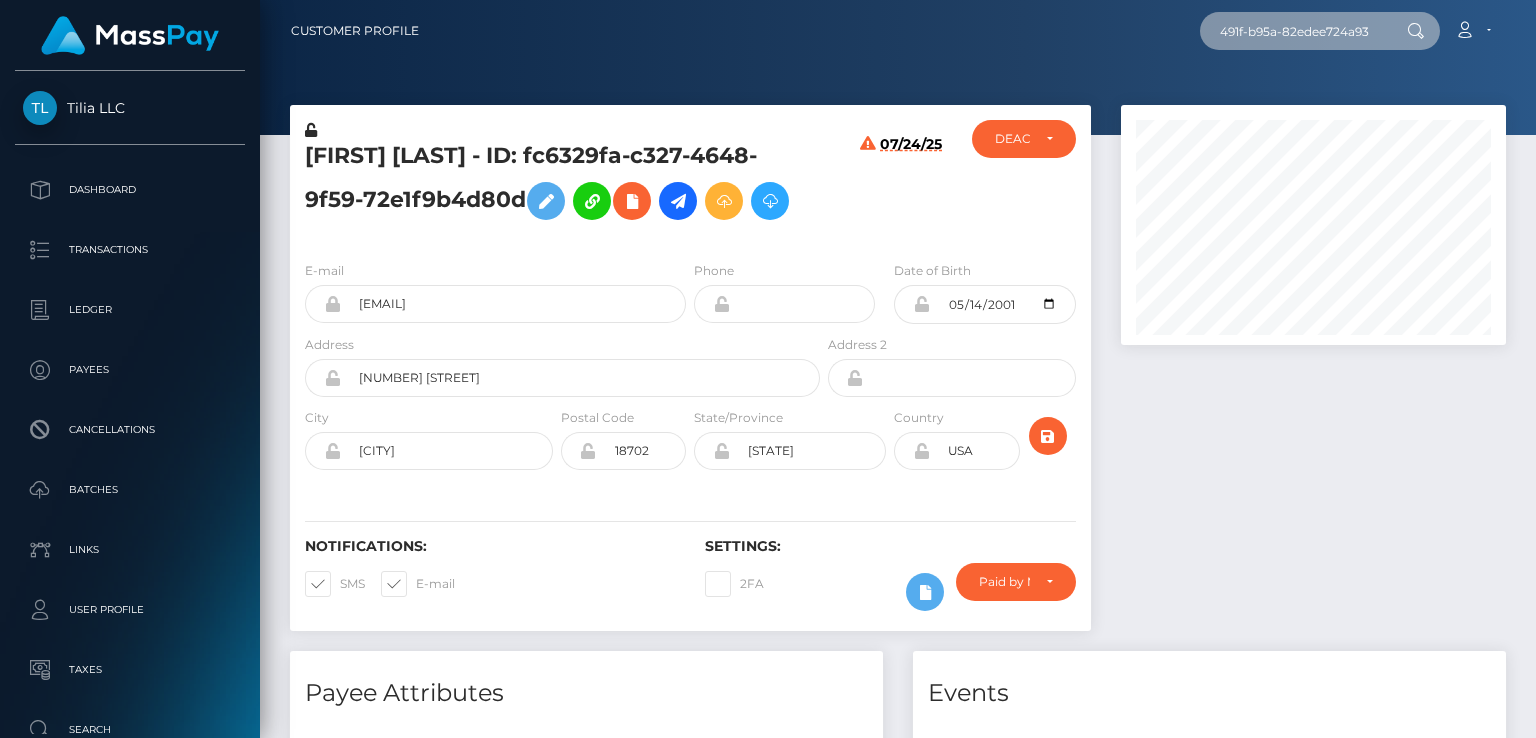 type on "6e55e27d-3308-491f-b95a-82edee724a93" 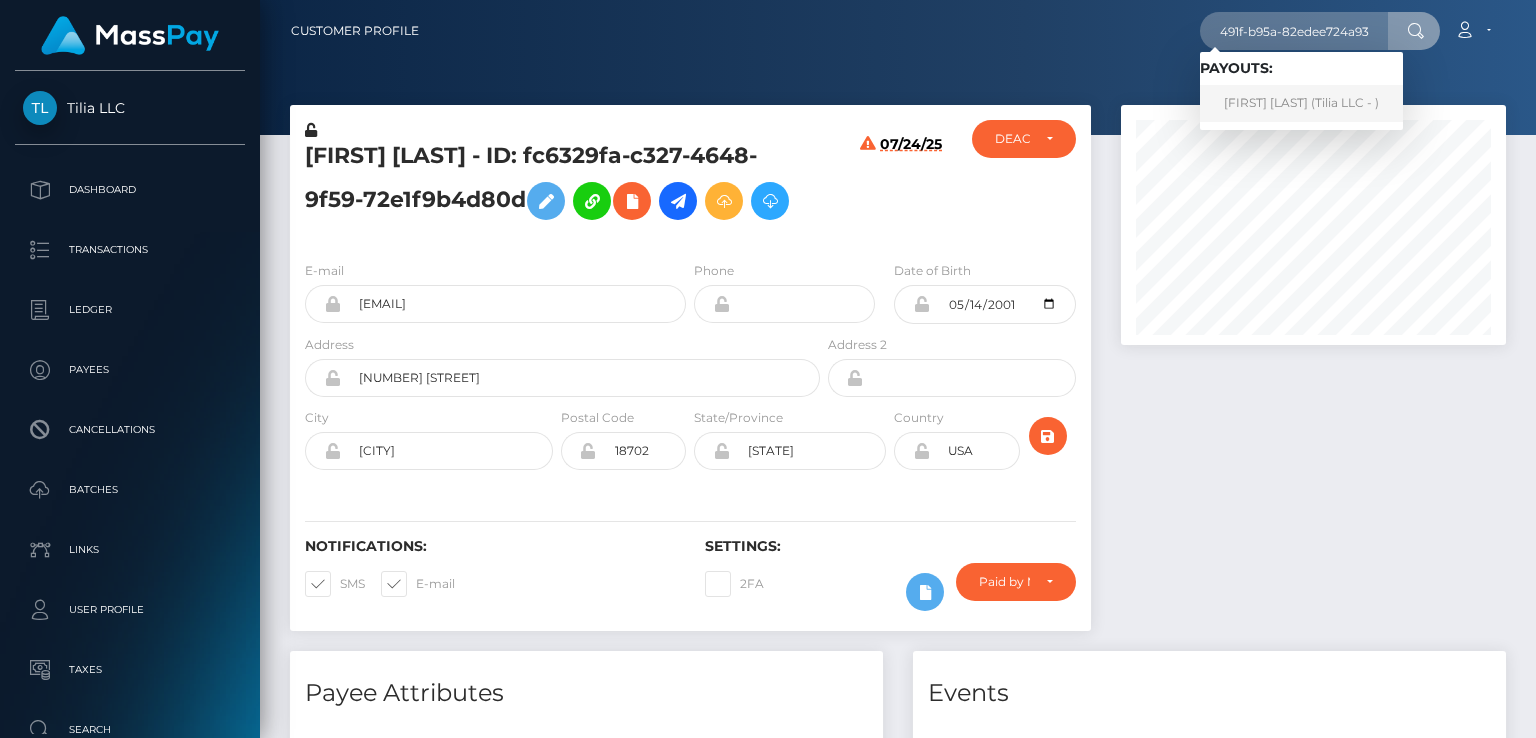 click on "SÜLEYMAN  A  ERDOĞAN (Tilia LLC - )" at bounding box center [1301, 103] 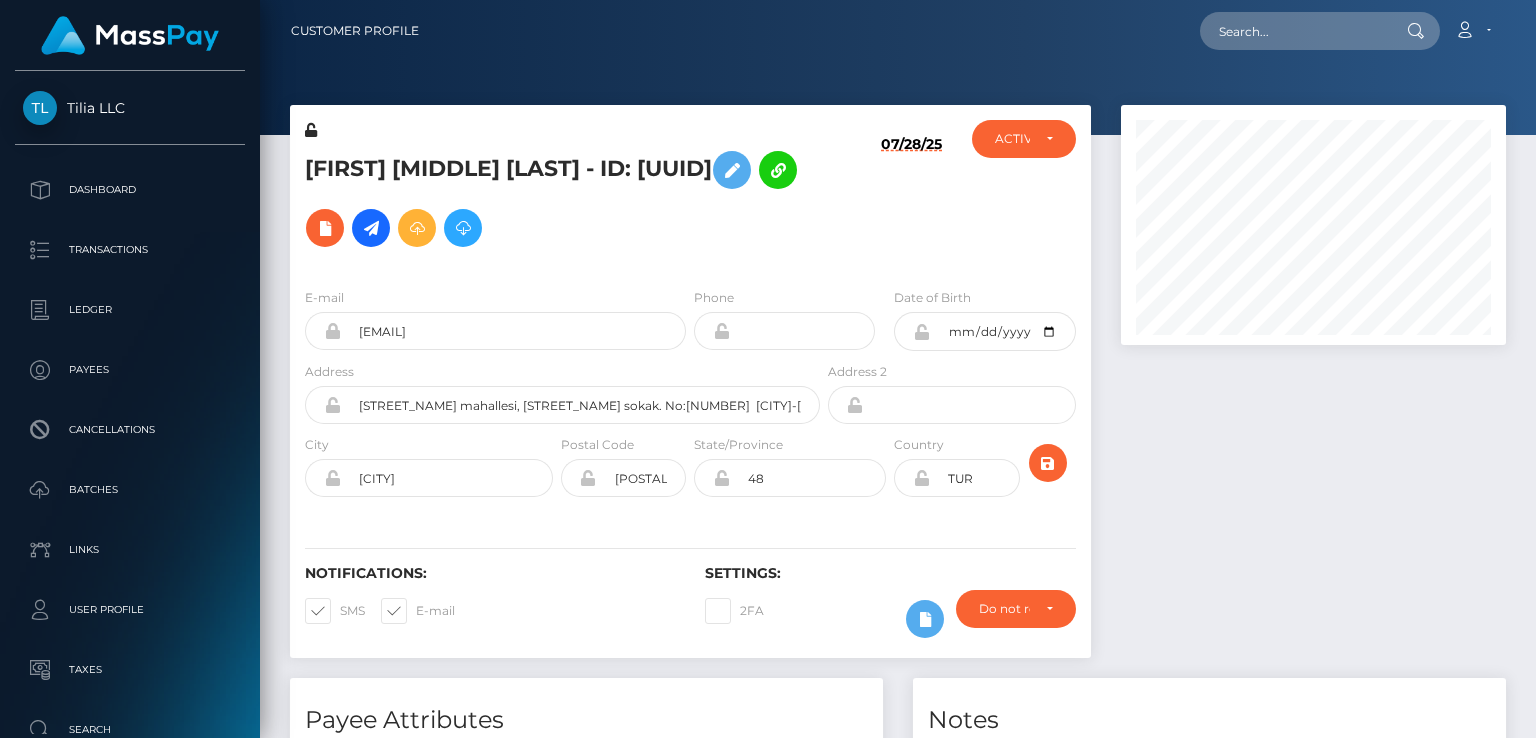 scroll, scrollTop: 0, scrollLeft: 0, axis: both 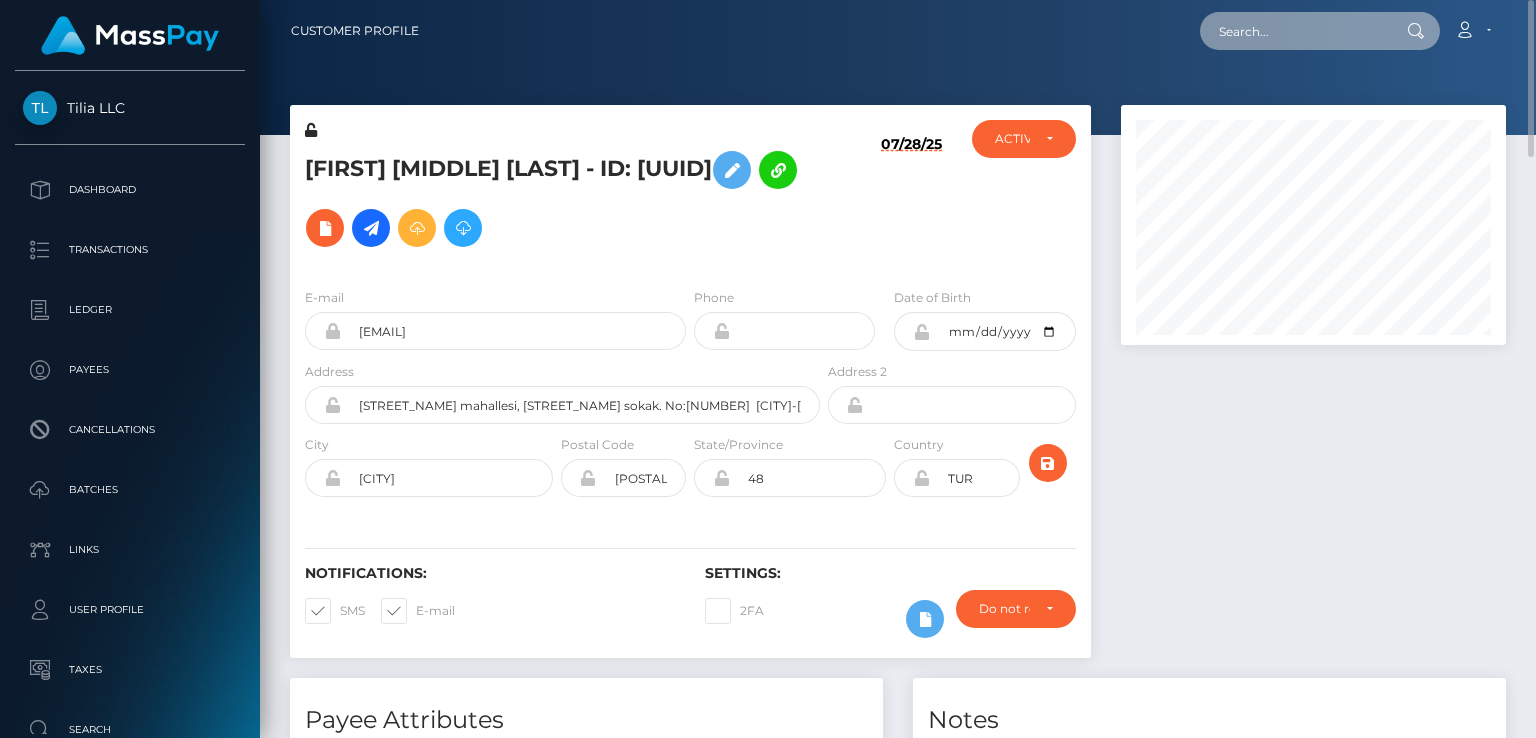 paste on "7431211" 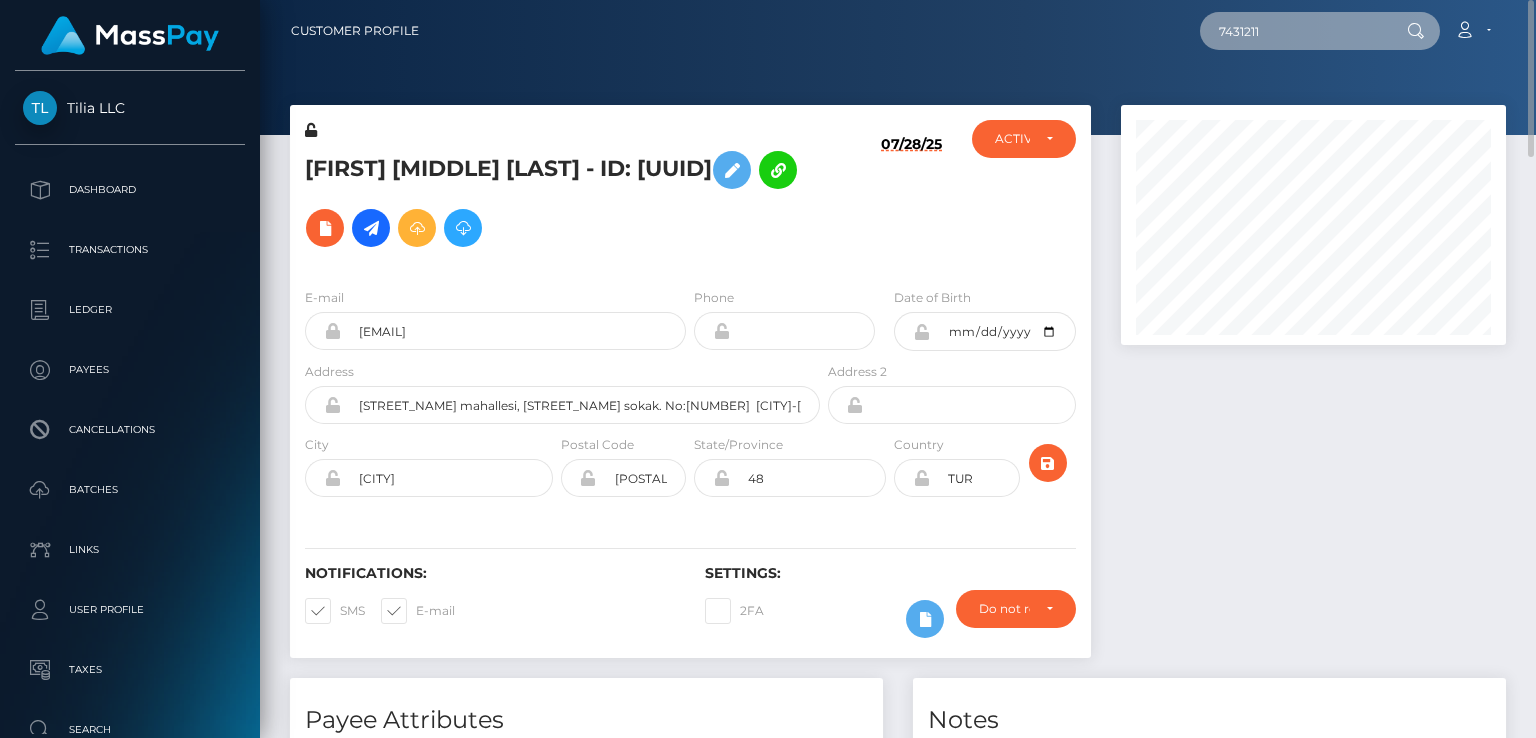 type on "7431211" 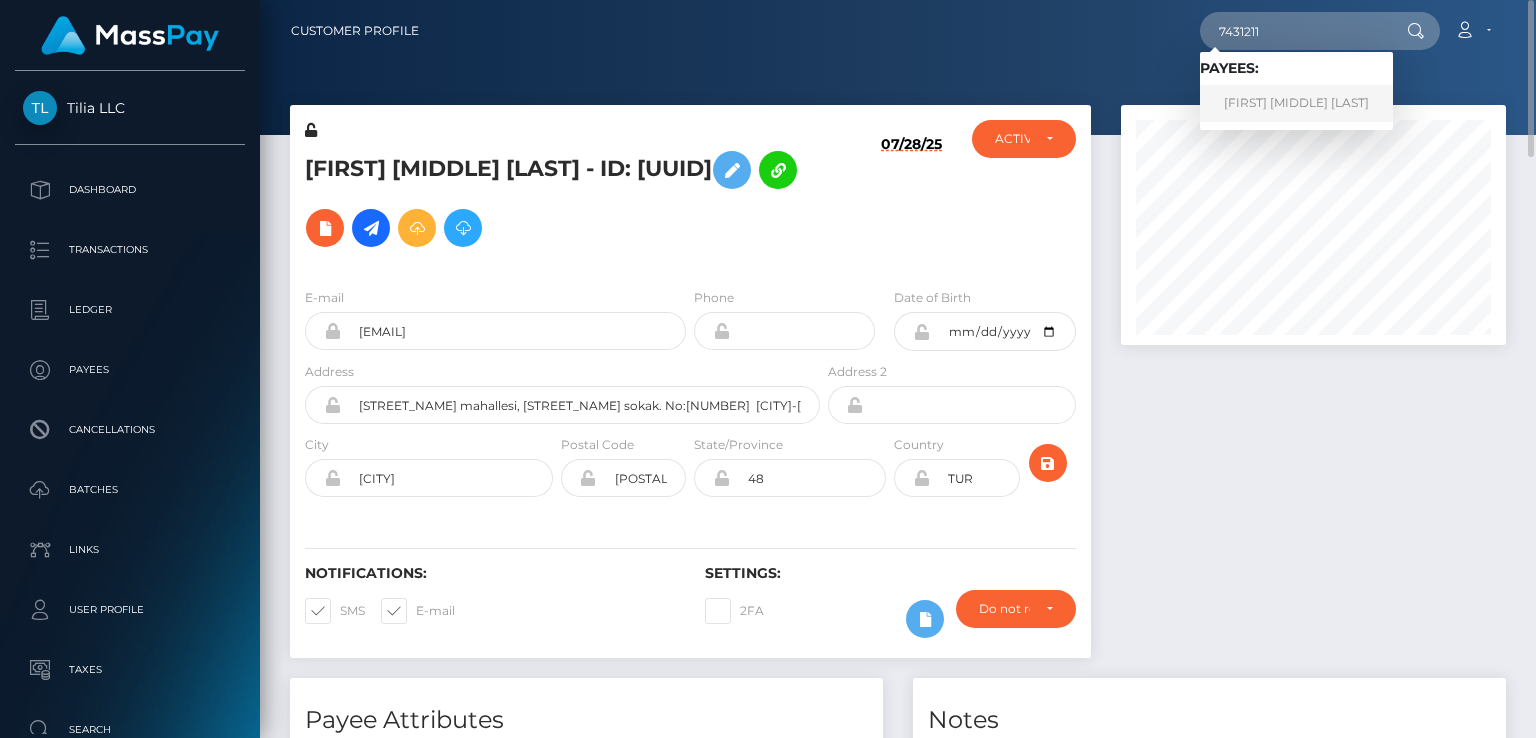 click on "Suan Suan Susan  Chong" at bounding box center (1296, 103) 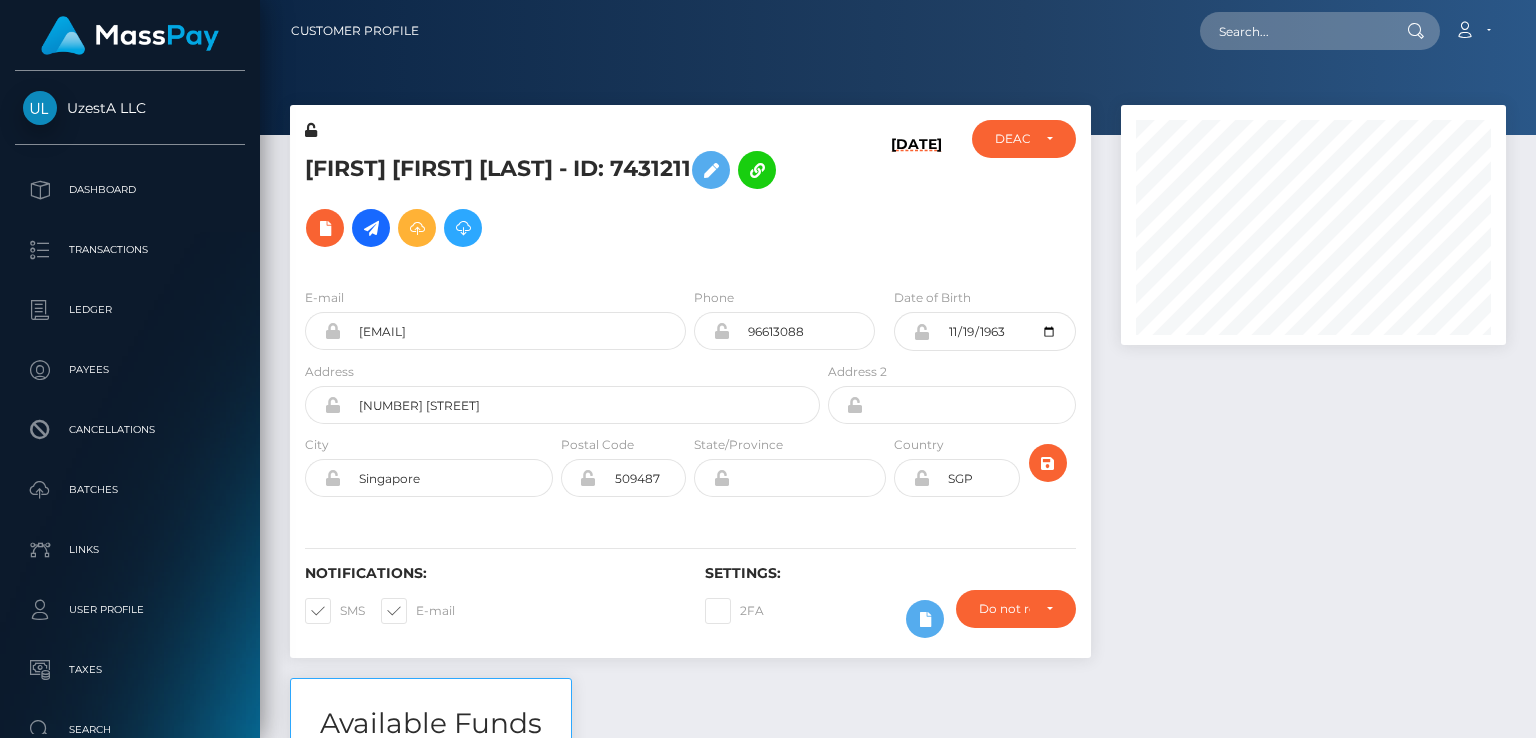 scroll, scrollTop: 0, scrollLeft: 0, axis: both 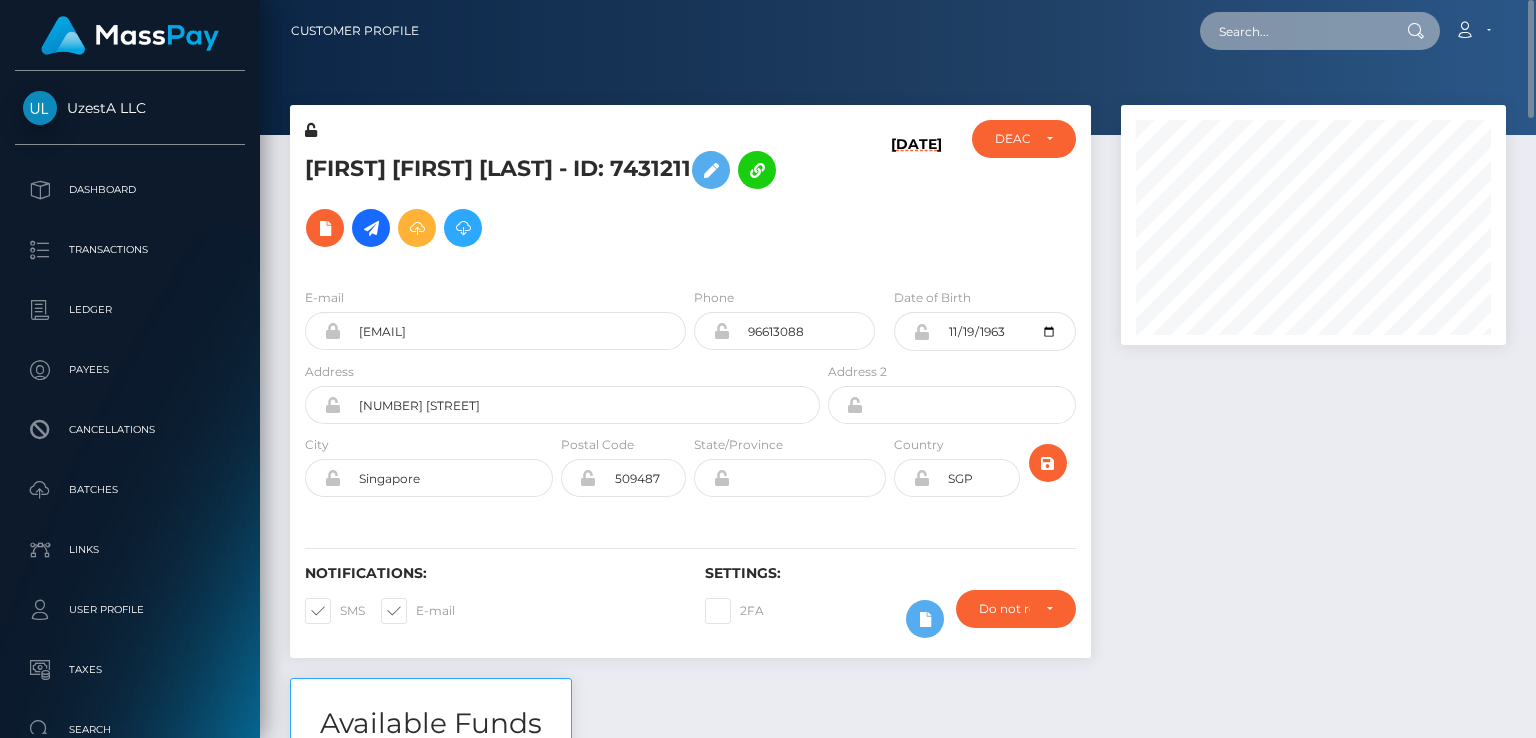 paste on "[ACCOUNT_ID]" 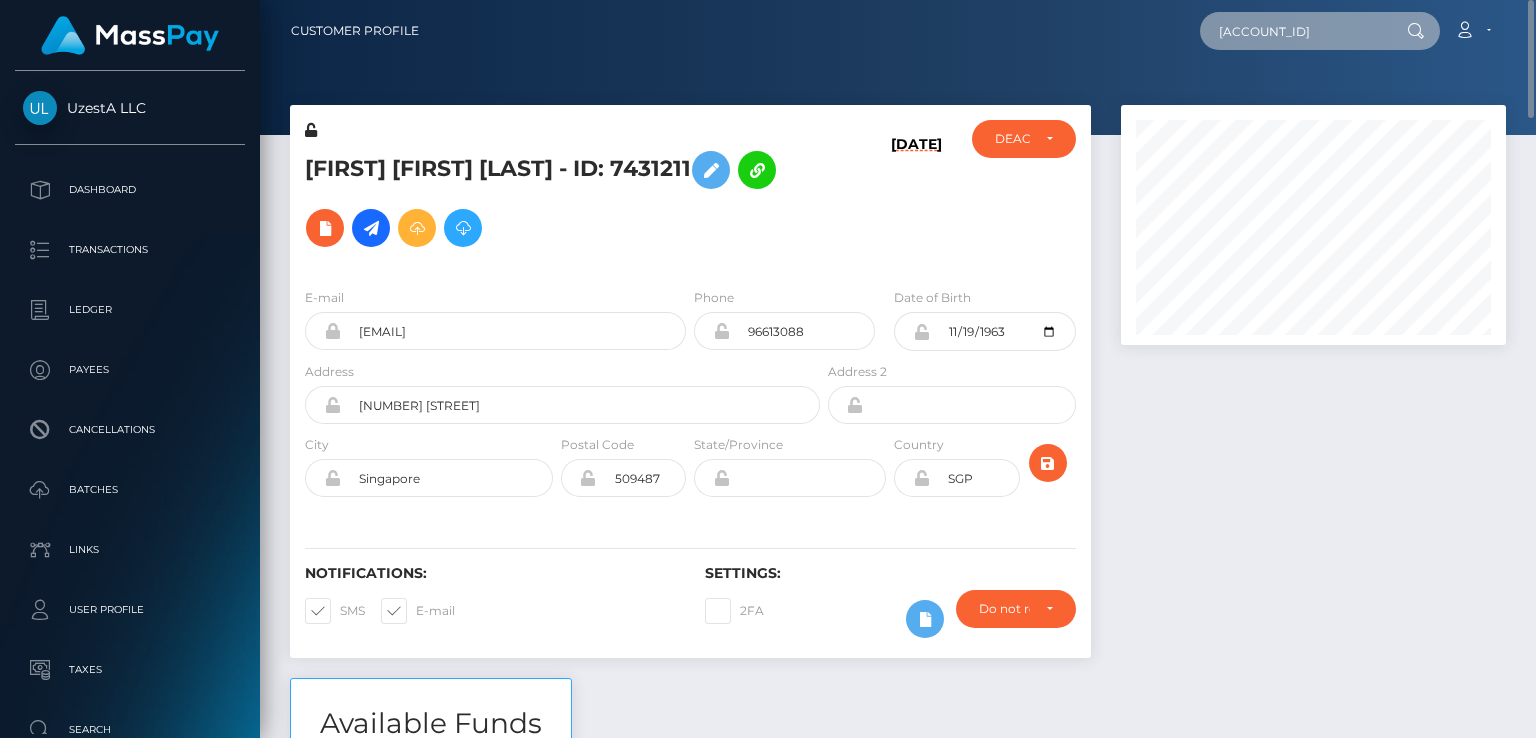 type on "[ACCOUNT_ID]" 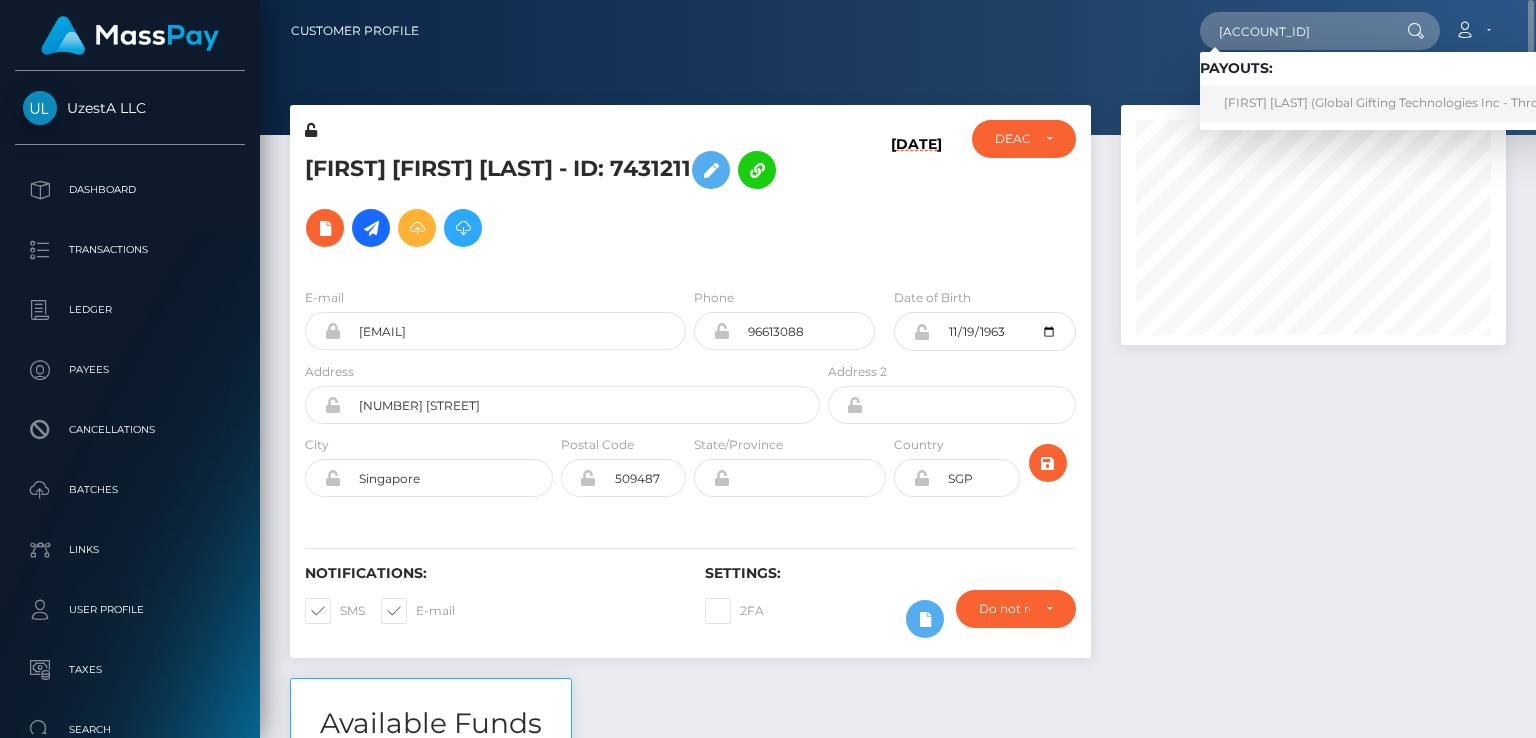 click on "RODRIGO ALEJANDRO VILLICANA PEREZ (Global Gifting Technologies Inc - Throne)" at bounding box center [1391, 103] 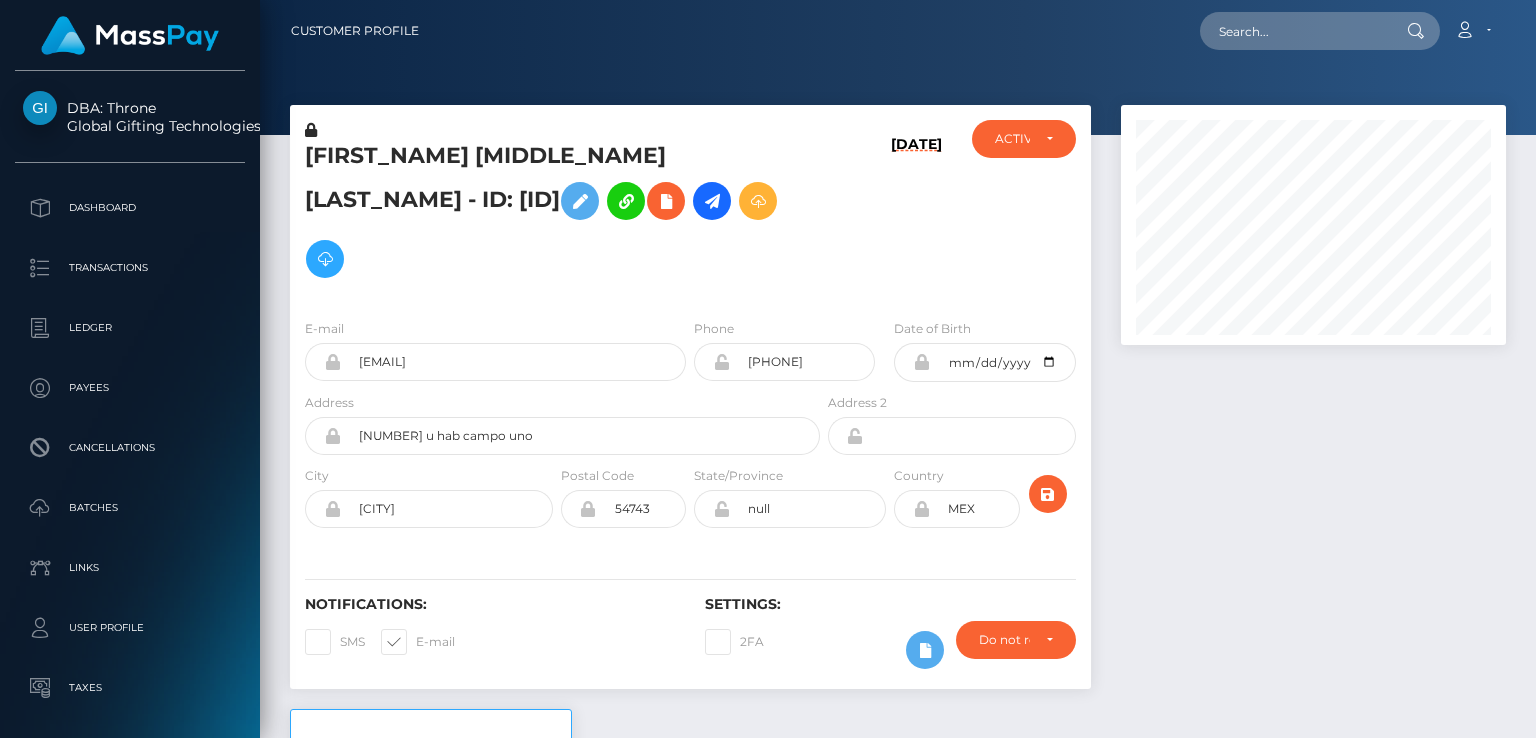 scroll, scrollTop: 0, scrollLeft: 0, axis: both 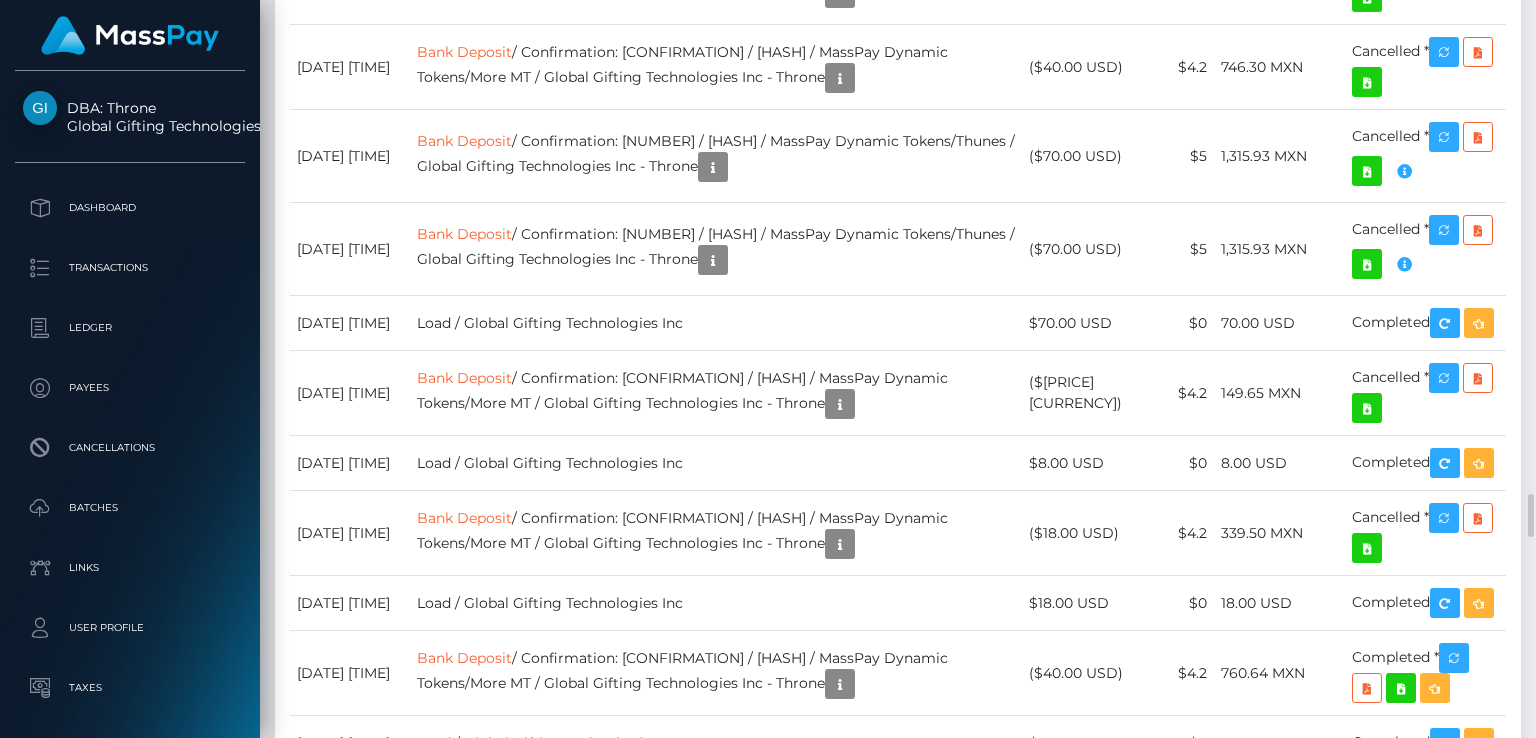 click on "Transactions History
* Transactions date/time are shown in payee's local timezone
Date/Time
Description
Amount
Fee
Received
Status
BAJIO VALUE" at bounding box center (898, -363) 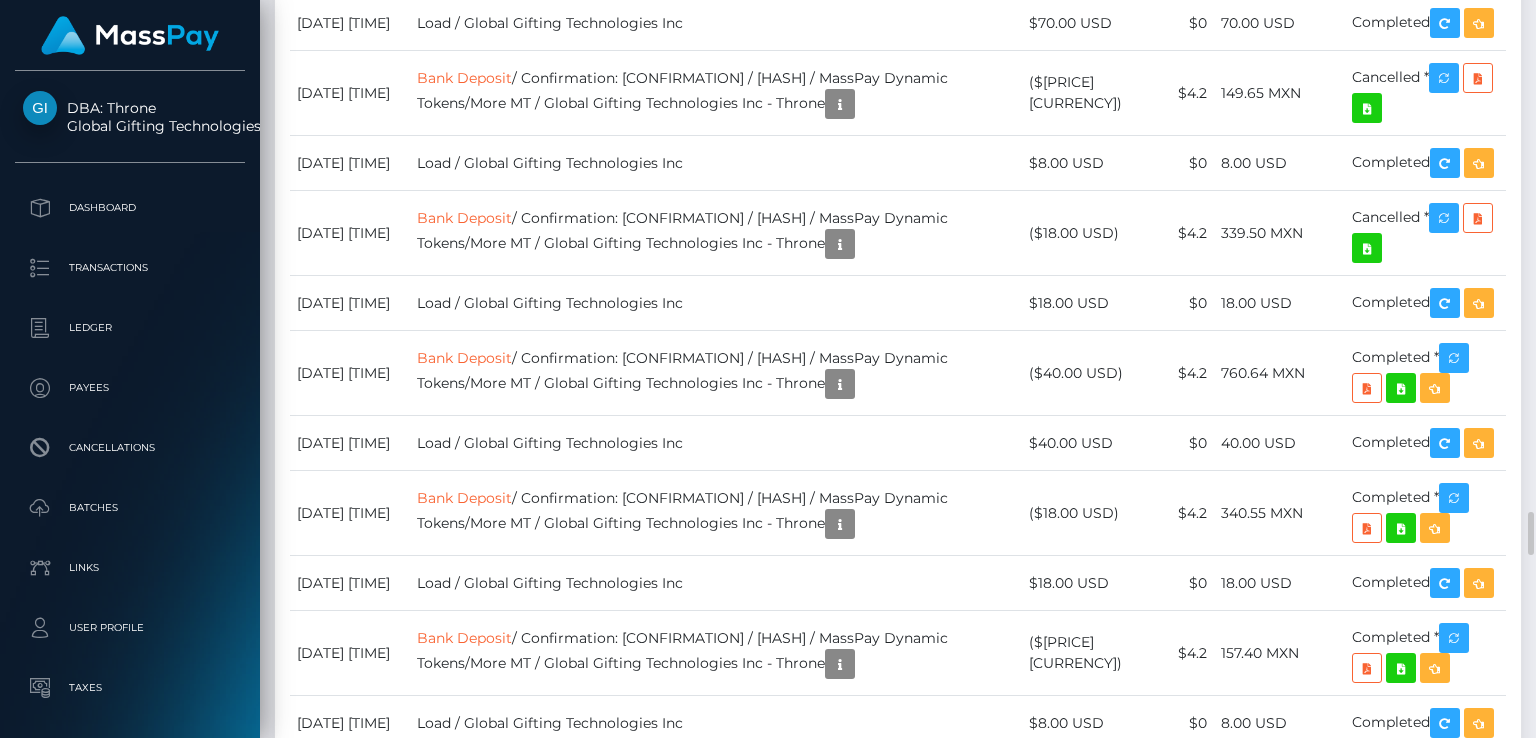 scroll, scrollTop: 8400, scrollLeft: 0, axis: vertical 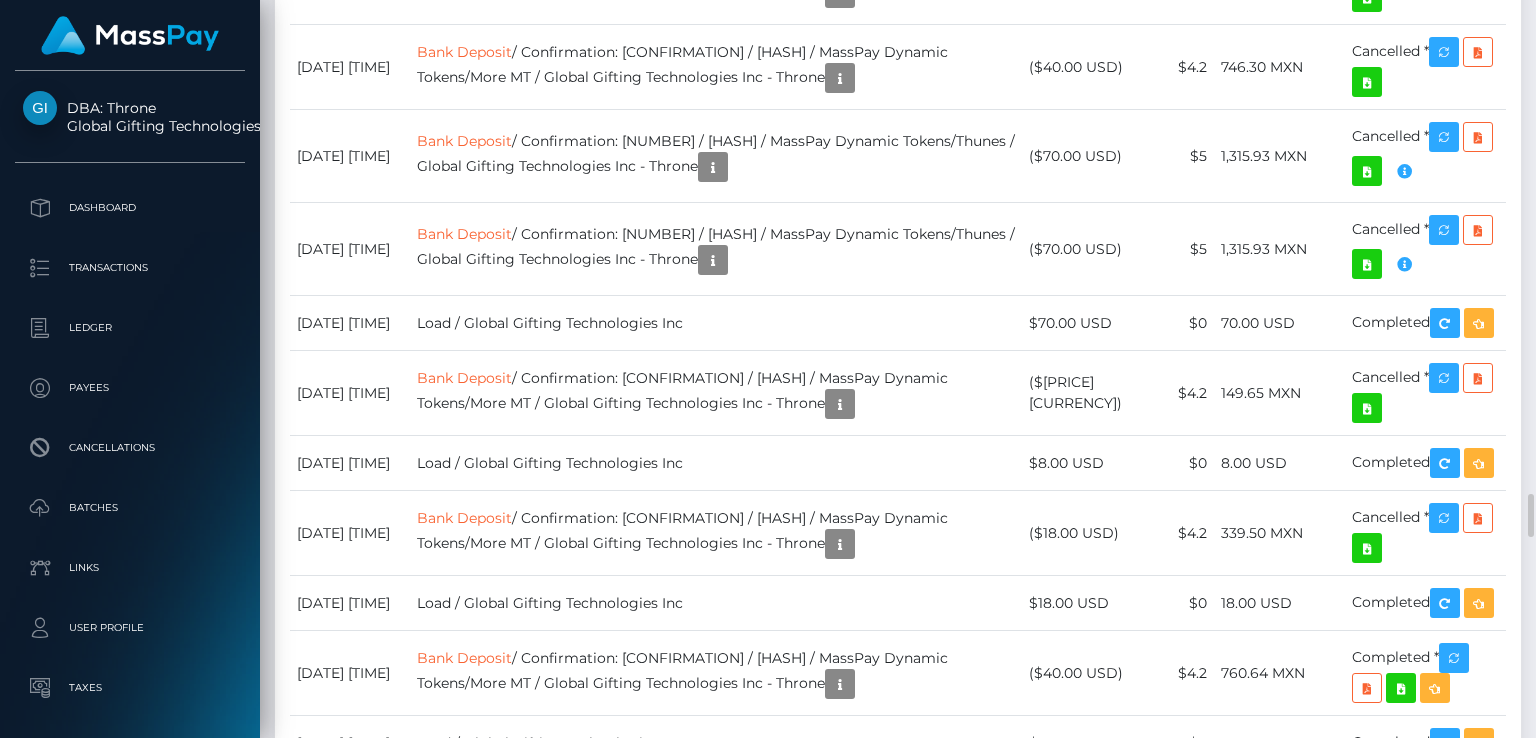 click on "Description" at bounding box center [716, -2171] 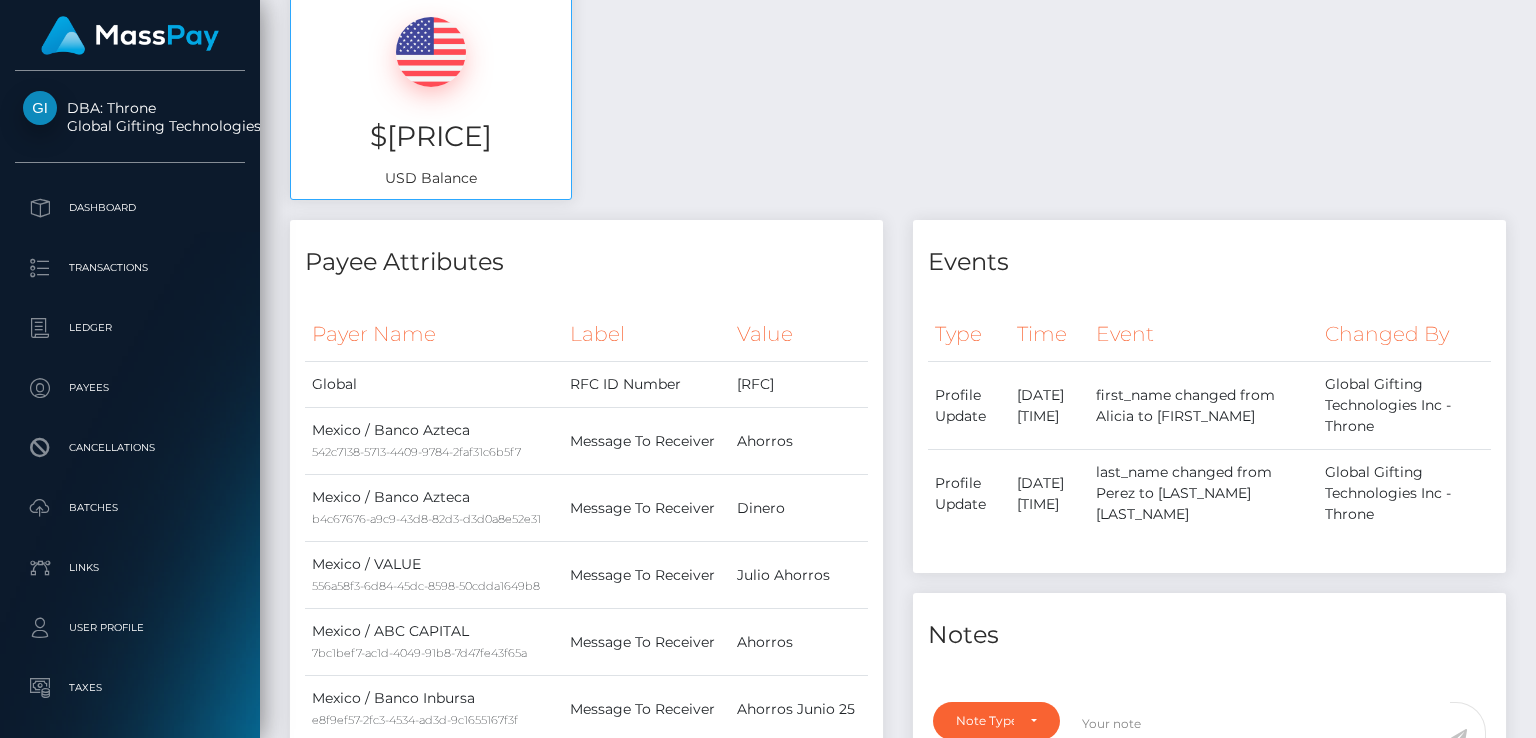 scroll, scrollTop: 0, scrollLeft: 0, axis: both 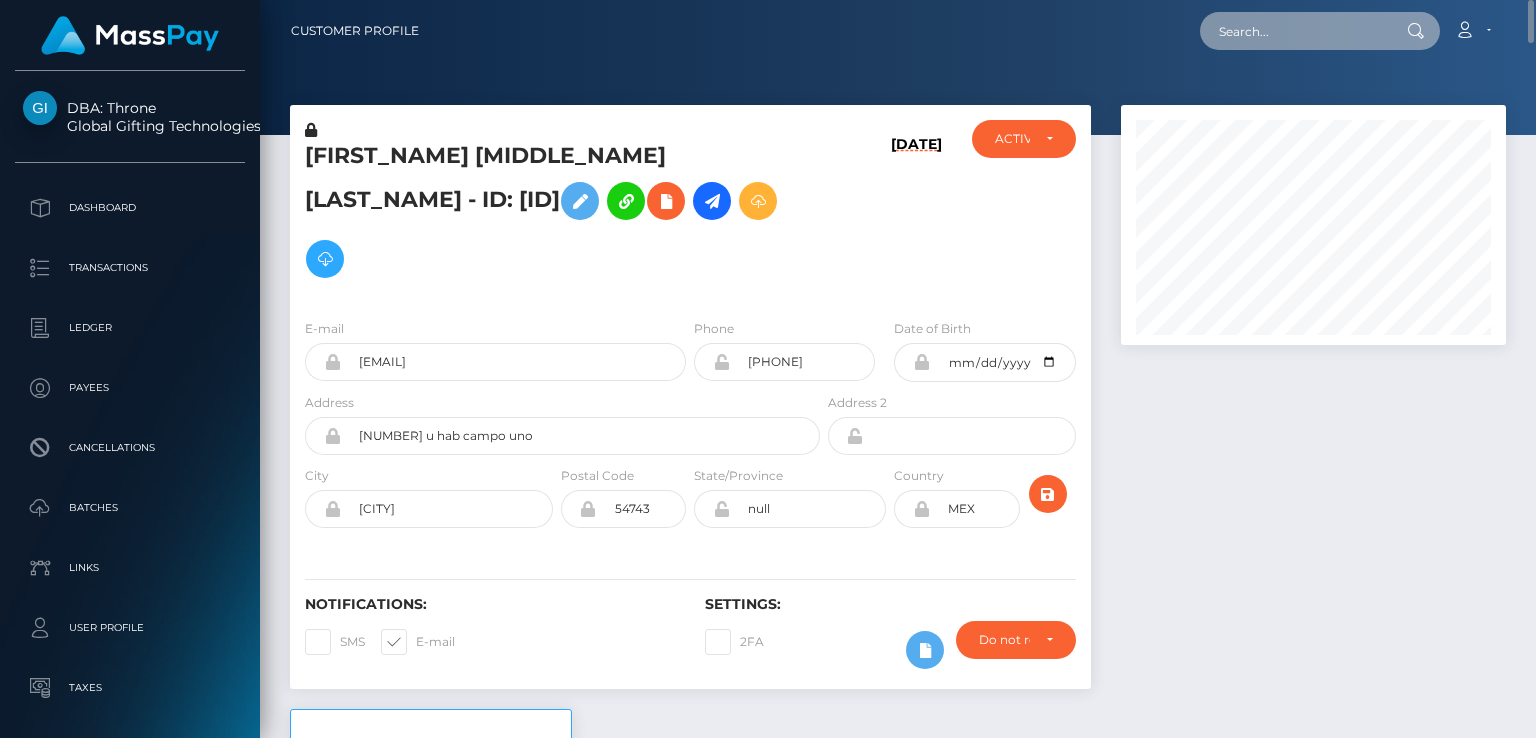 paste on "c212fec6-a4e6-4c44-be93-24826ac5c454" 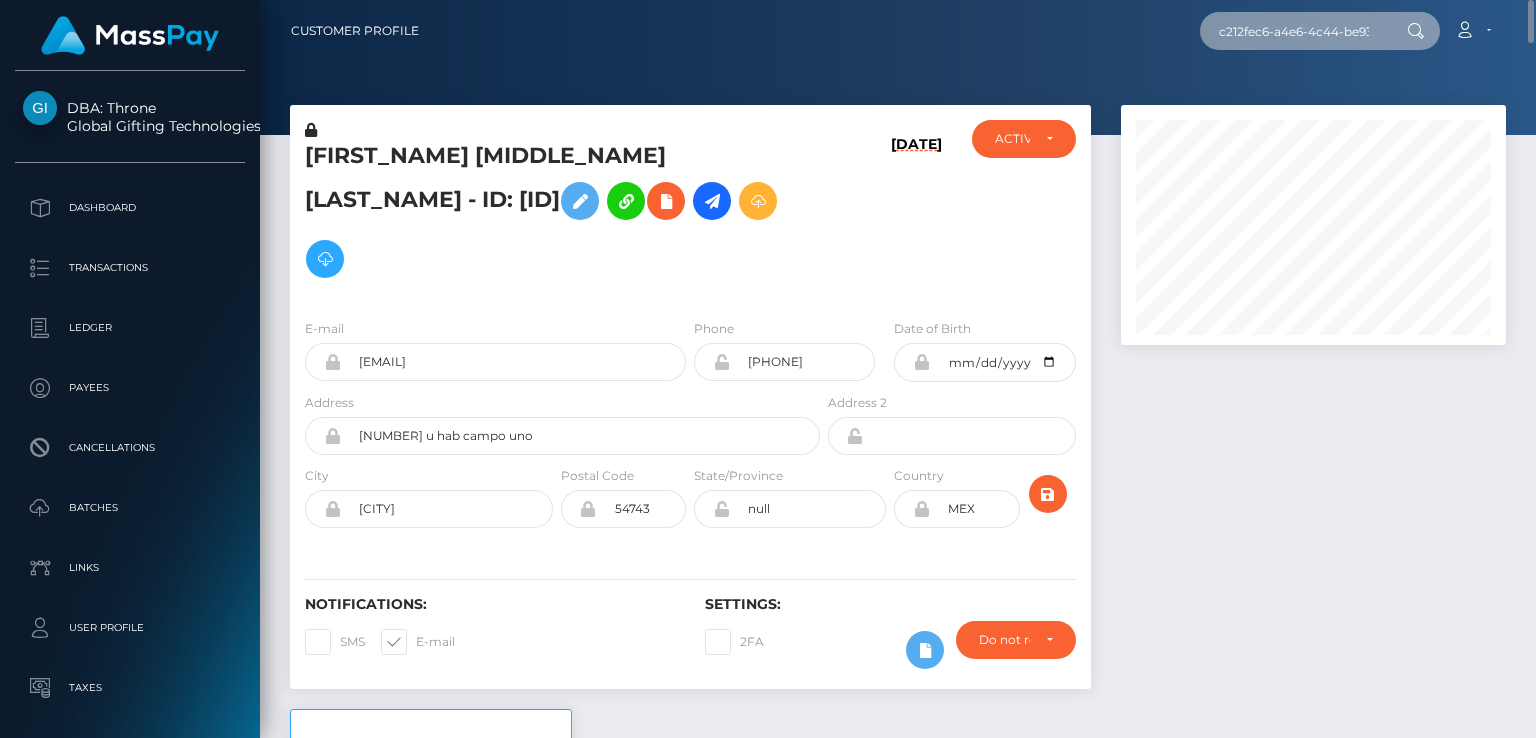 scroll, scrollTop: 0, scrollLeft: 96, axis: horizontal 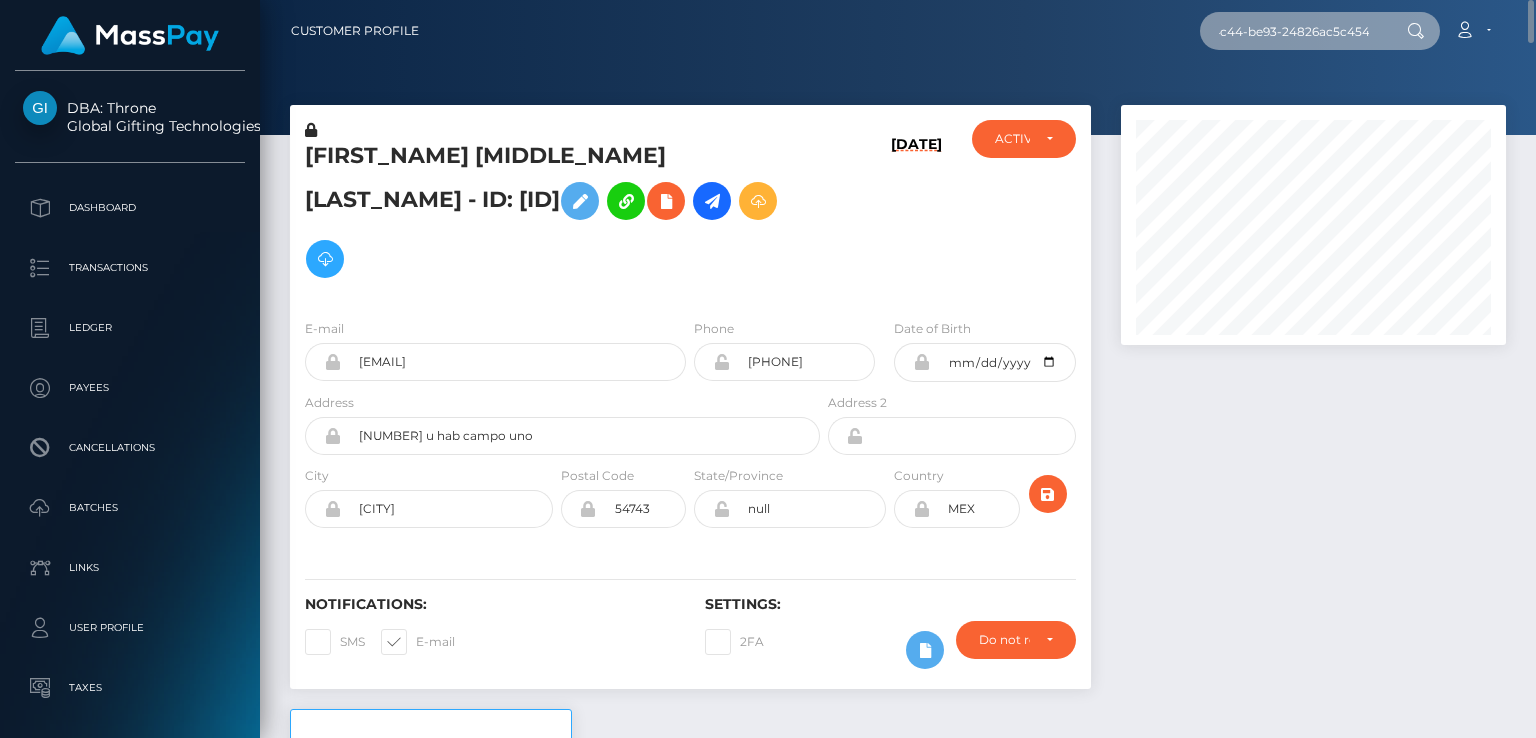 type on "c212fec6-a4e6-4c44-be93-24826ac5c454" 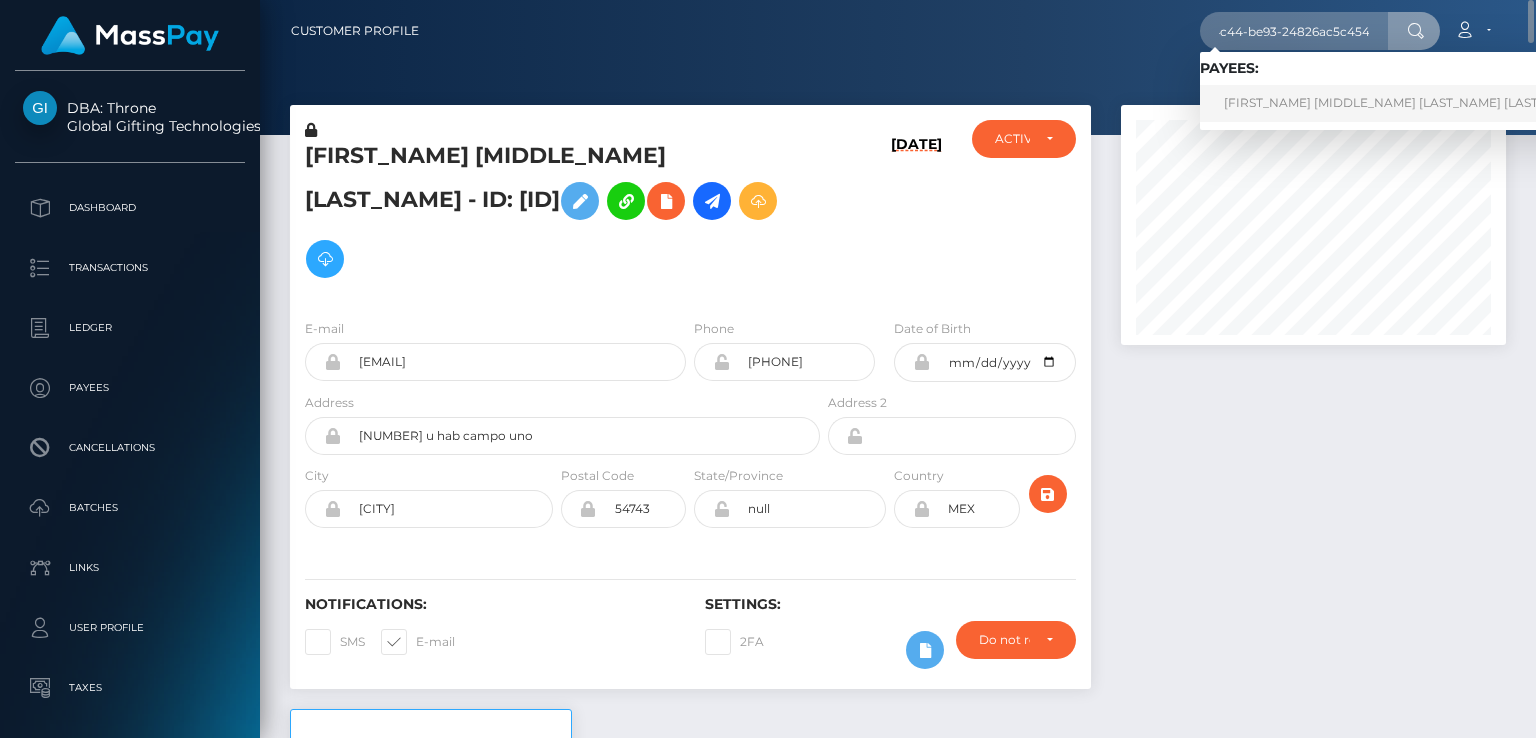 scroll, scrollTop: 0, scrollLeft: 0, axis: both 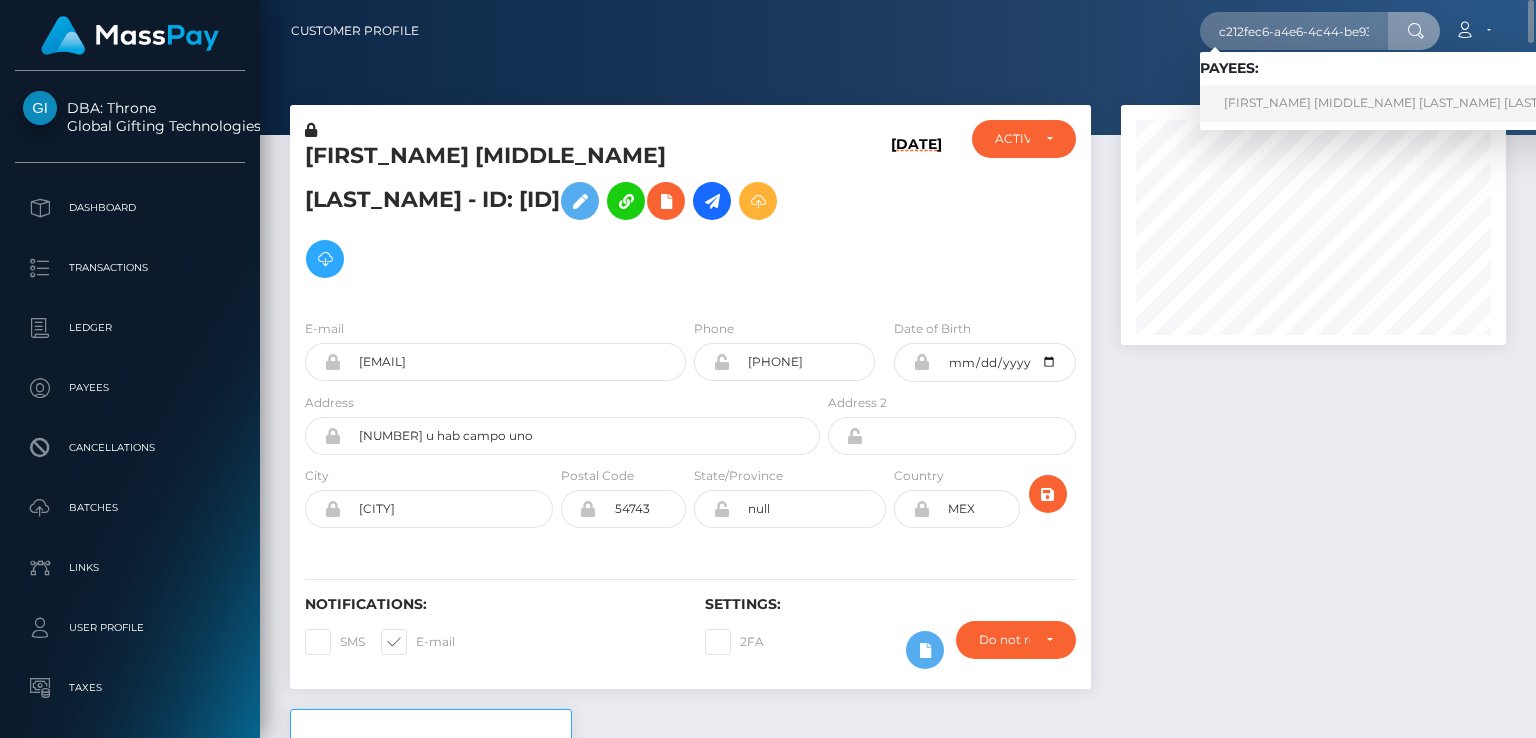 click on "[FIRST_NAME] [MIDDLE_NAME] [LAST_NAME] [LAST_NAME]" at bounding box center (1405, 103) 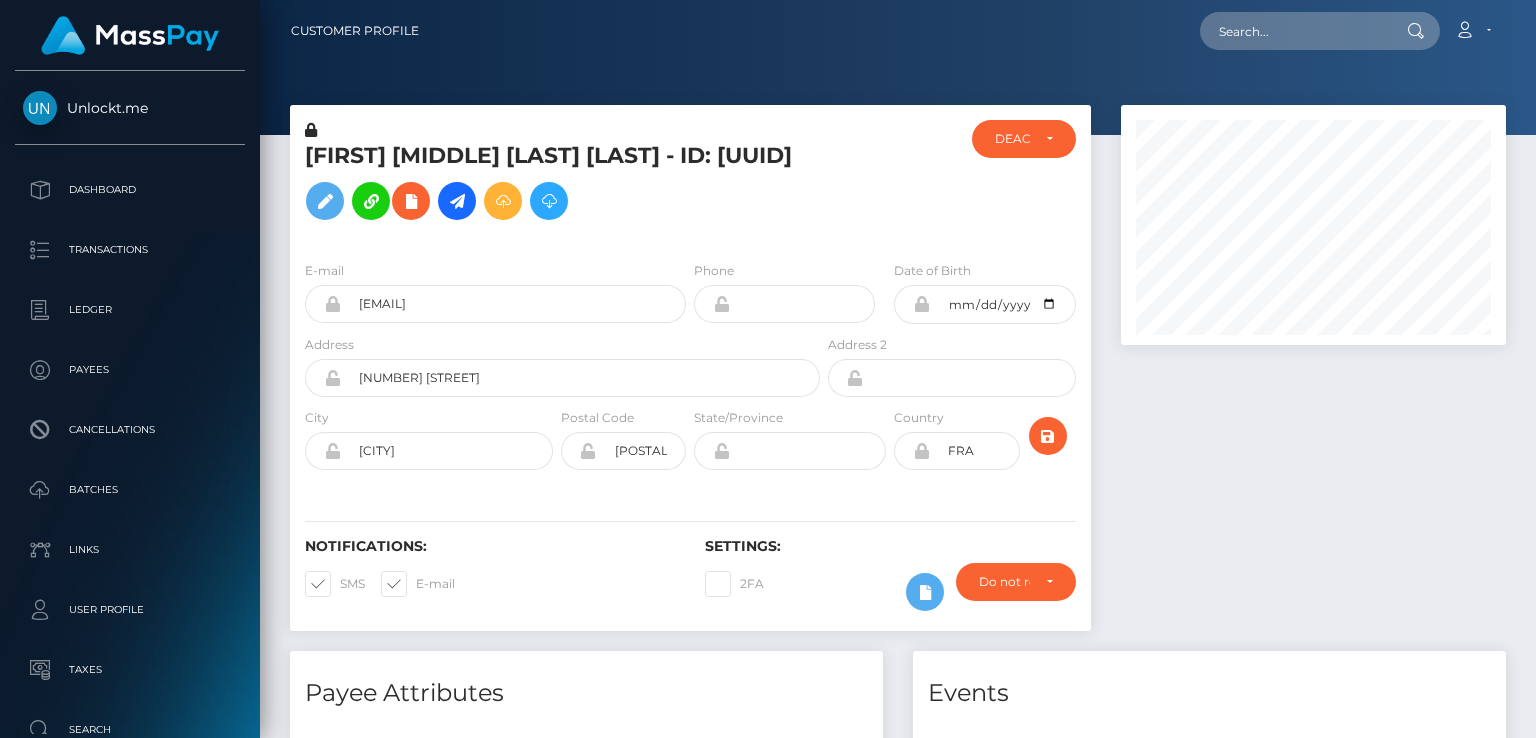 scroll, scrollTop: 0, scrollLeft: 0, axis: both 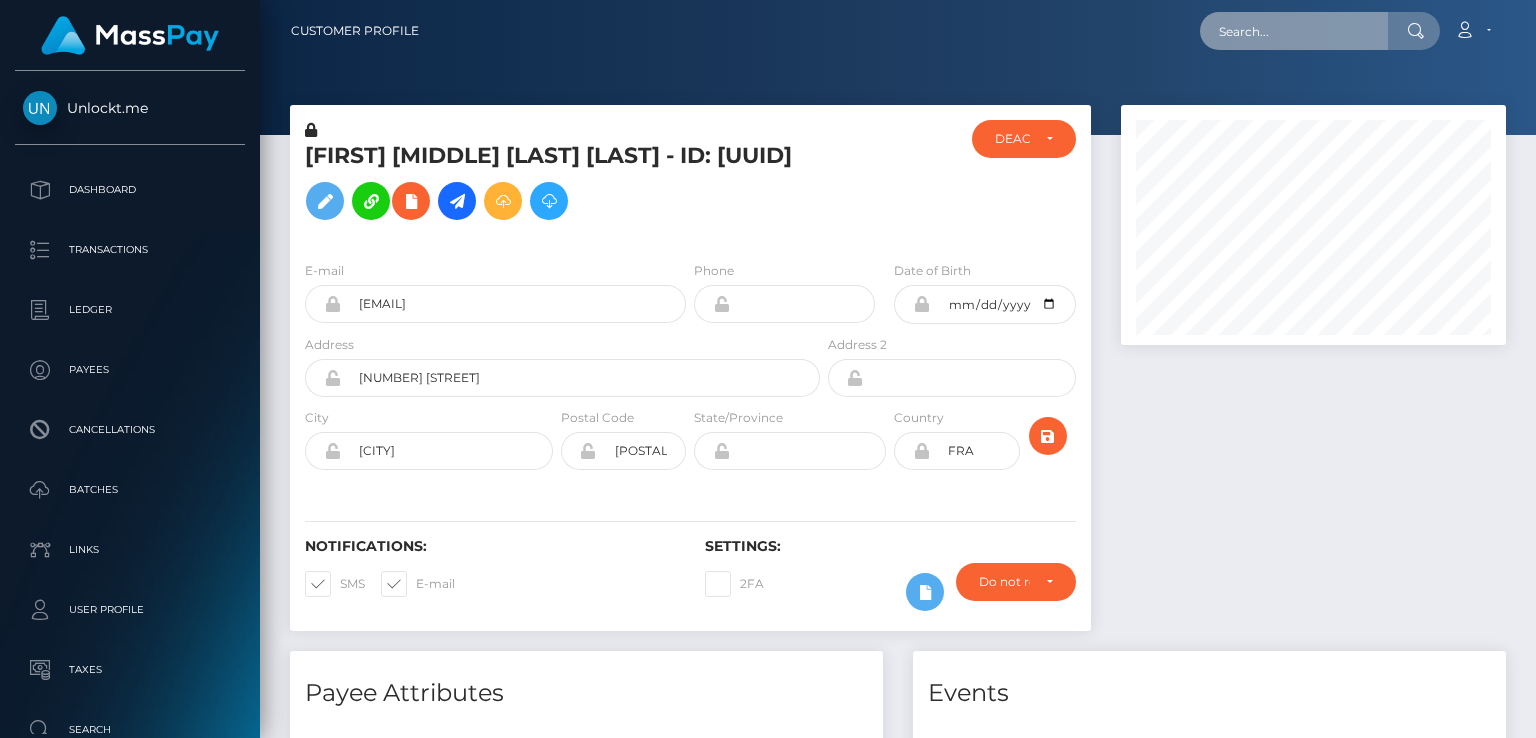 click at bounding box center (1294, 31) 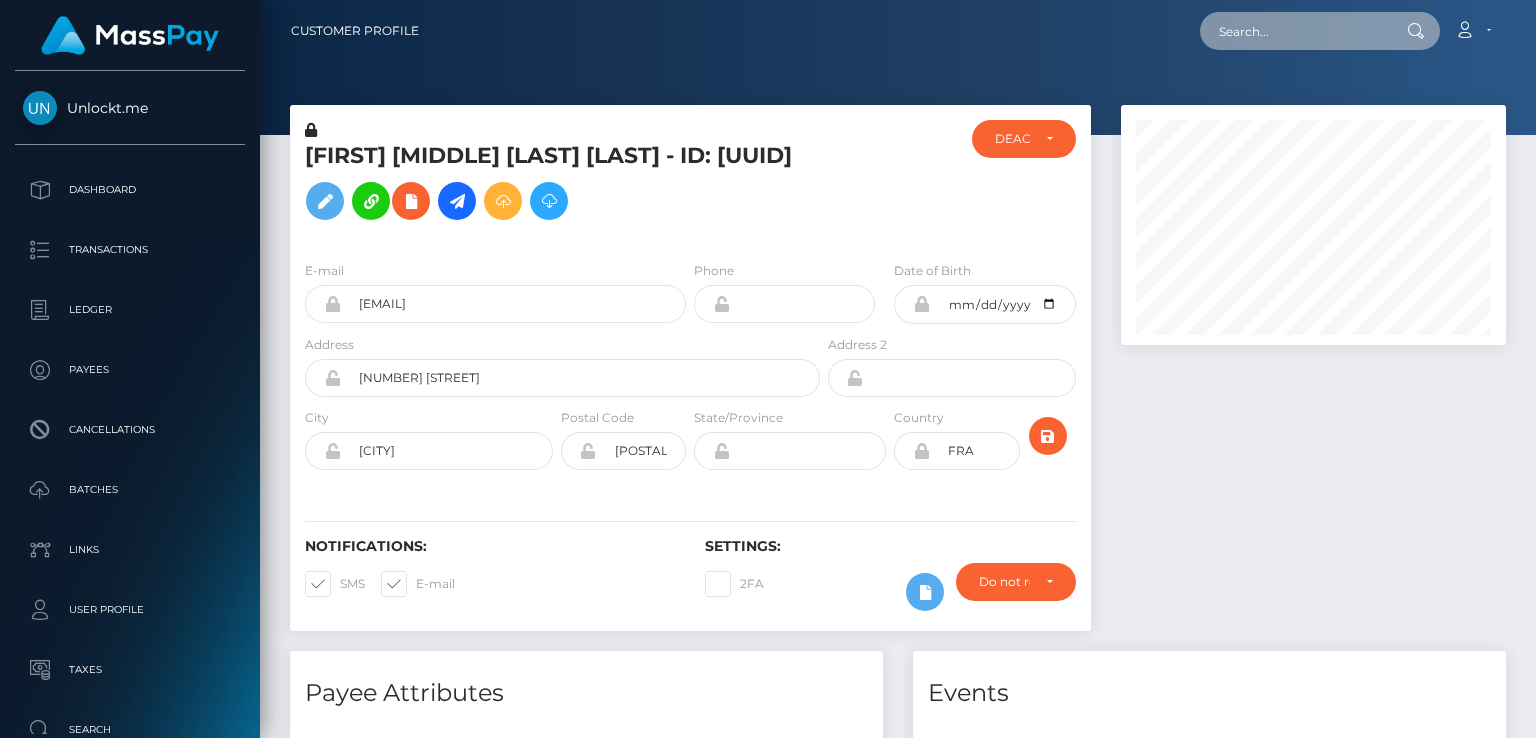 paste on "7431211" 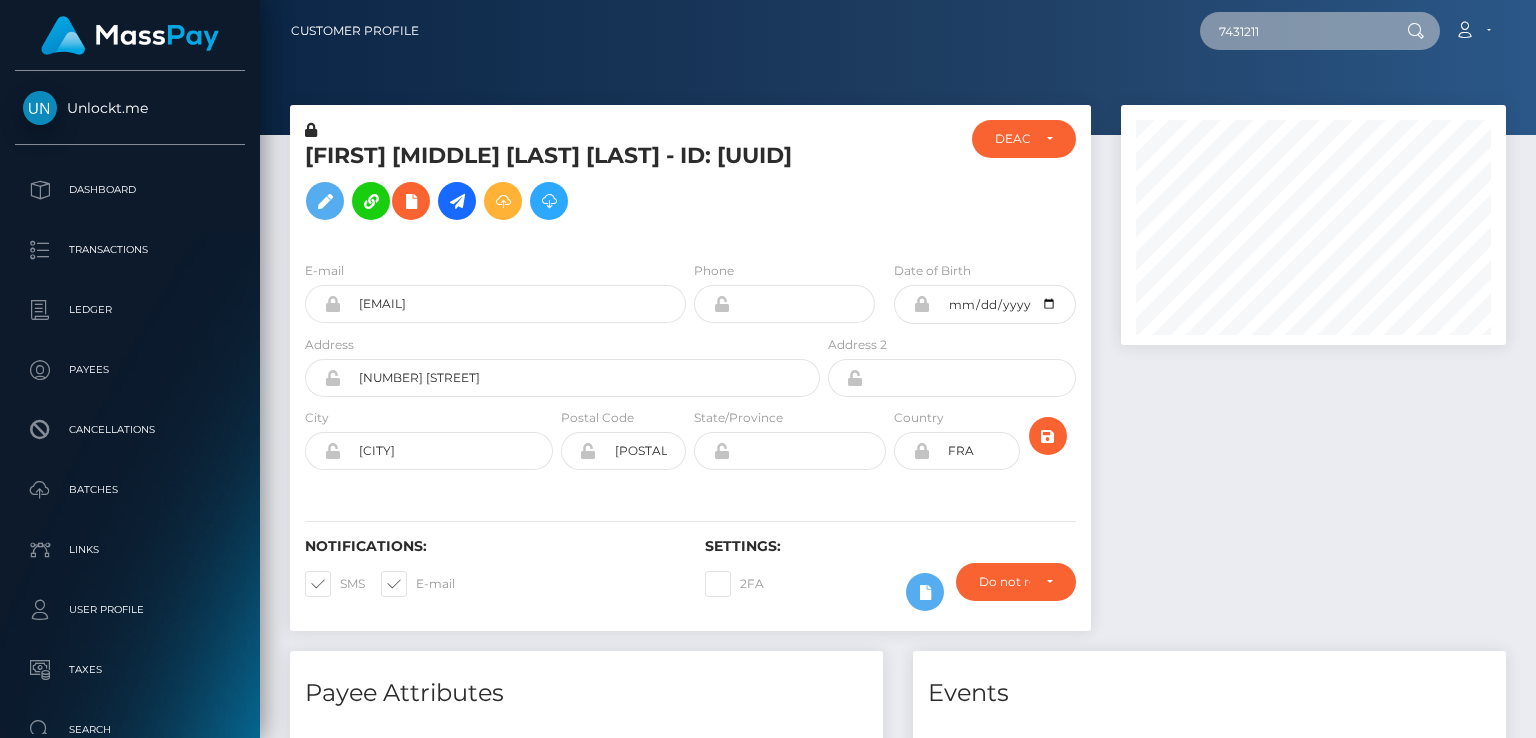 type on "7431211" 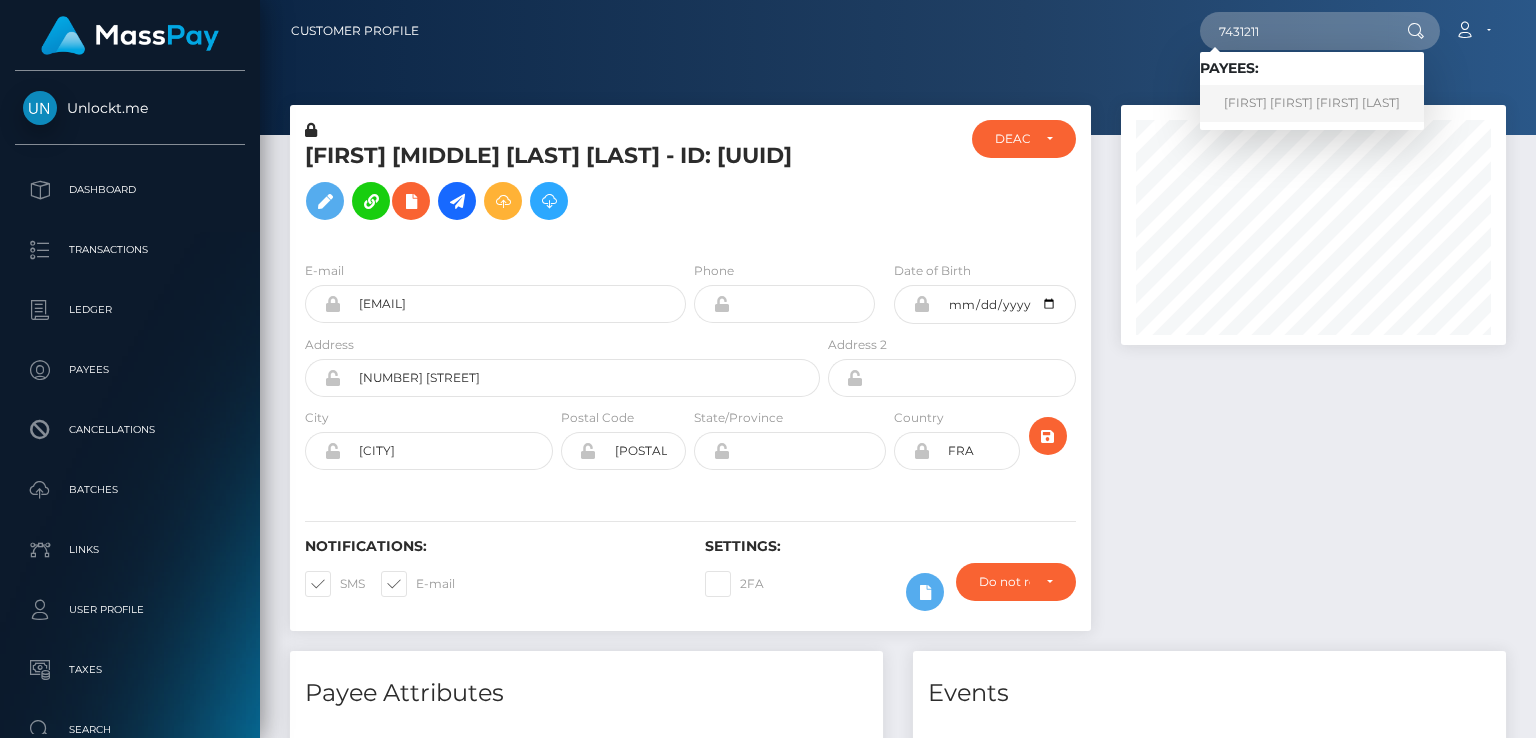 click on "Suan Suan Susan  Chong" at bounding box center (1312, 103) 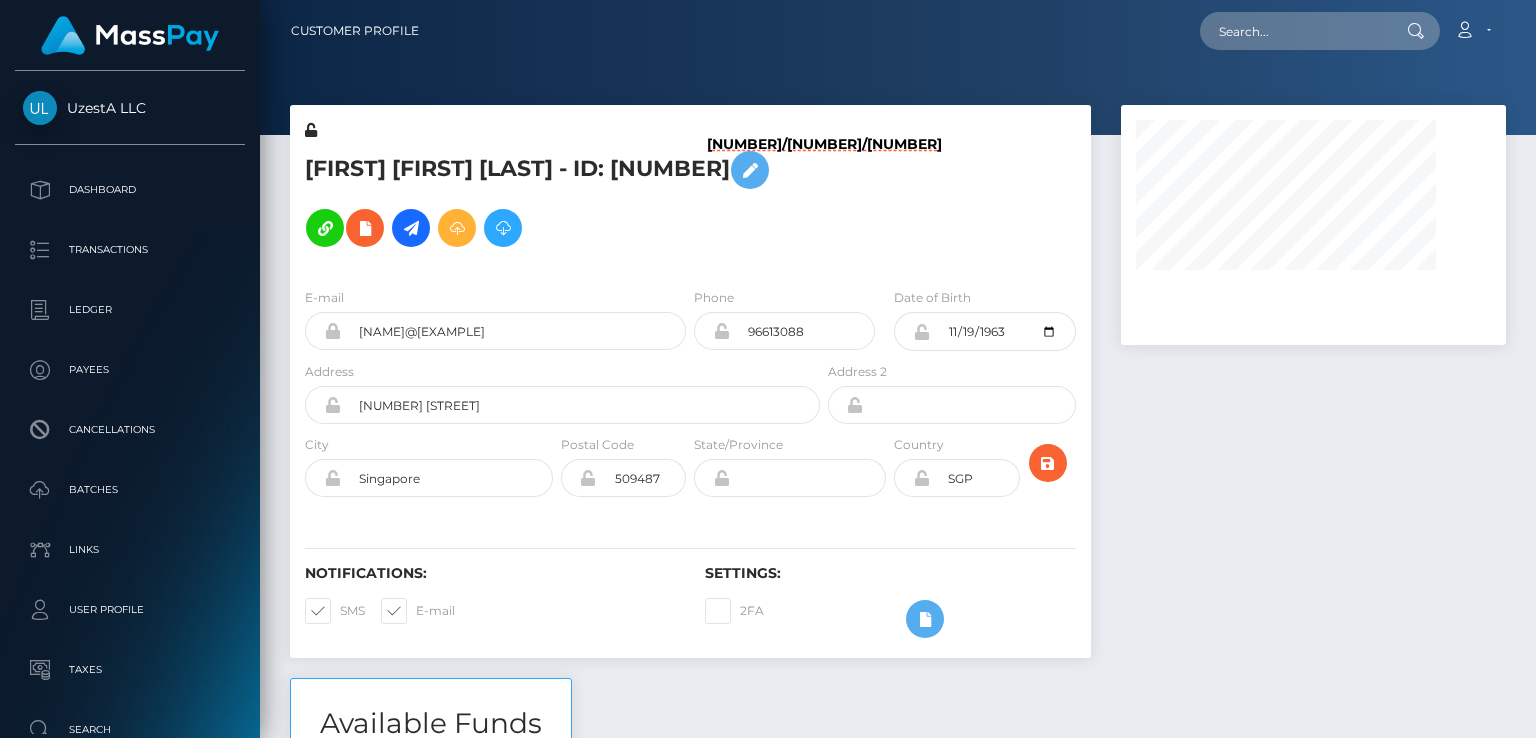 scroll, scrollTop: 0, scrollLeft: 0, axis: both 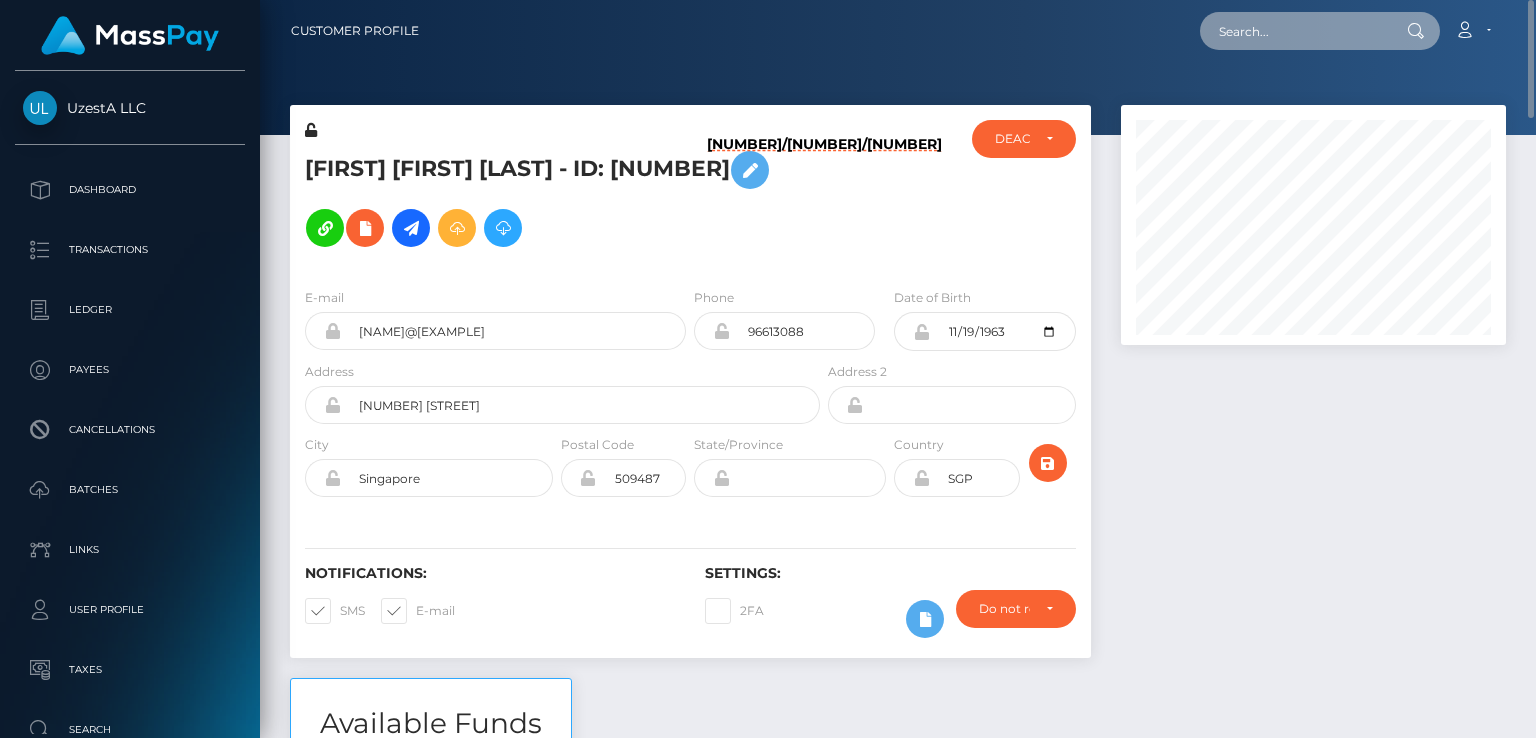 paste on "MSP32a4c3b4ed71c77" 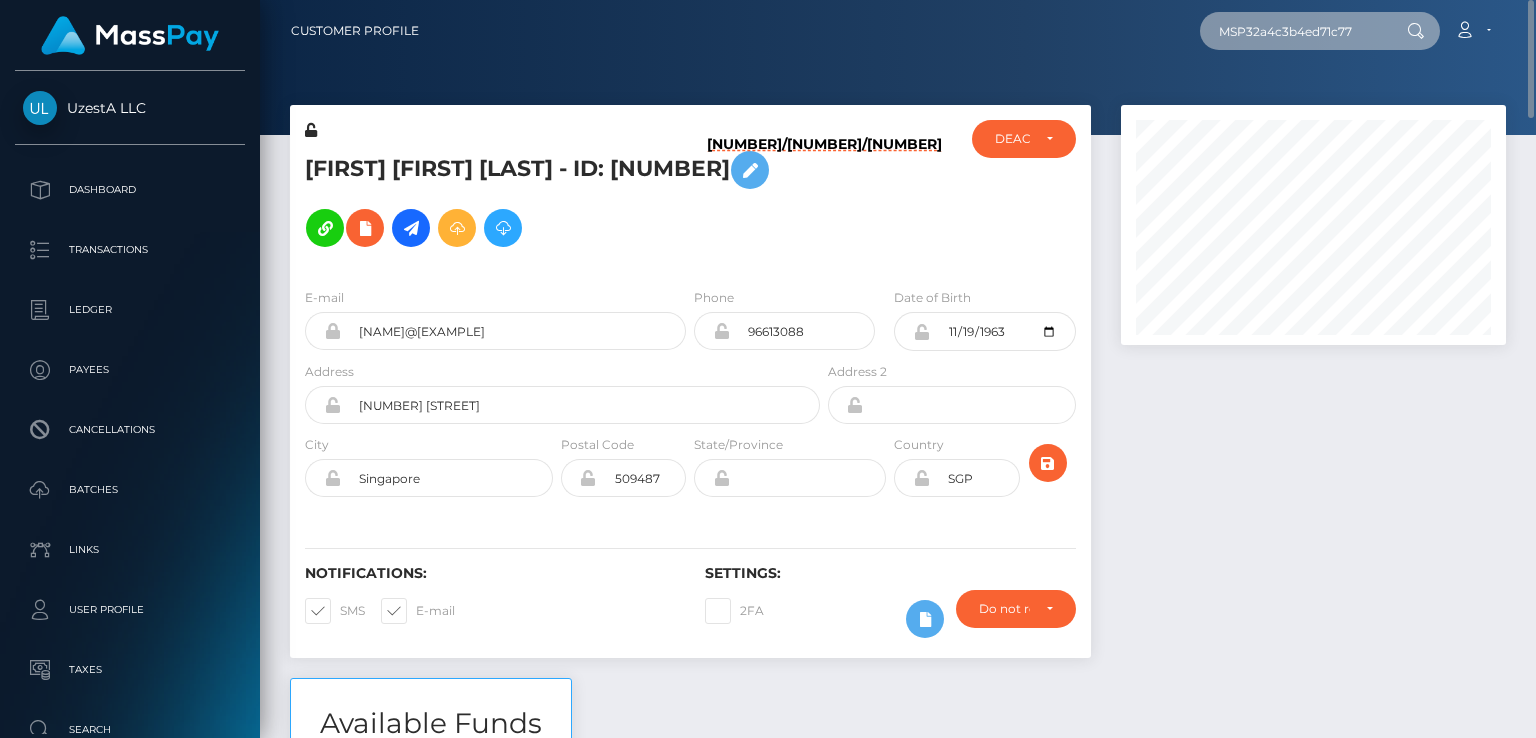 type on "MSP32a4c3b4ed71c77" 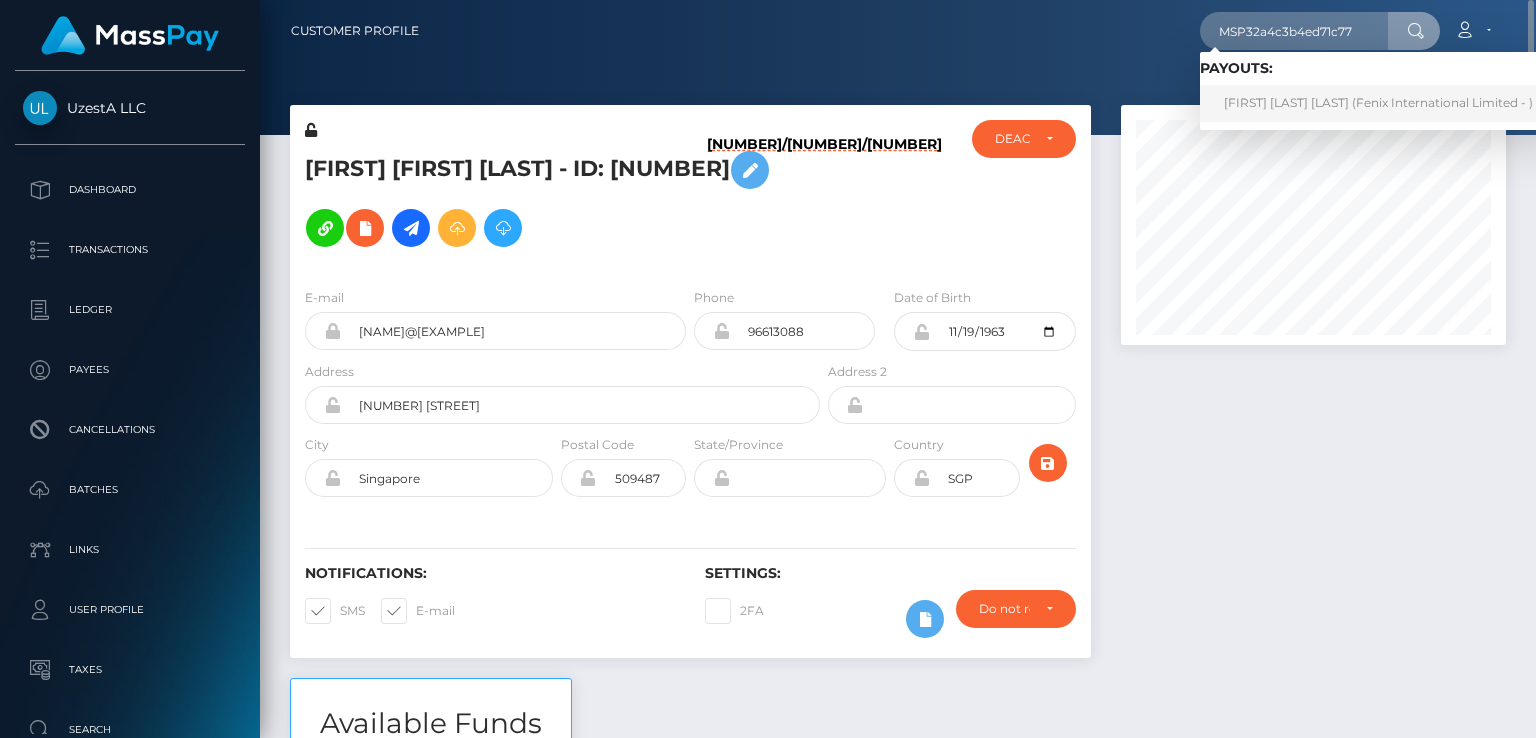 click on "Dieto Rizkiansyah Putra  Pratama (Fenix International Limited - )" at bounding box center [1378, 103] 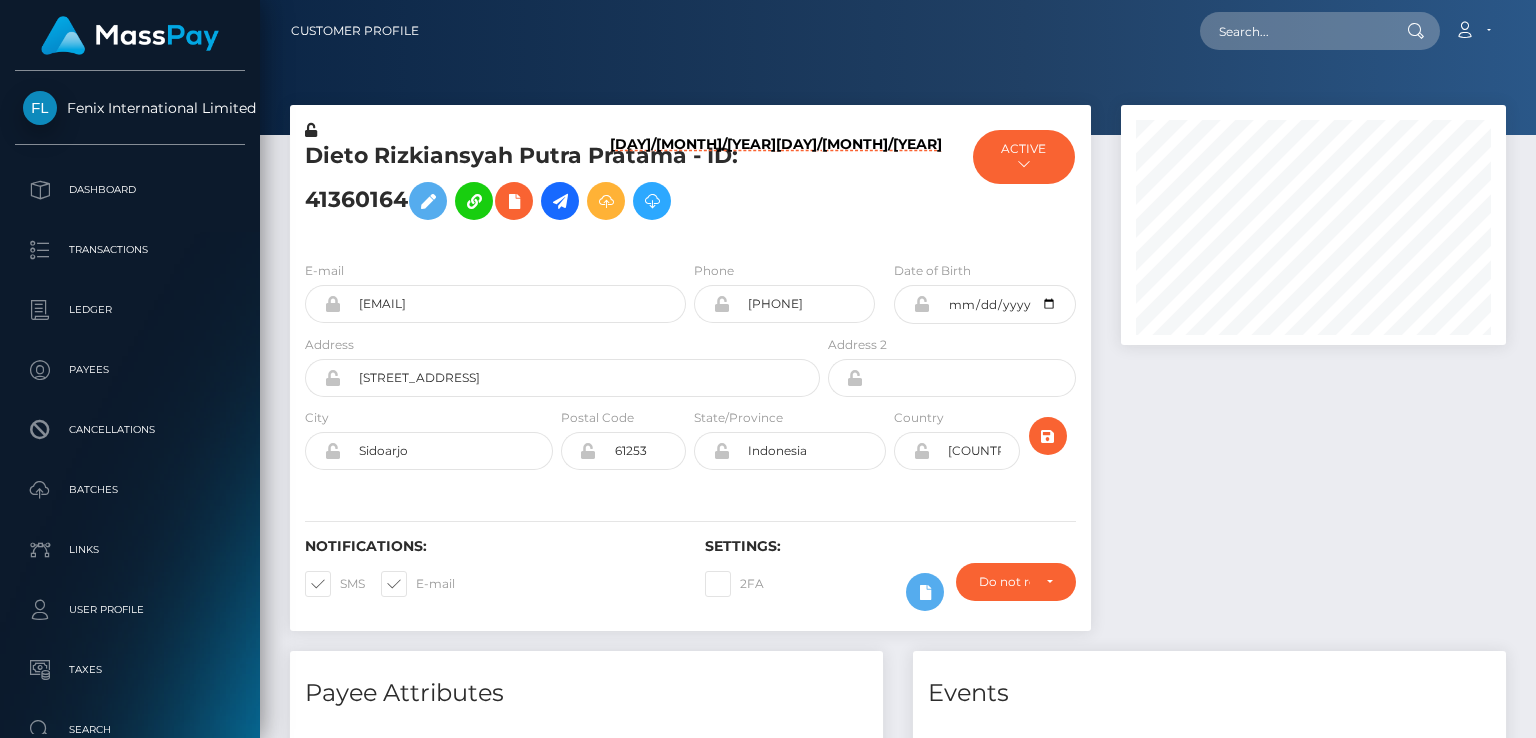 scroll, scrollTop: 0, scrollLeft: 0, axis: both 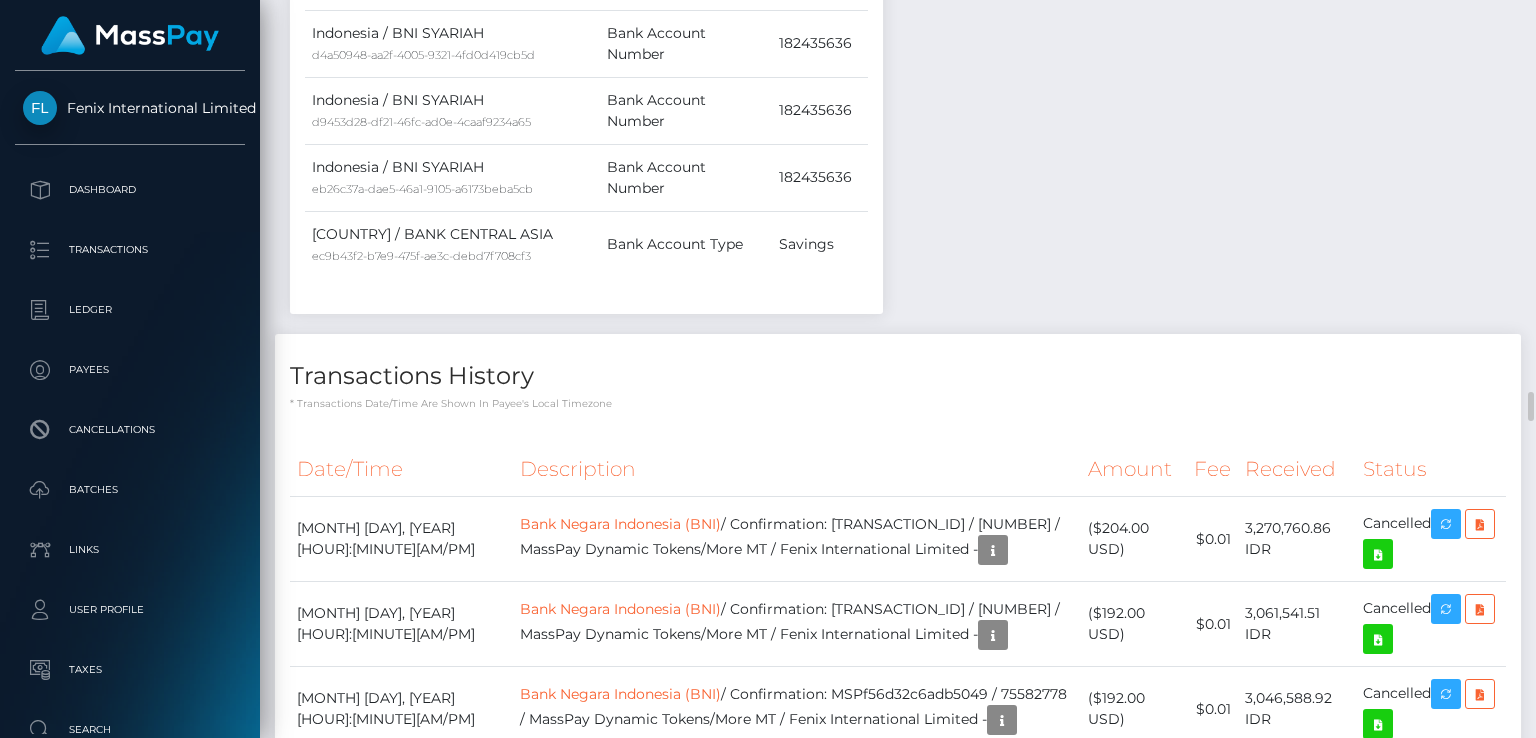 click on "Transactions History
* Transactions date/time are shown in payee's local timezone
Date/Time
Description
Amount
Fee
Received
Status
BNI SYARIAH" at bounding box center [898, 4627] 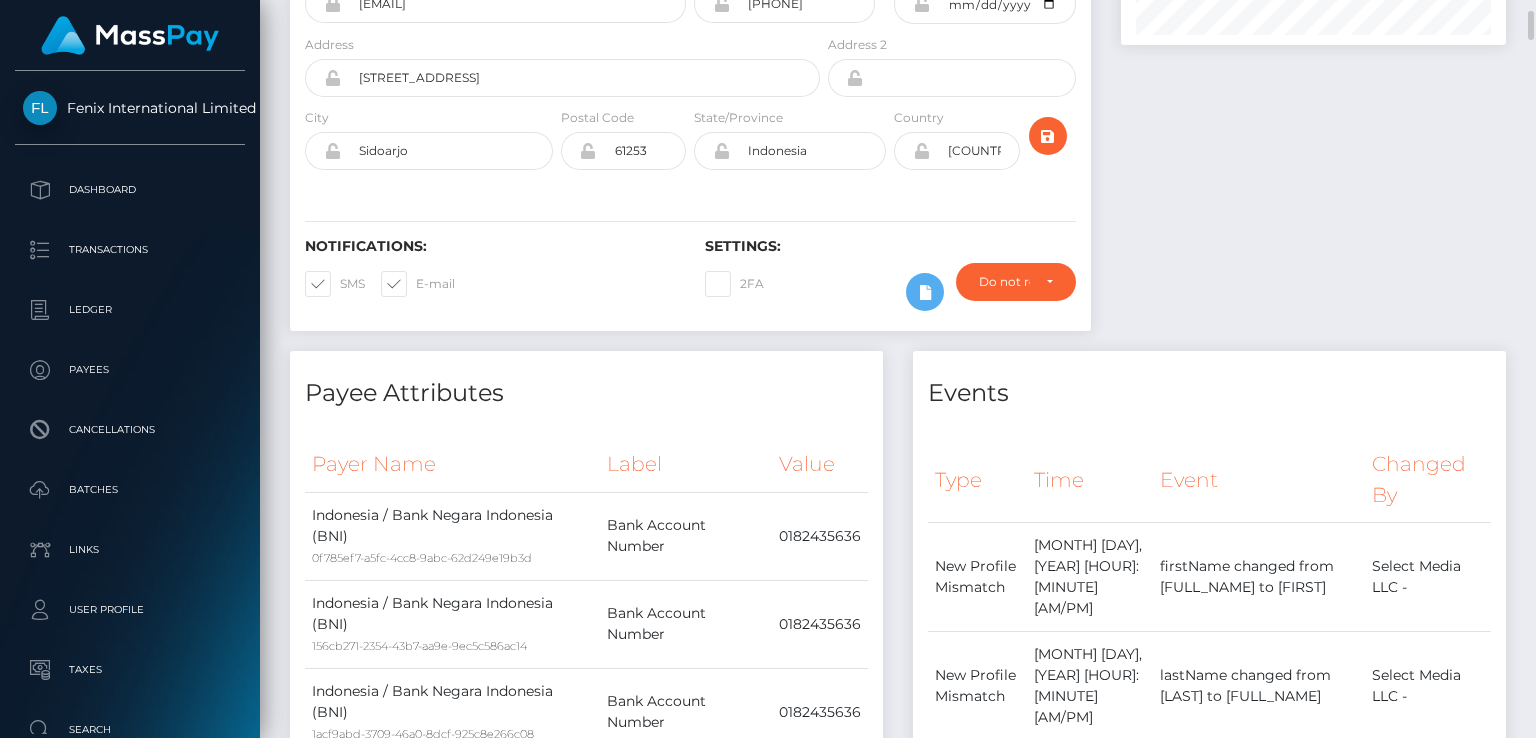 scroll, scrollTop: 0, scrollLeft: 0, axis: both 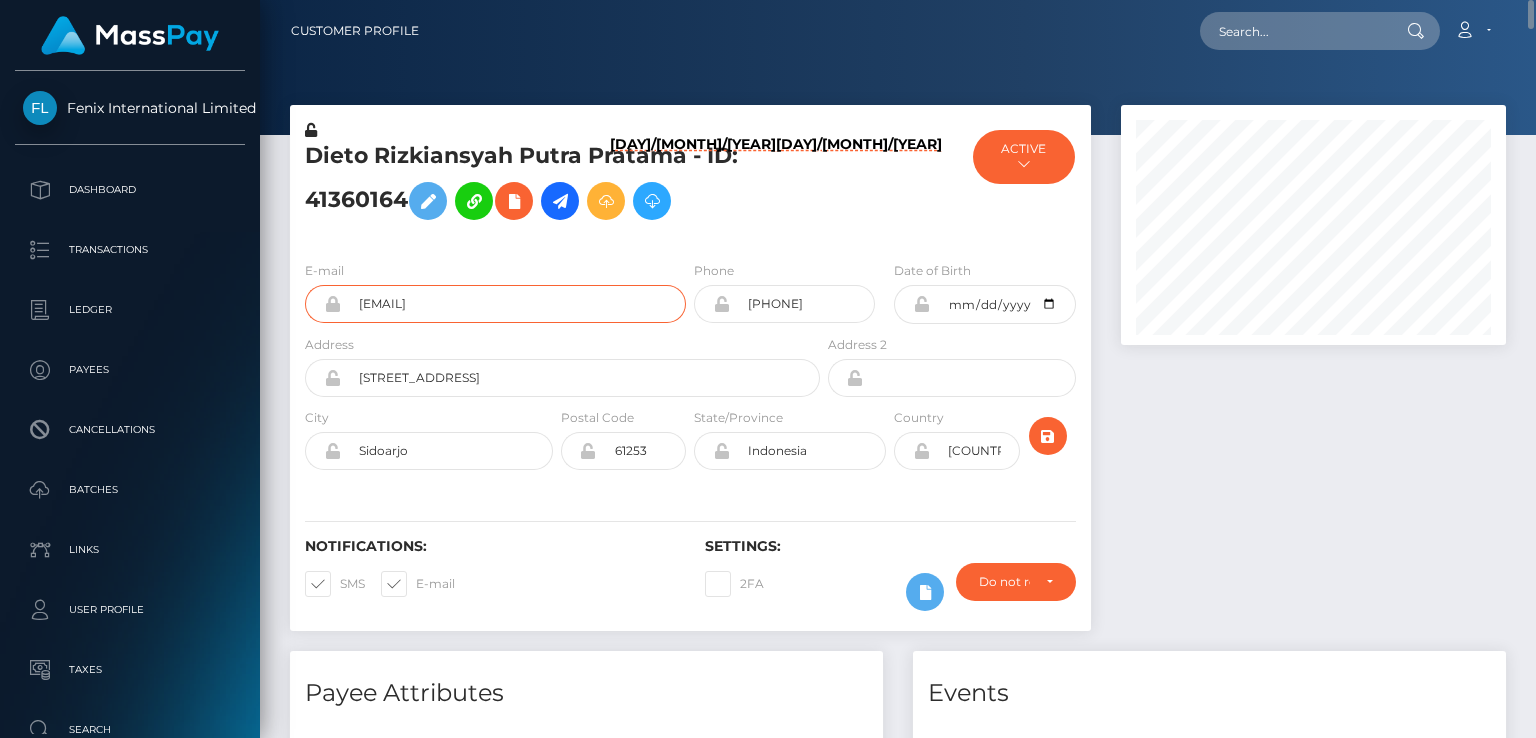 click on "plkfnts1@gmail.com" at bounding box center [513, 304] 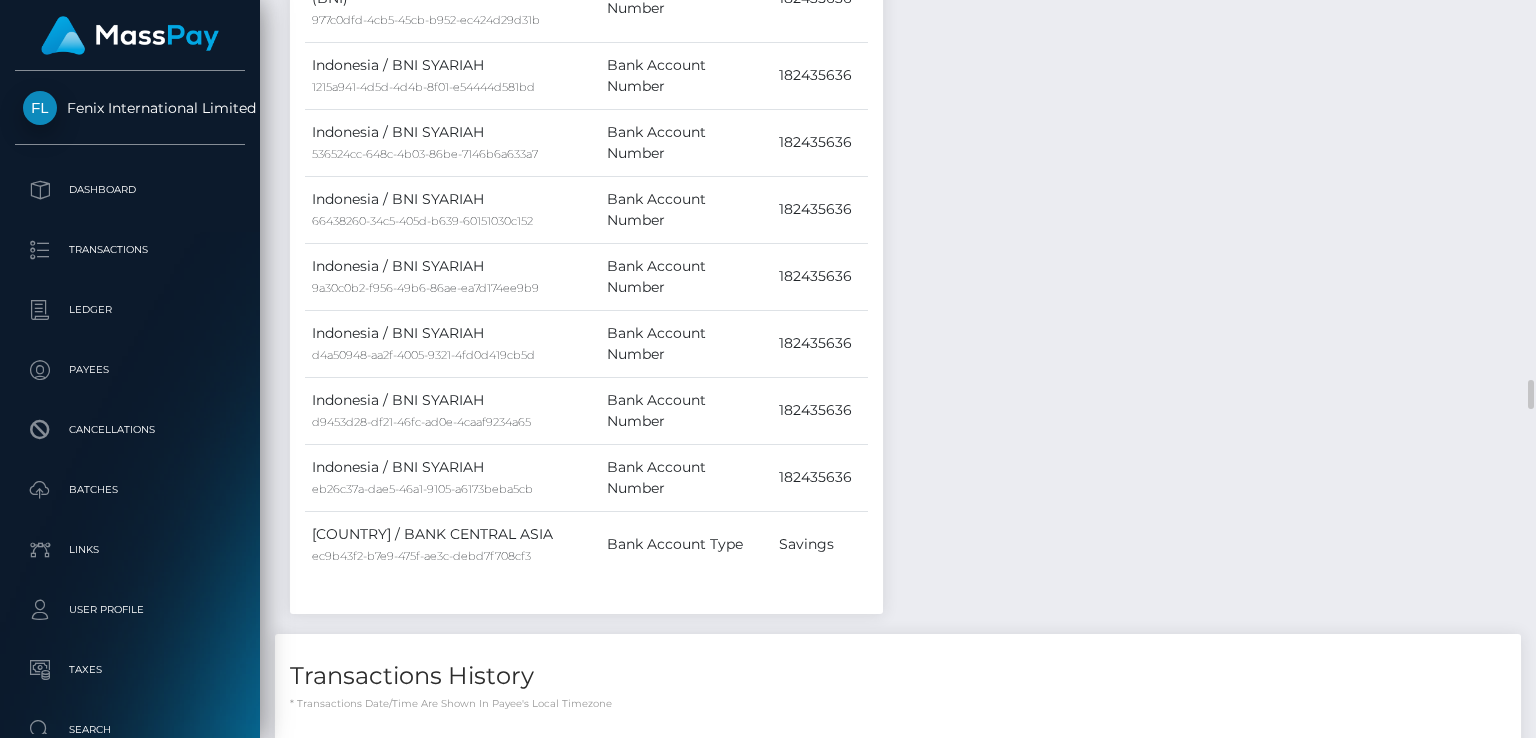 scroll, scrollTop: 10200, scrollLeft: 0, axis: vertical 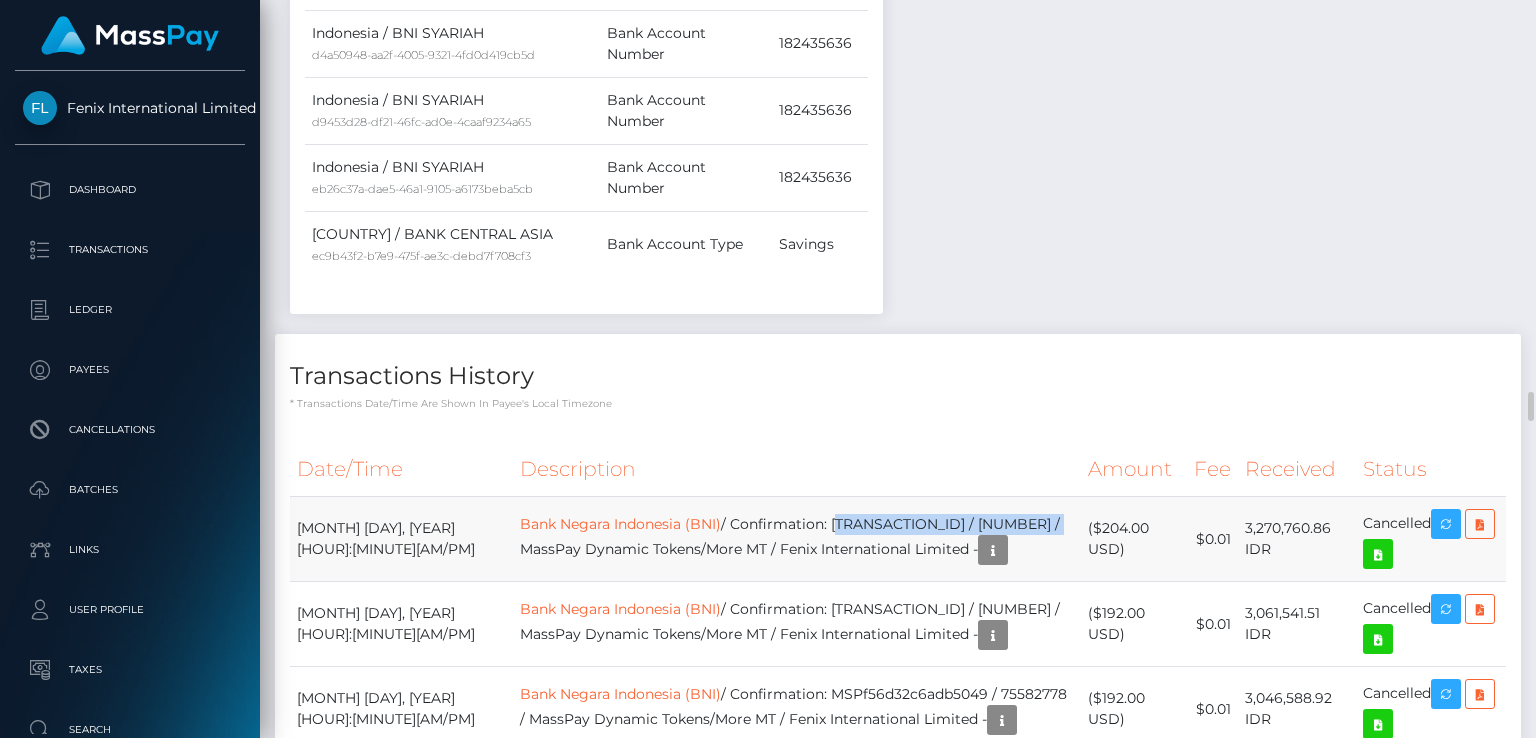 drag, startPoint x: 778, startPoint y: 242, endPoint x: 1017, endPoint y: 241, distance: 239.00209 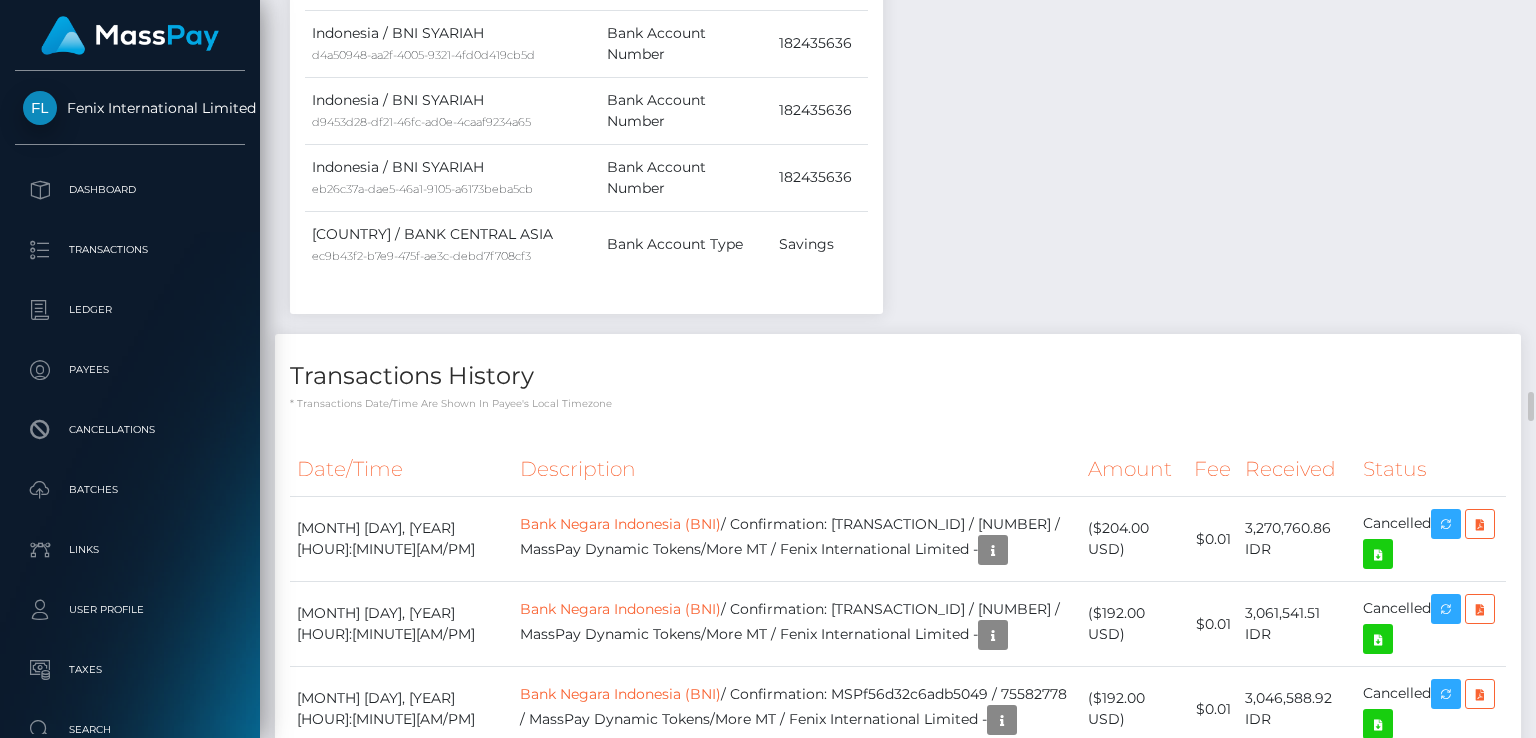 drag, startPoint x: 1017, startPoint y: 241, endPoint x: 873, endPoint y: 185, distance: 154.50566 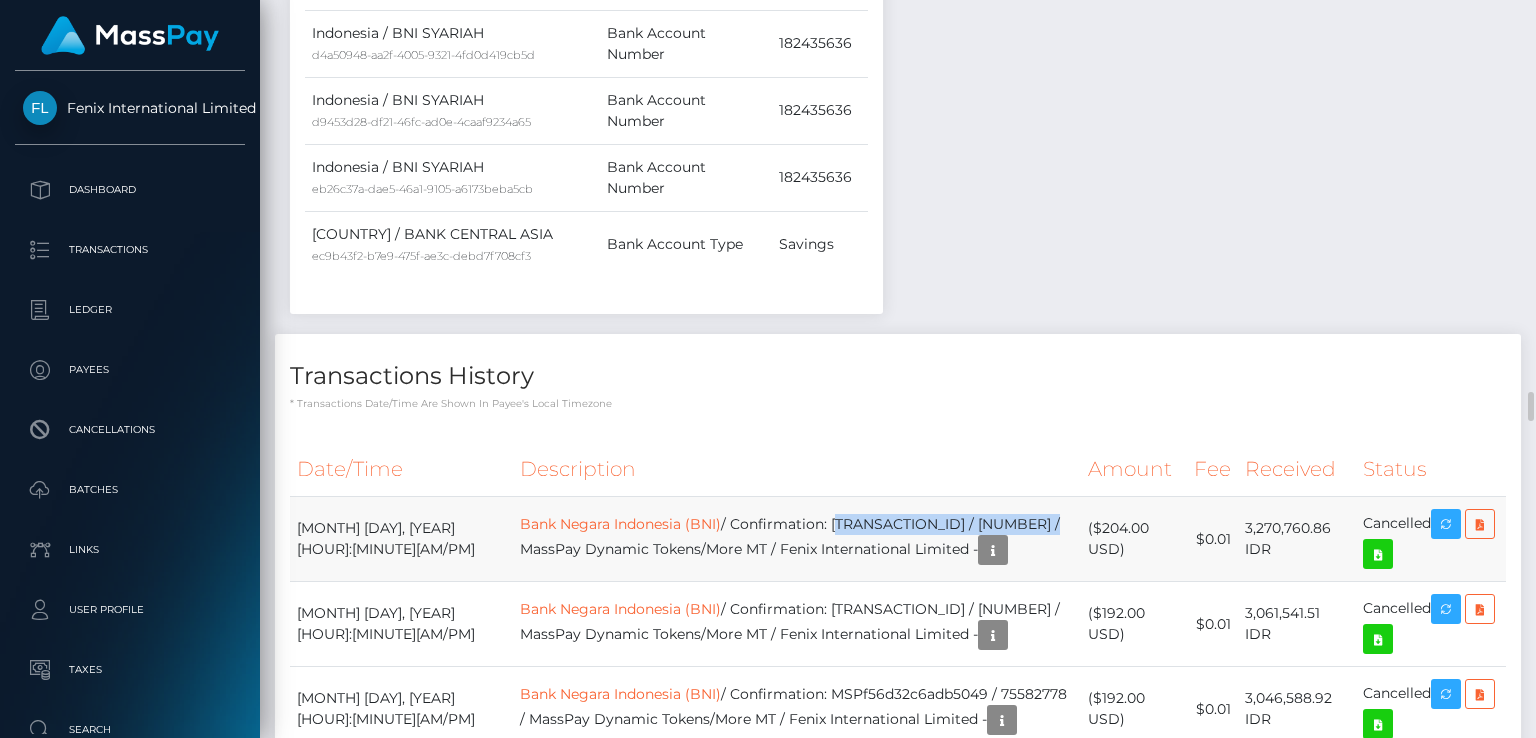 drag, startPoint x: 776, startPoint y: 245, endPoint x: 1010, endPoint y: 253, distance: 234.13672 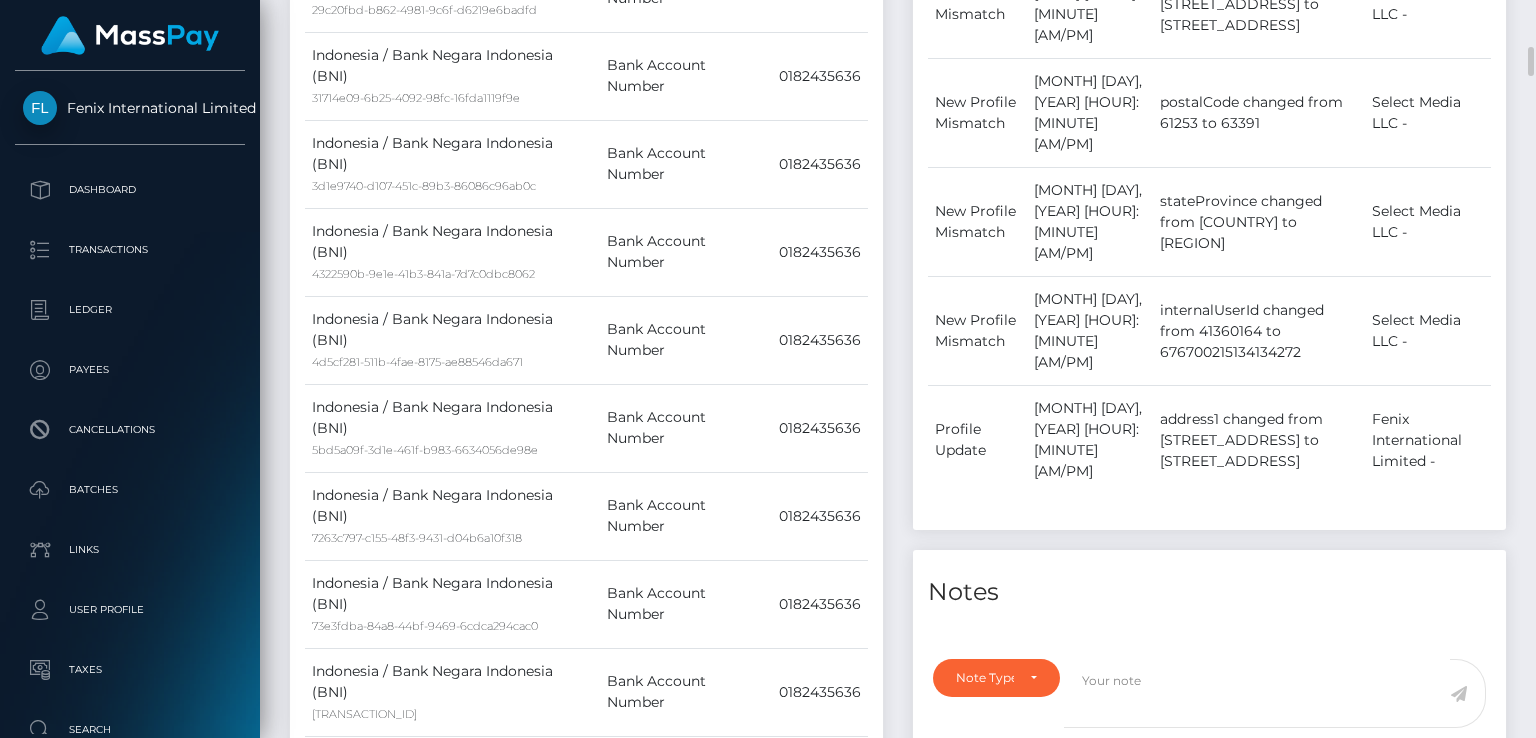 scroll, scrollTop: 0, scrollLeft: 0, axis: both 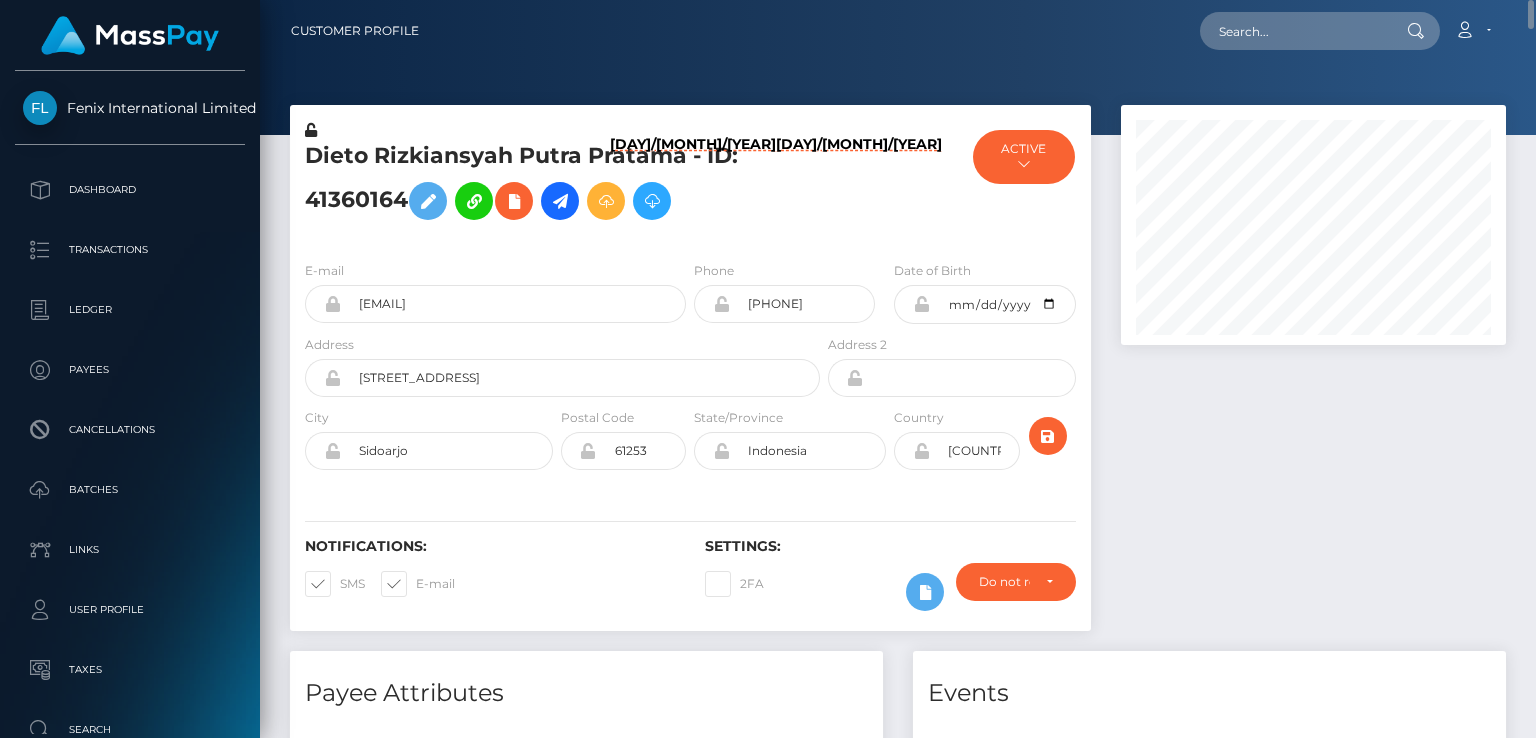 click on "Dieto Rizkiansyah Putra  Pratama
- ID: 41360164" at bounding box center (557, 185) 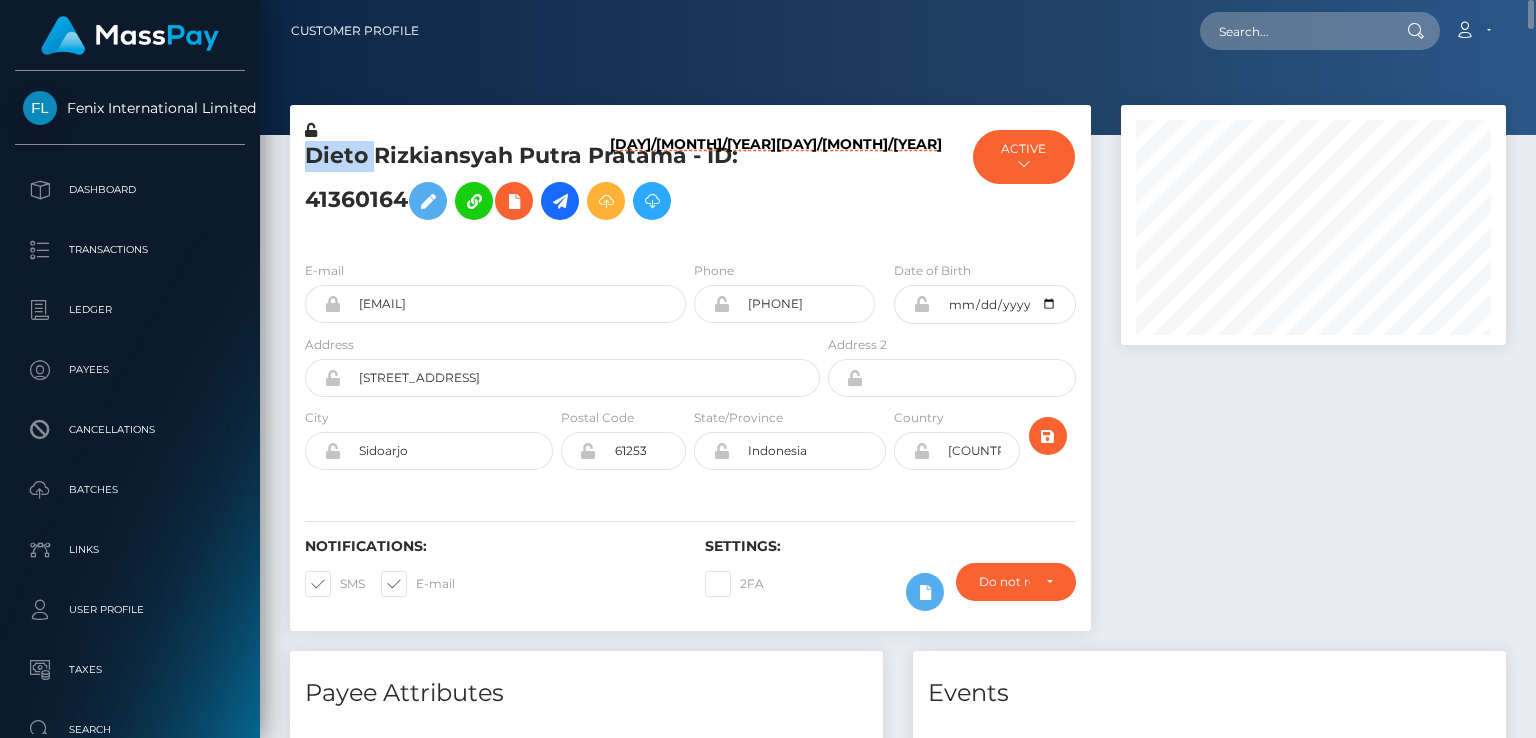 click on "Dieto Rizkiansyah Putra  Pratama
- ID: 41360164" at bounding box center (557, 185) 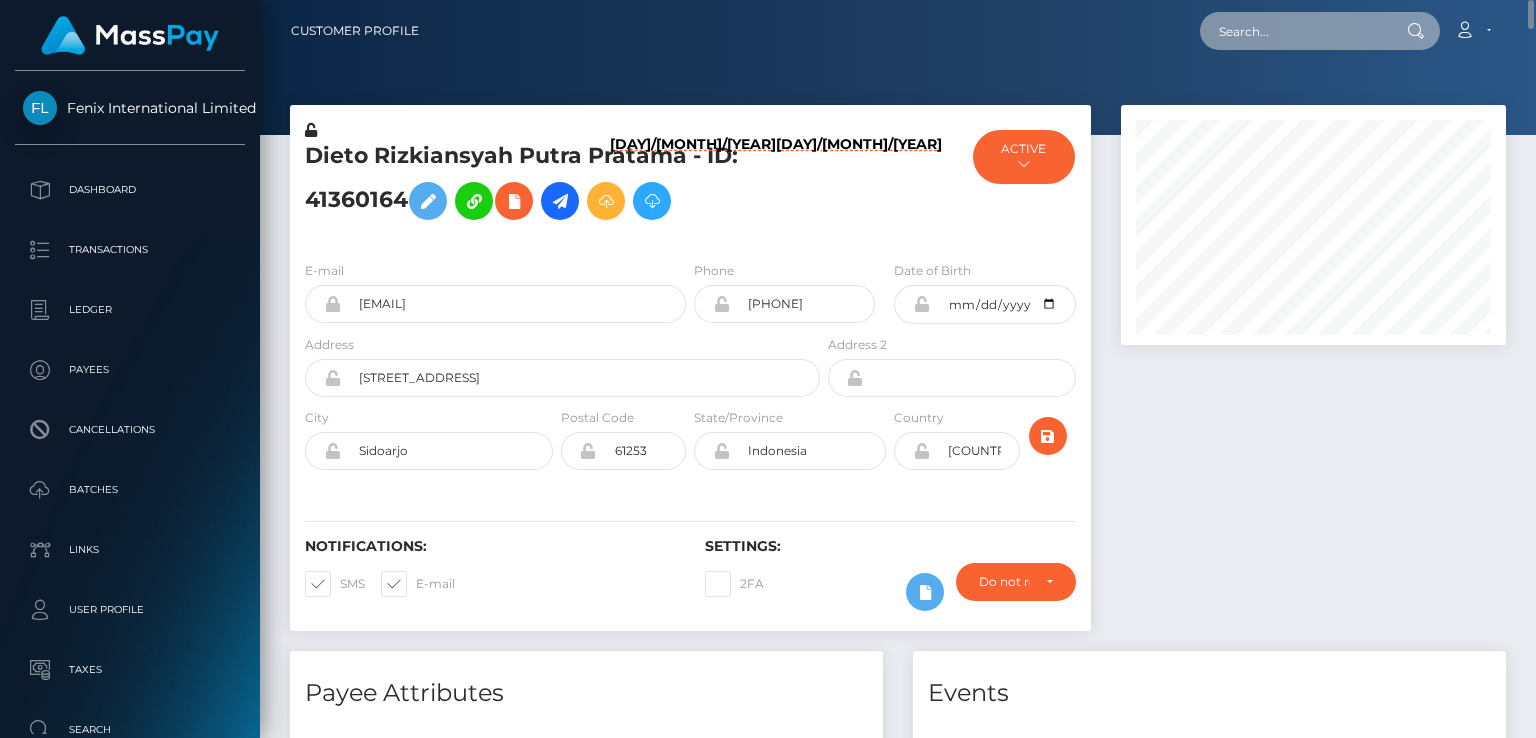 paste on "138287" 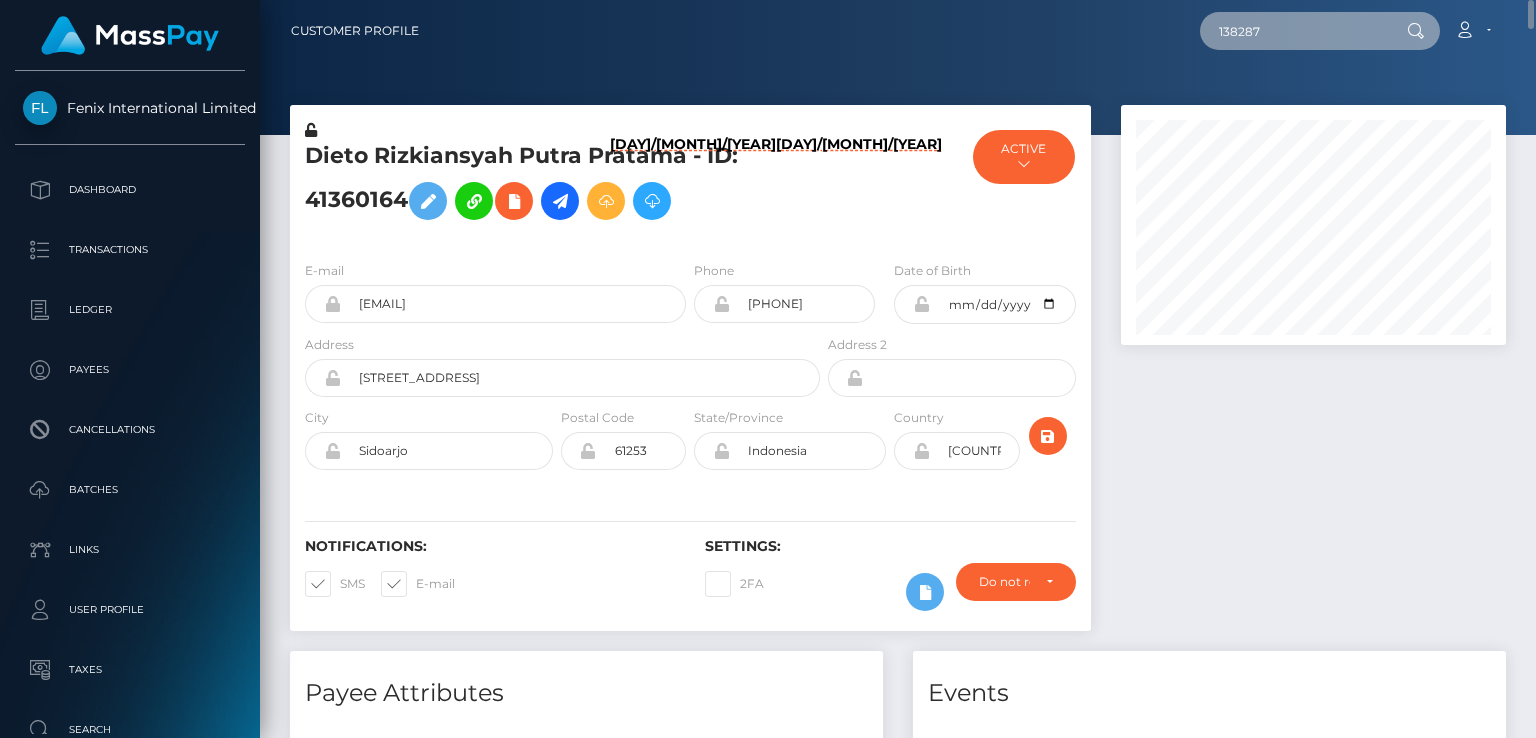 type on "138287" 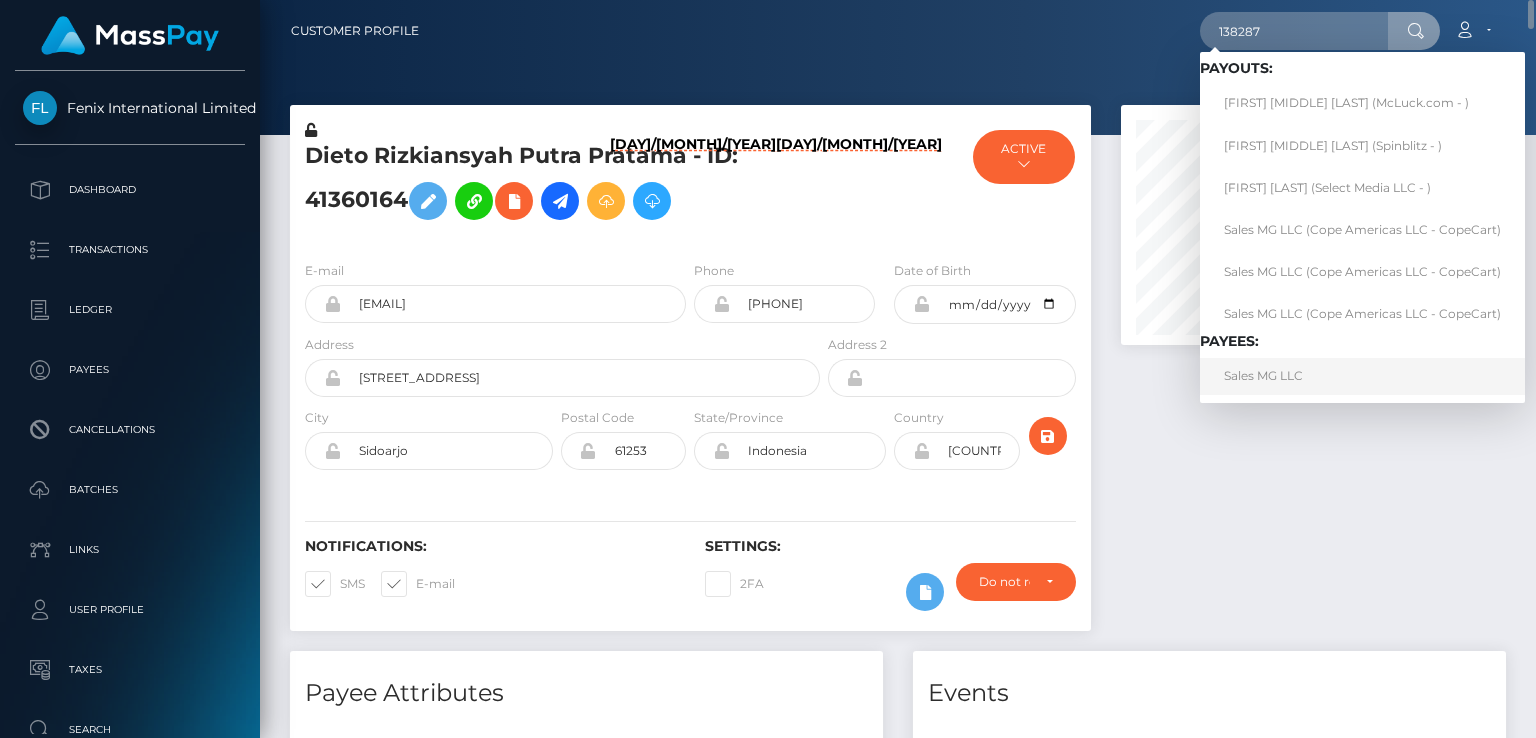 click on "Sales MG LLC" at bounding box center [1362, 376] 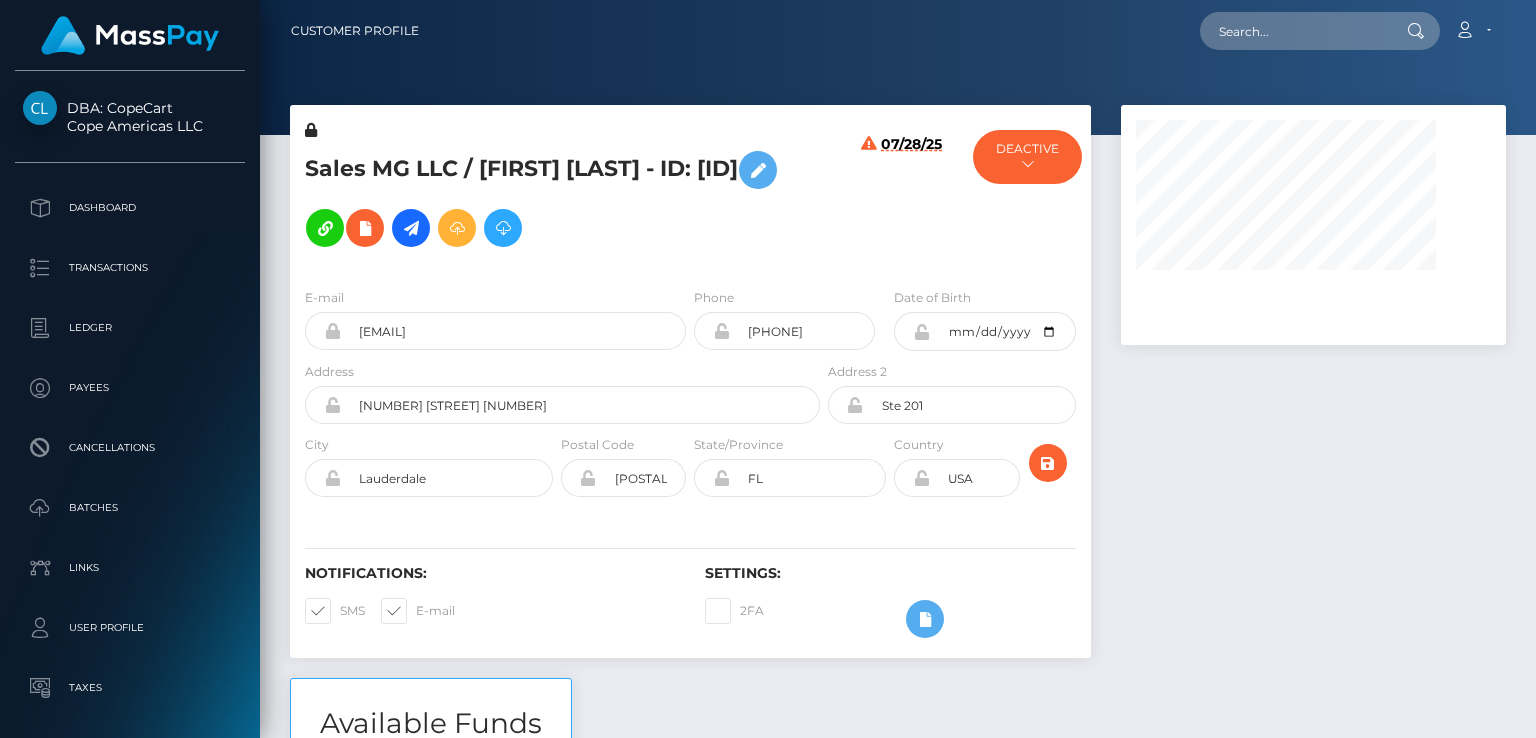 scroll, scrollTop: 0, scrollLeft: 0, axis: both 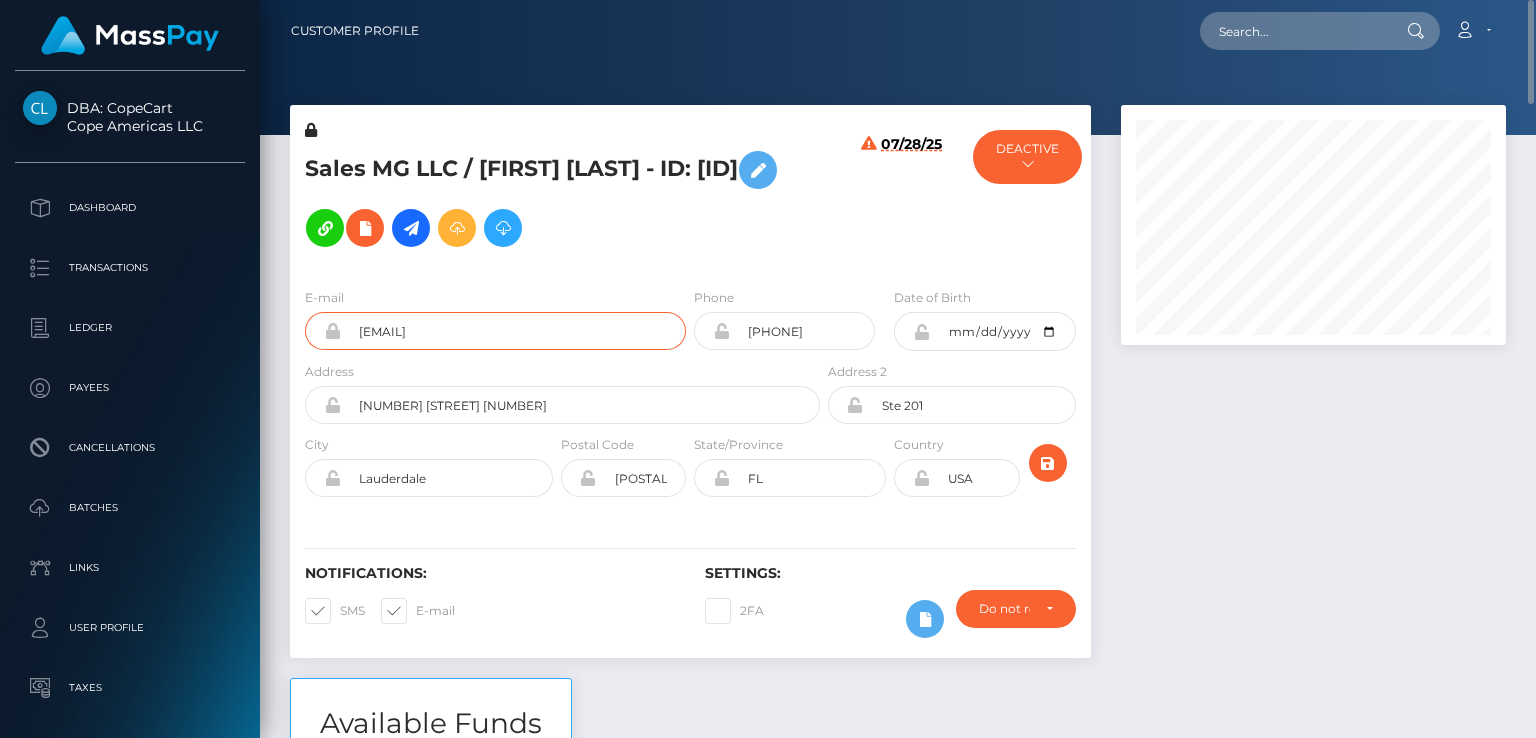 click on "m.gmoser@niklaspedde.com" at bounding box center (513, 331) 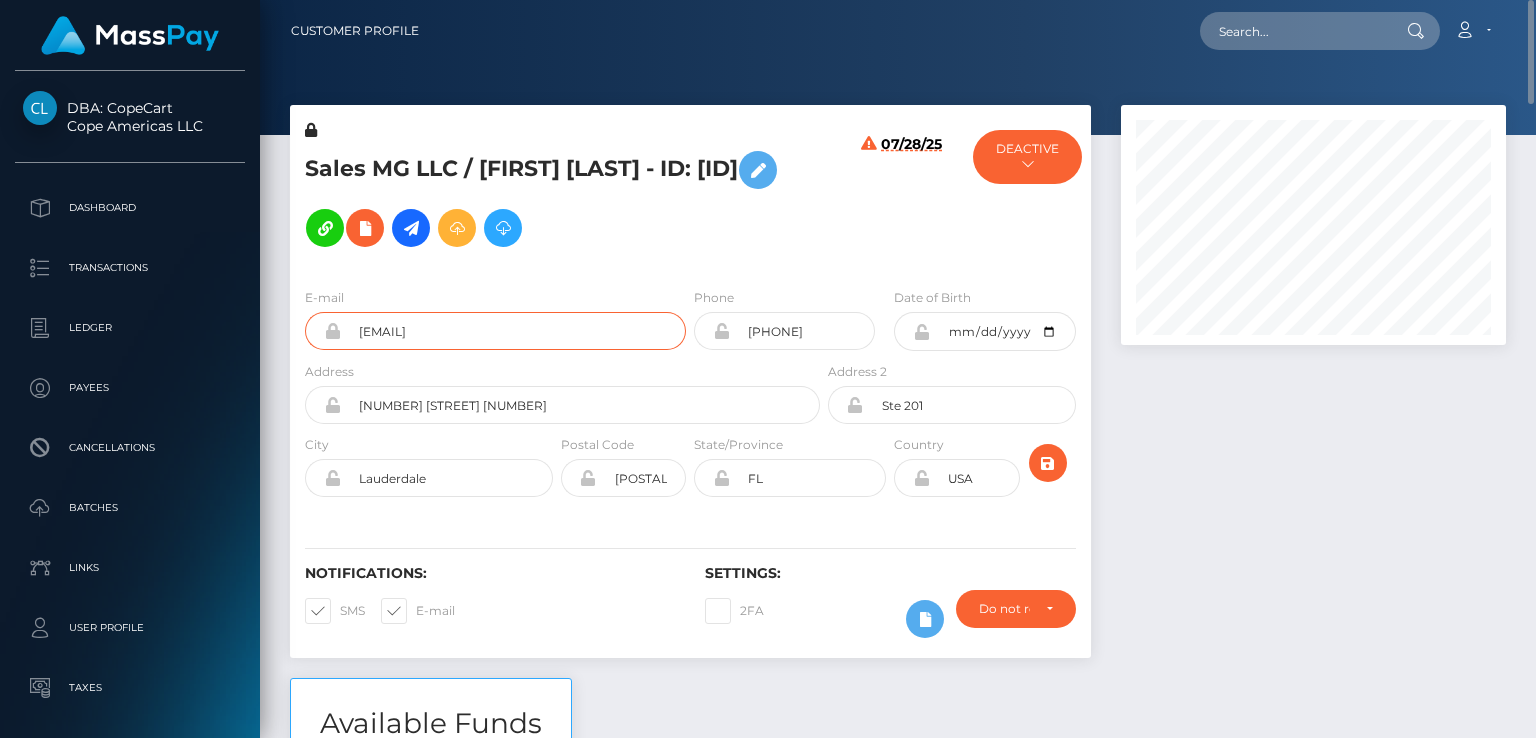 click on "m.gmoser@niklaspedde.com" at bounding box center [513, 331] 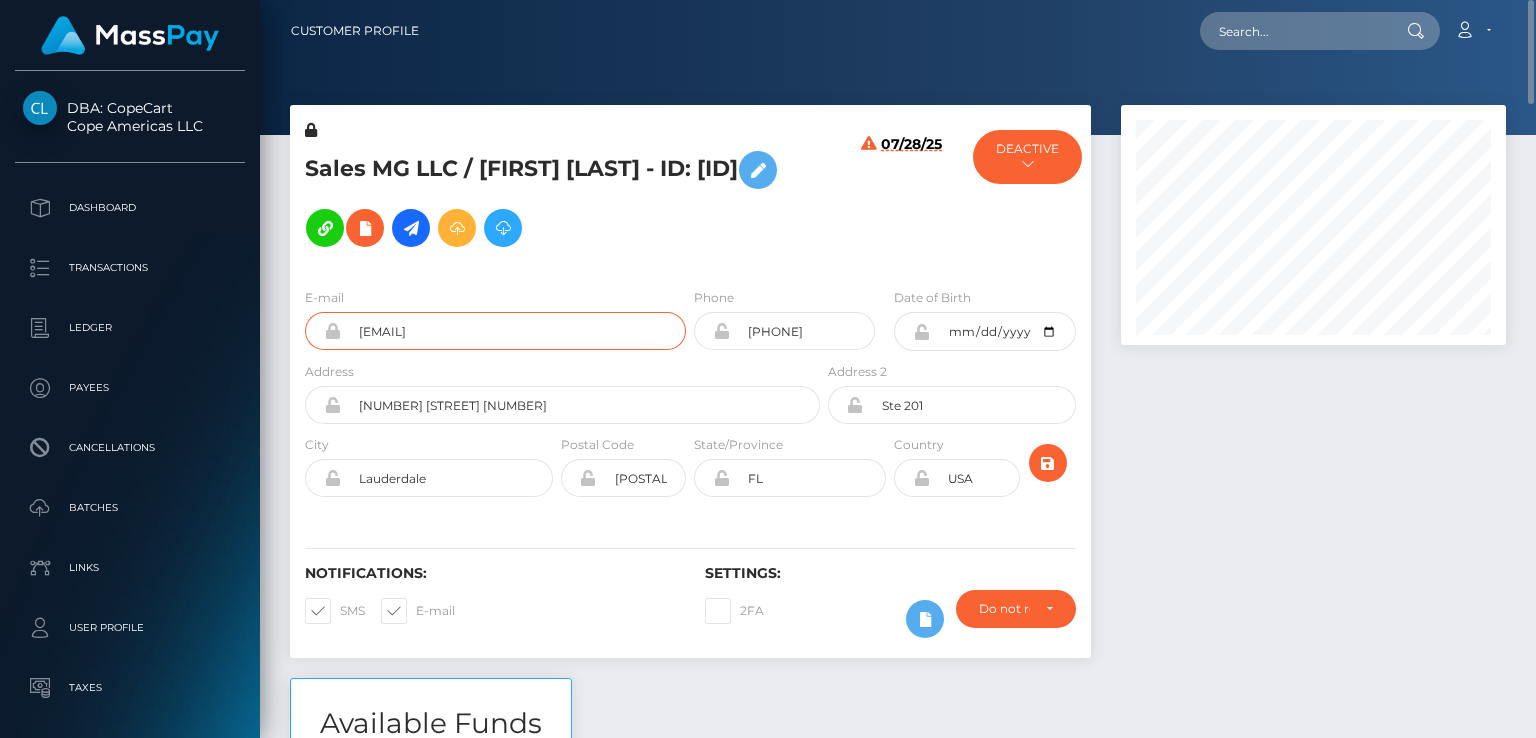 drag, startPoint x: 449, startPoint y: 301, endPoint x: 427, endPoint y: 309, distance: 23.409399 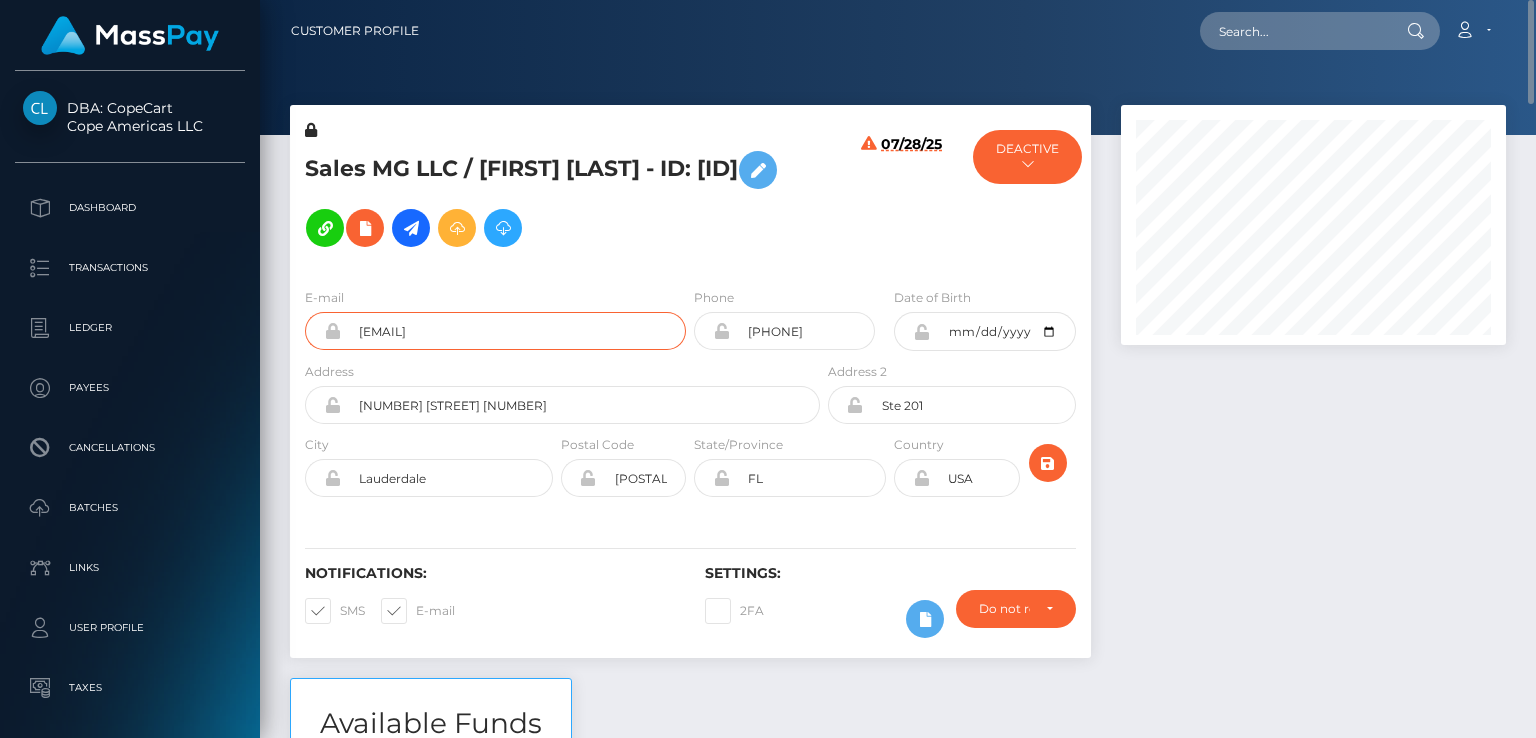 click on "m.gmoser@niklaspedde.com" at bounding box center [513, 331] 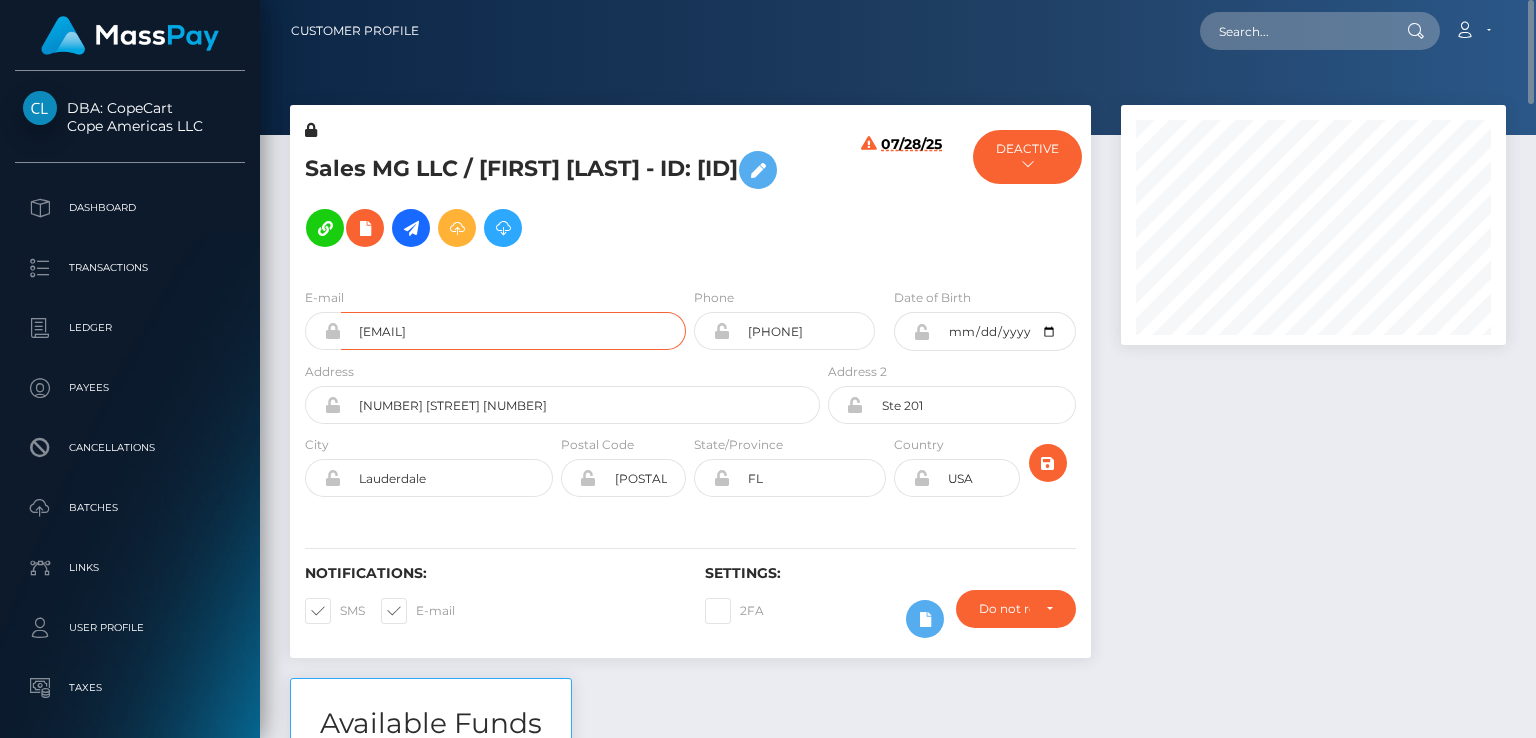 drag, startPoint x: 88, startPoint y: 317, endPoint x: 490, endPoint y: 303, distance: 402.2437 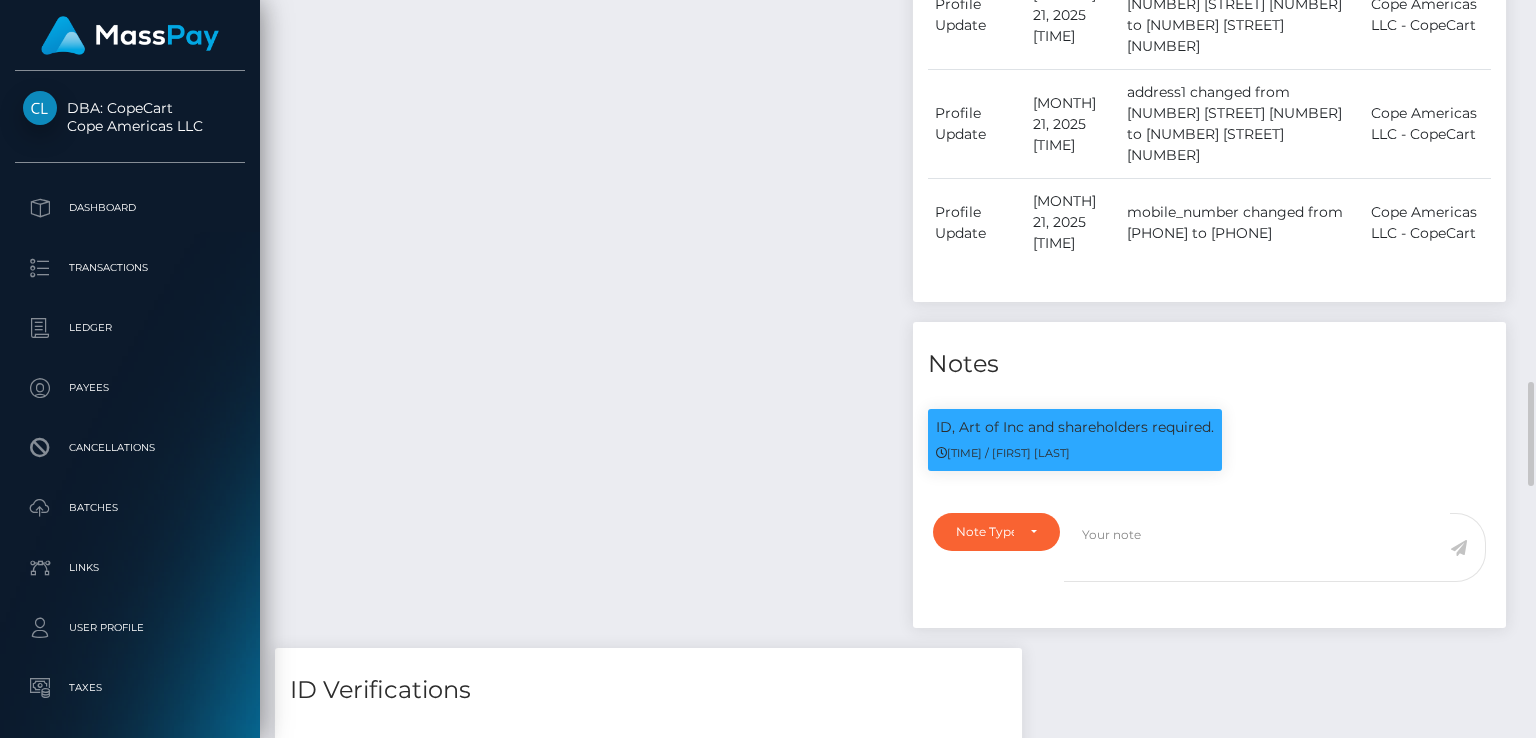 scroll, scrollTop: 3000, scrollLeft: 0, axis: vertical 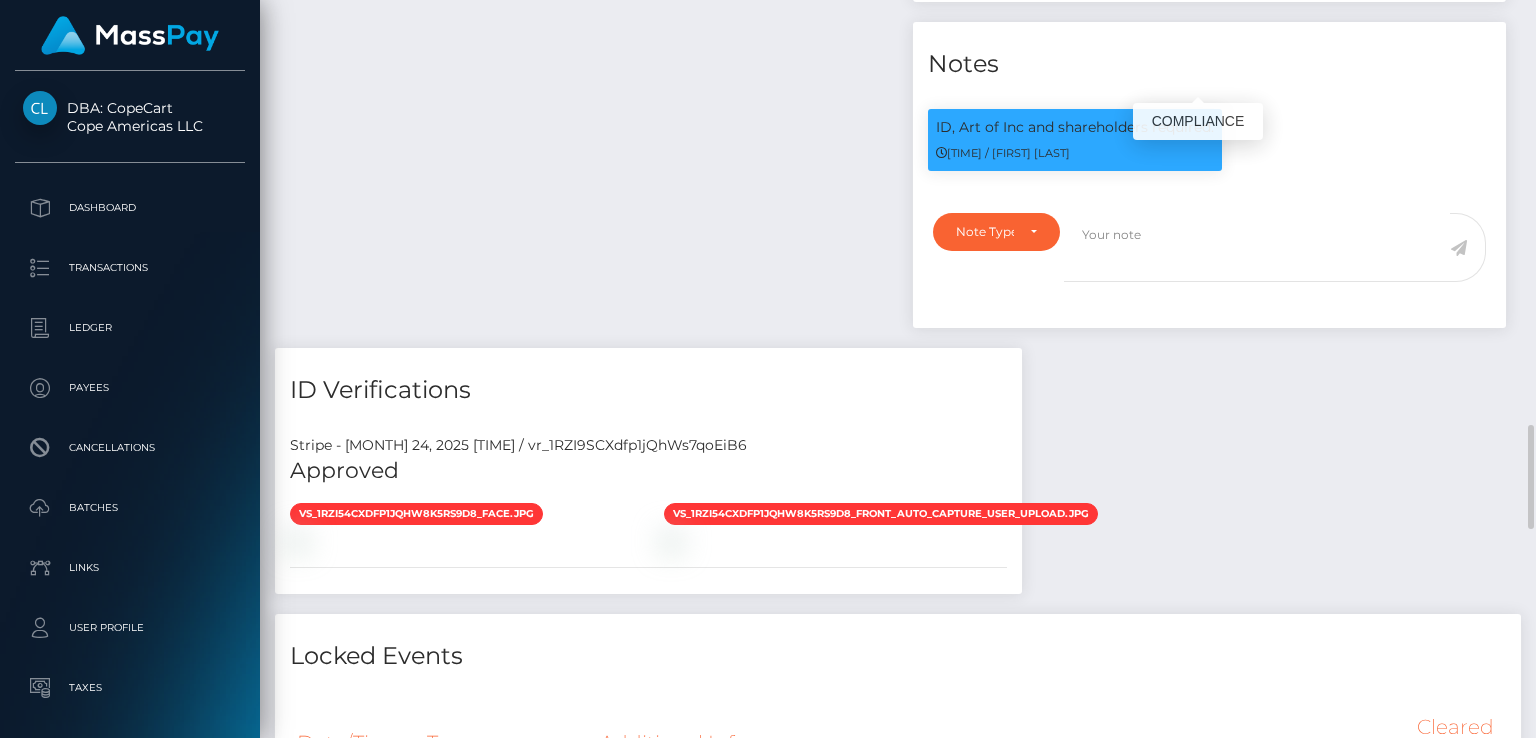 drag, startPoint x: 934, startPoint y: 30, endPoint x: 1208, endPoint y: 23, distance: 274.08942 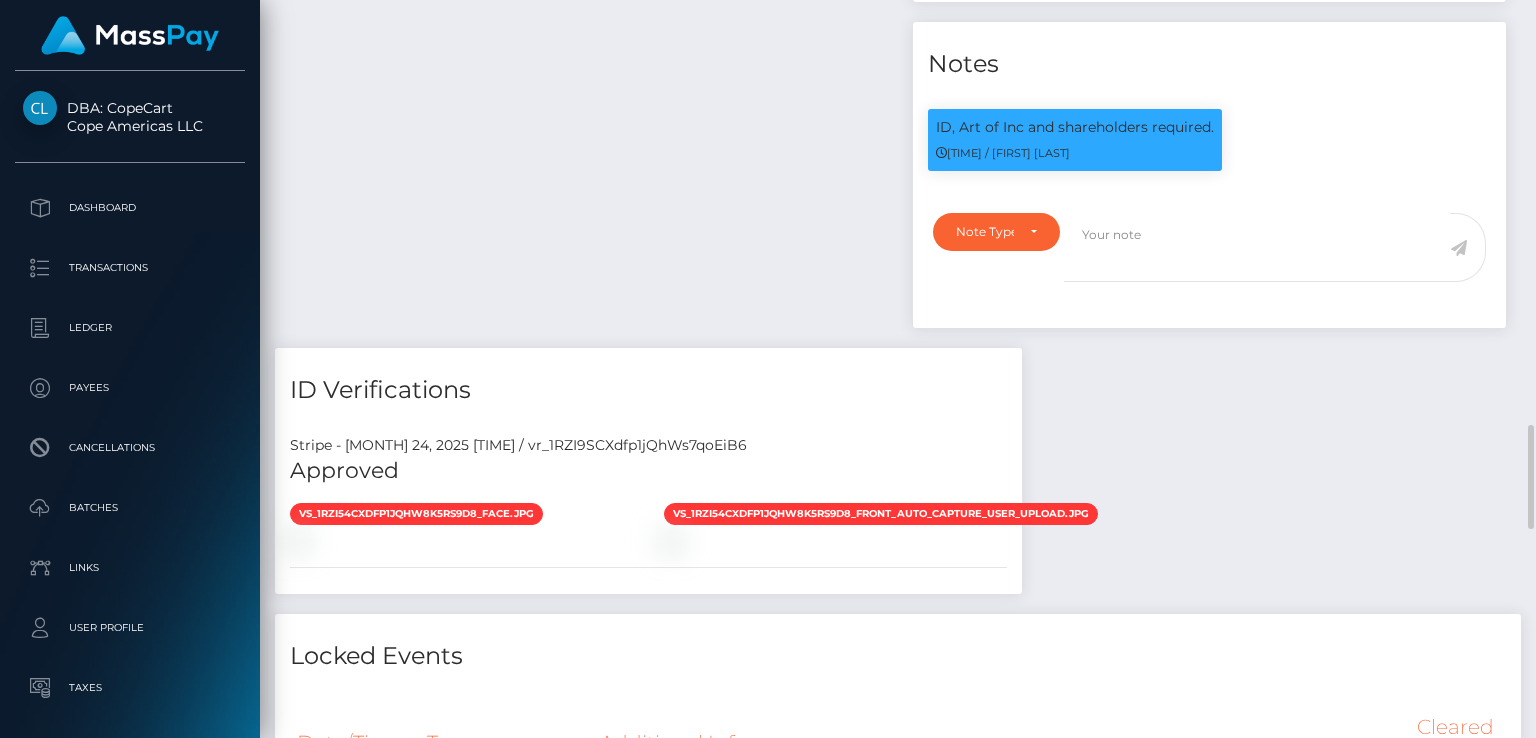 scroll, scrollTop: 3900, scrollLeft: 0, axis: vertical 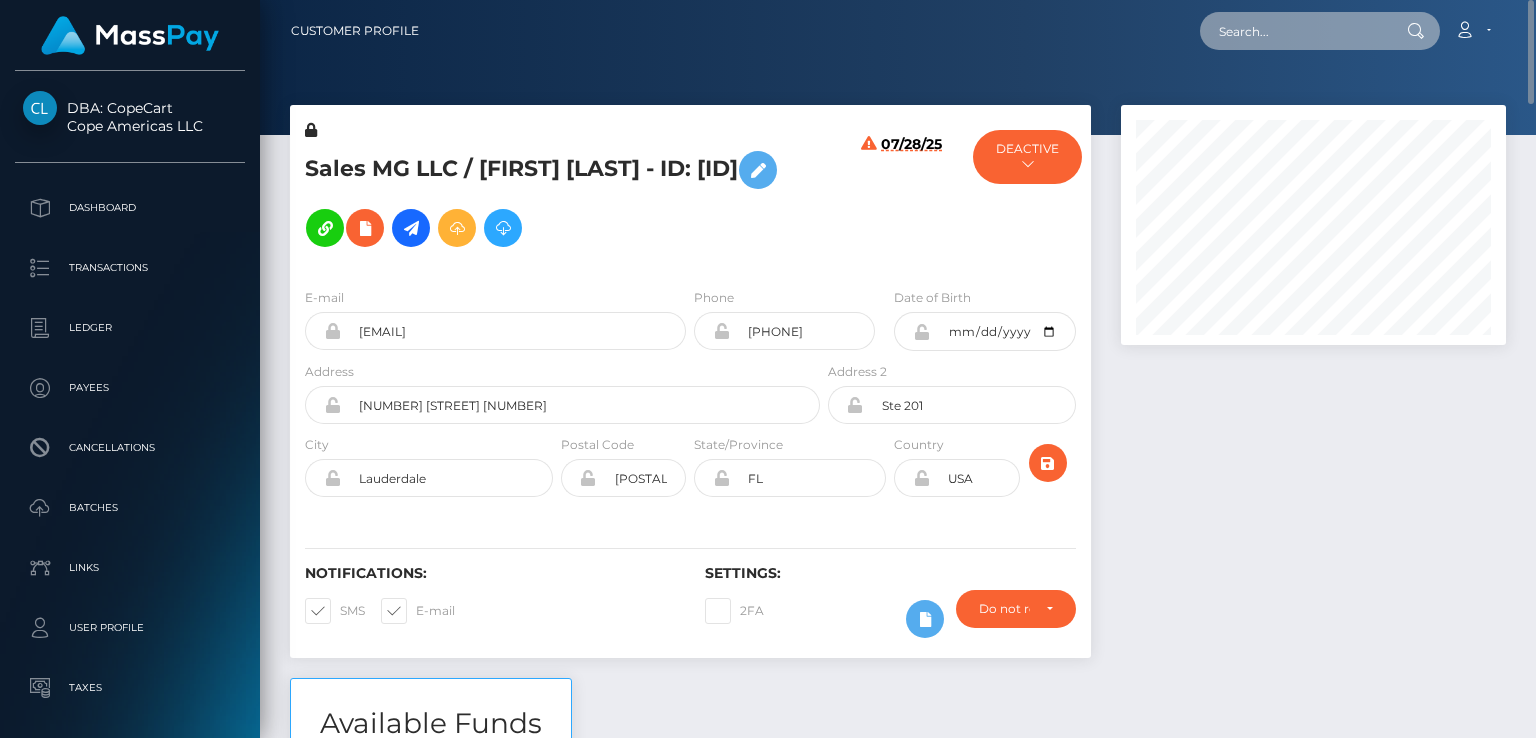 paste on "hi6cFrVOSlQmXSUHyGnzQTa6cy73" 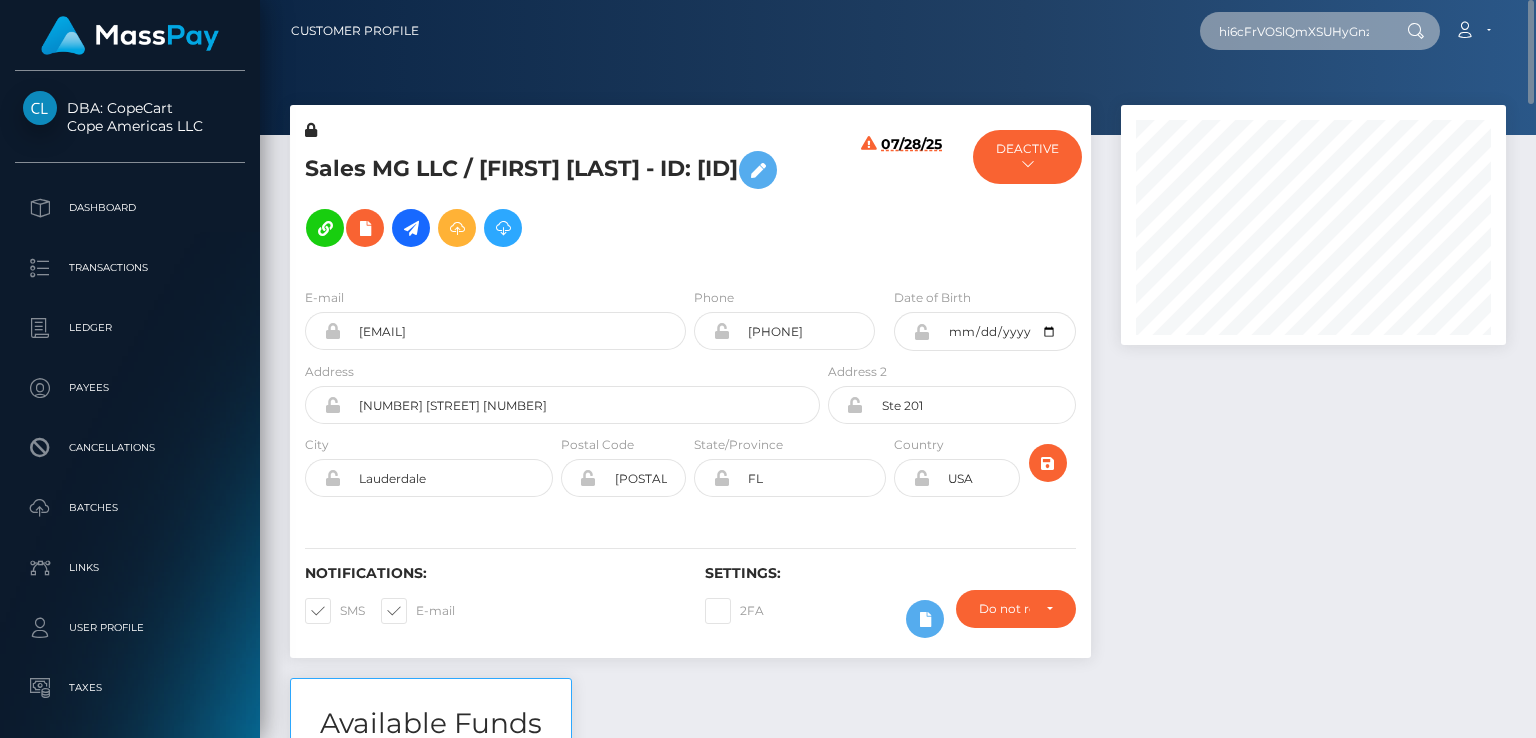 scroll, scrollTop: 0, scrollLeft: 63, axis: horizontal 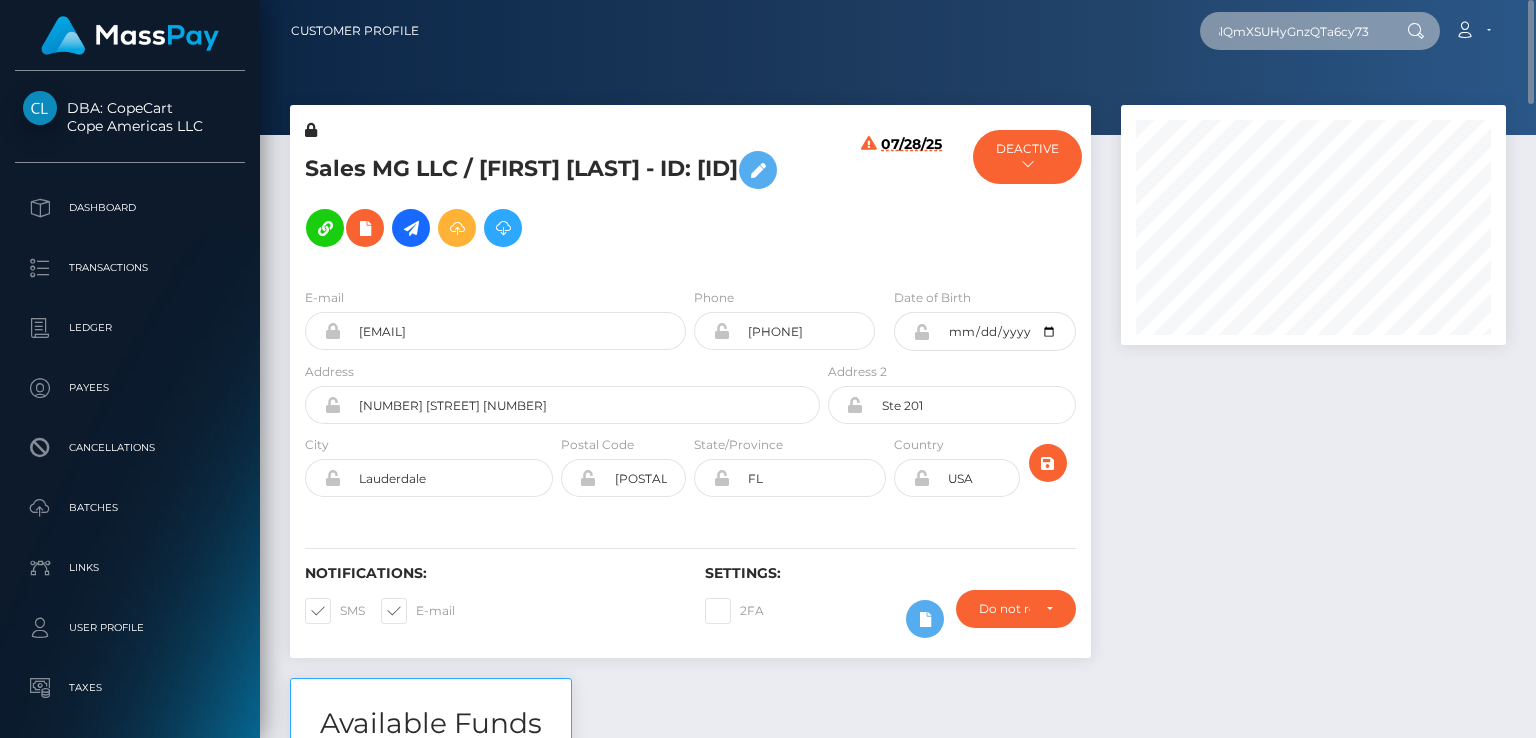 type on "hi6cFrVOSlQmXSUHyGnzQTa6cy73" 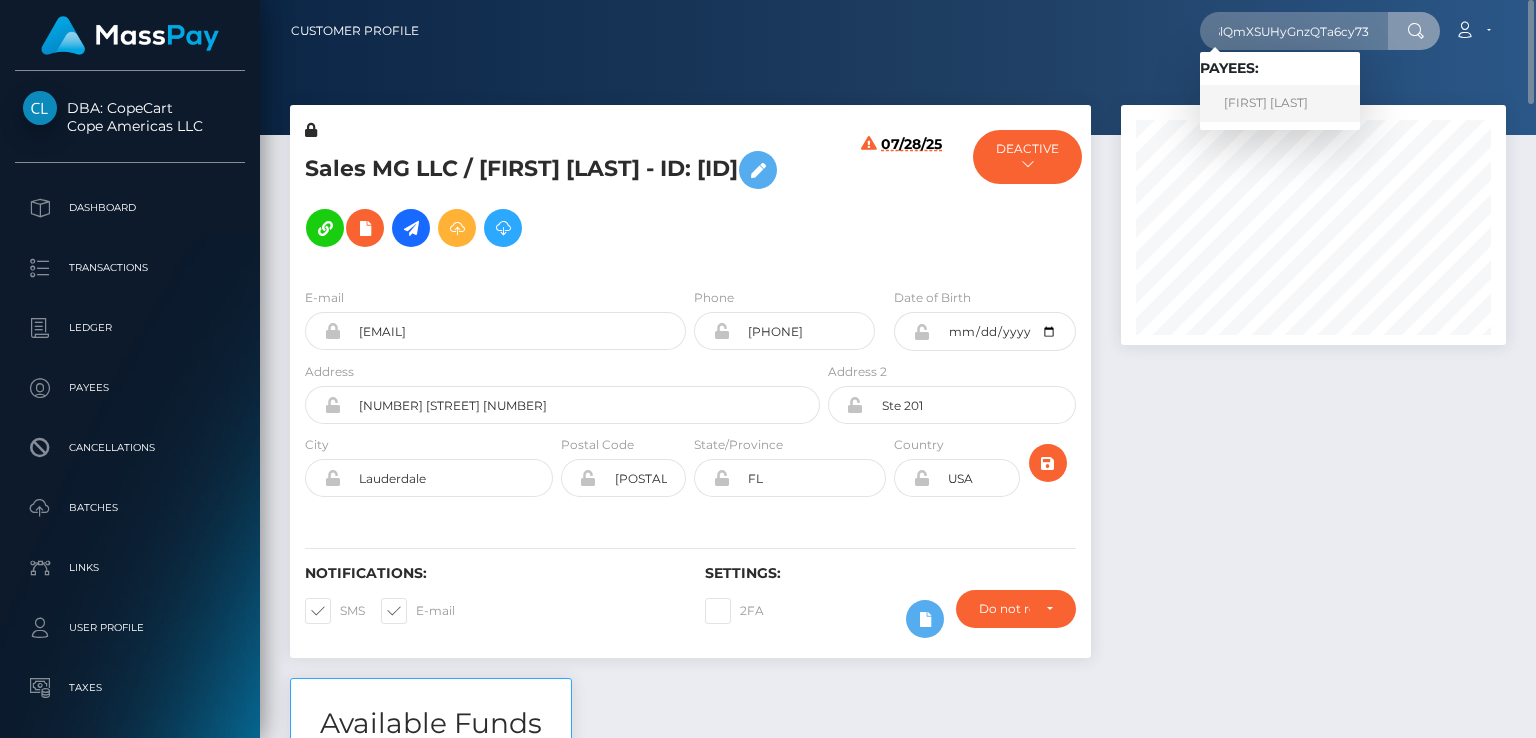 scroll, scrollTop: 0, scrollLeft: 0, axis: both 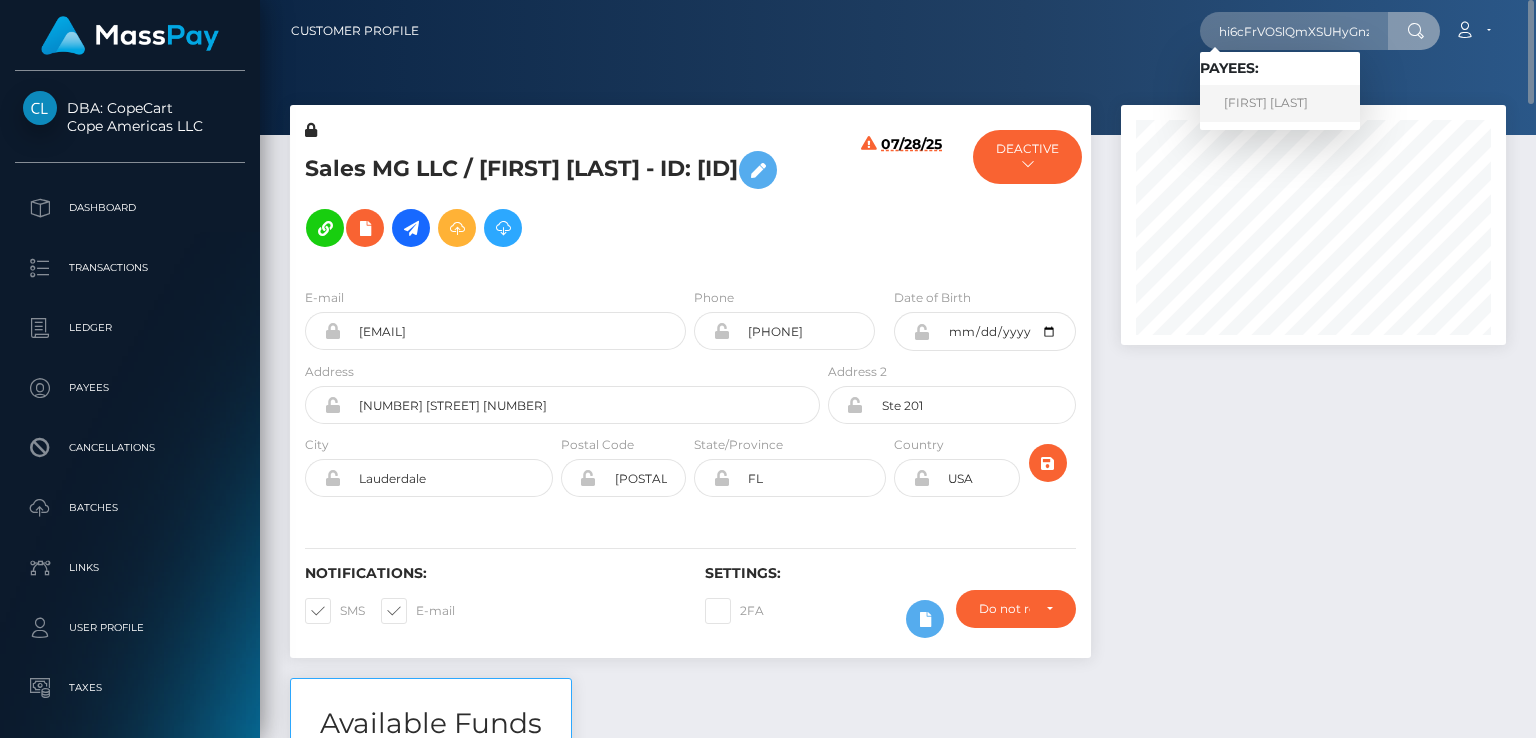click on "Lilah  B" at bounding box center (1280, 103) 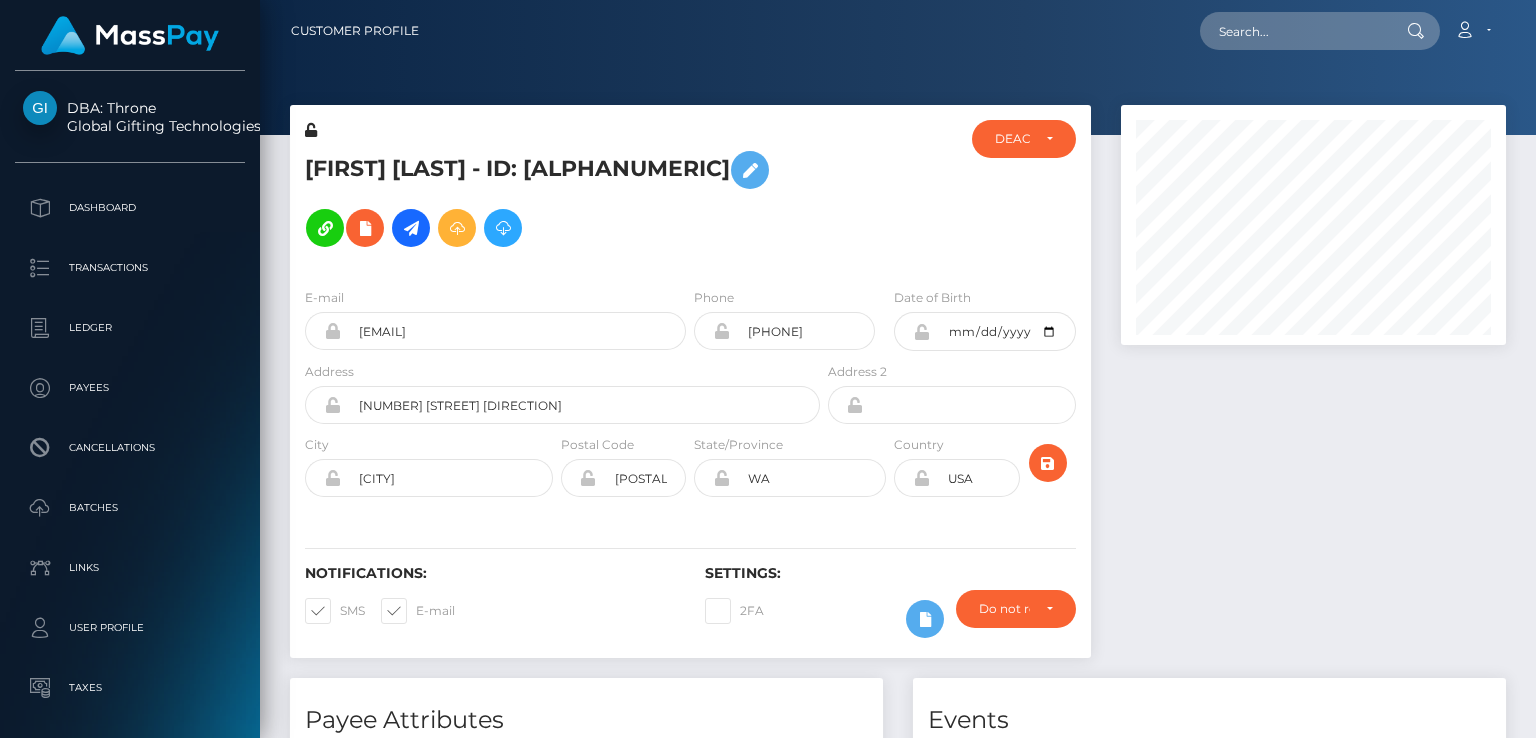 scroll, scrollTop: 0, scrollLeft: 0, axis: both 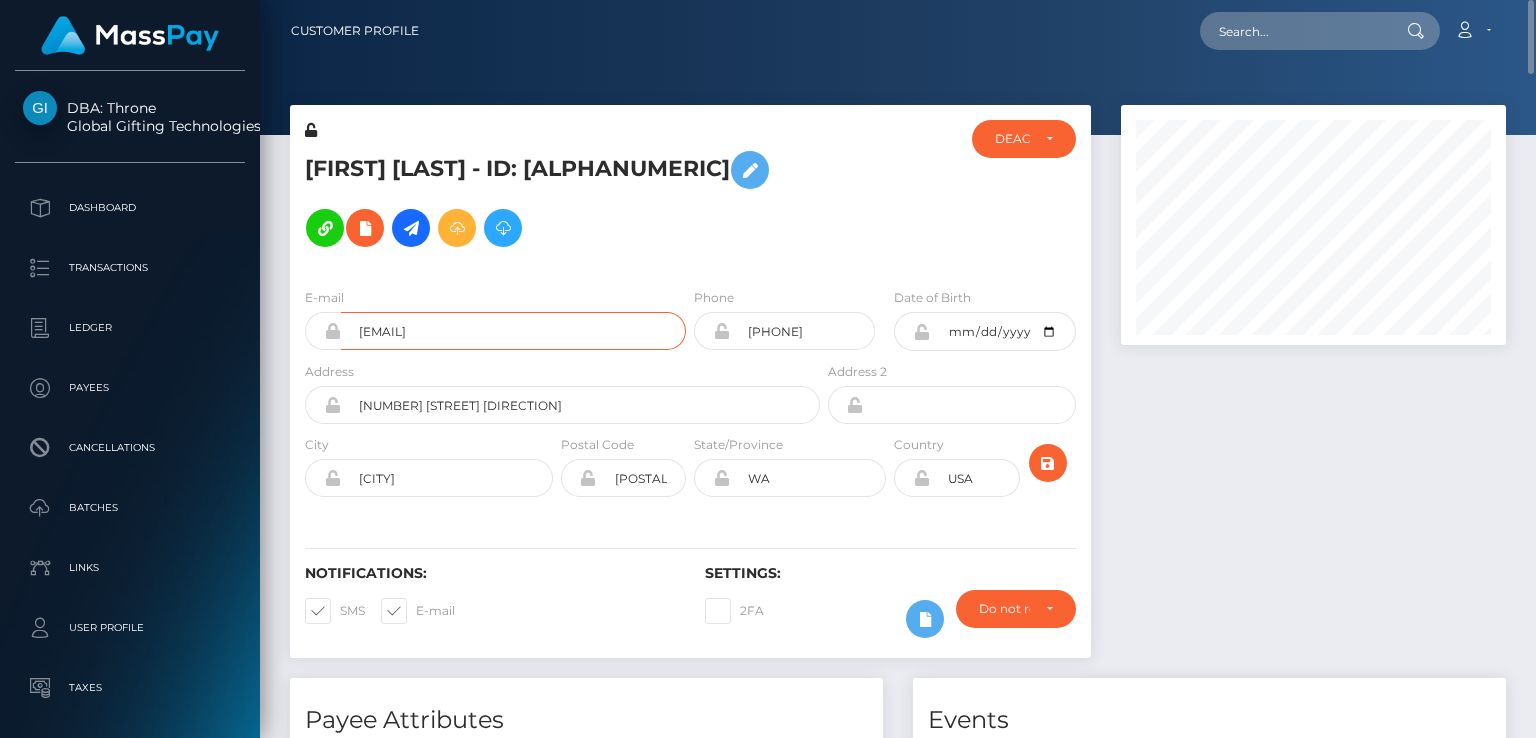 click on "[EMAIL]" at bounding box center (513, 331) 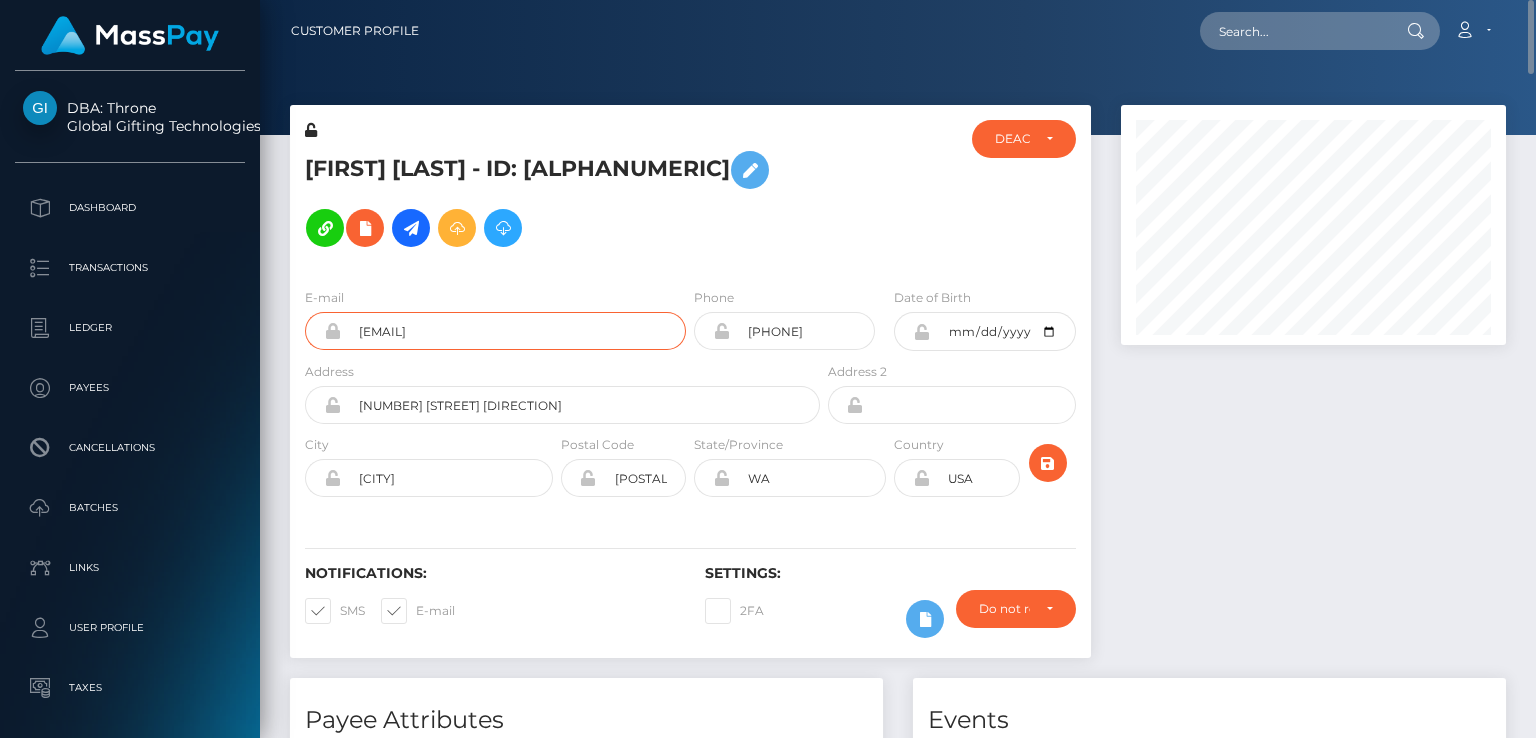 click on "[EMAIL]" at bounding box center [513, 331] 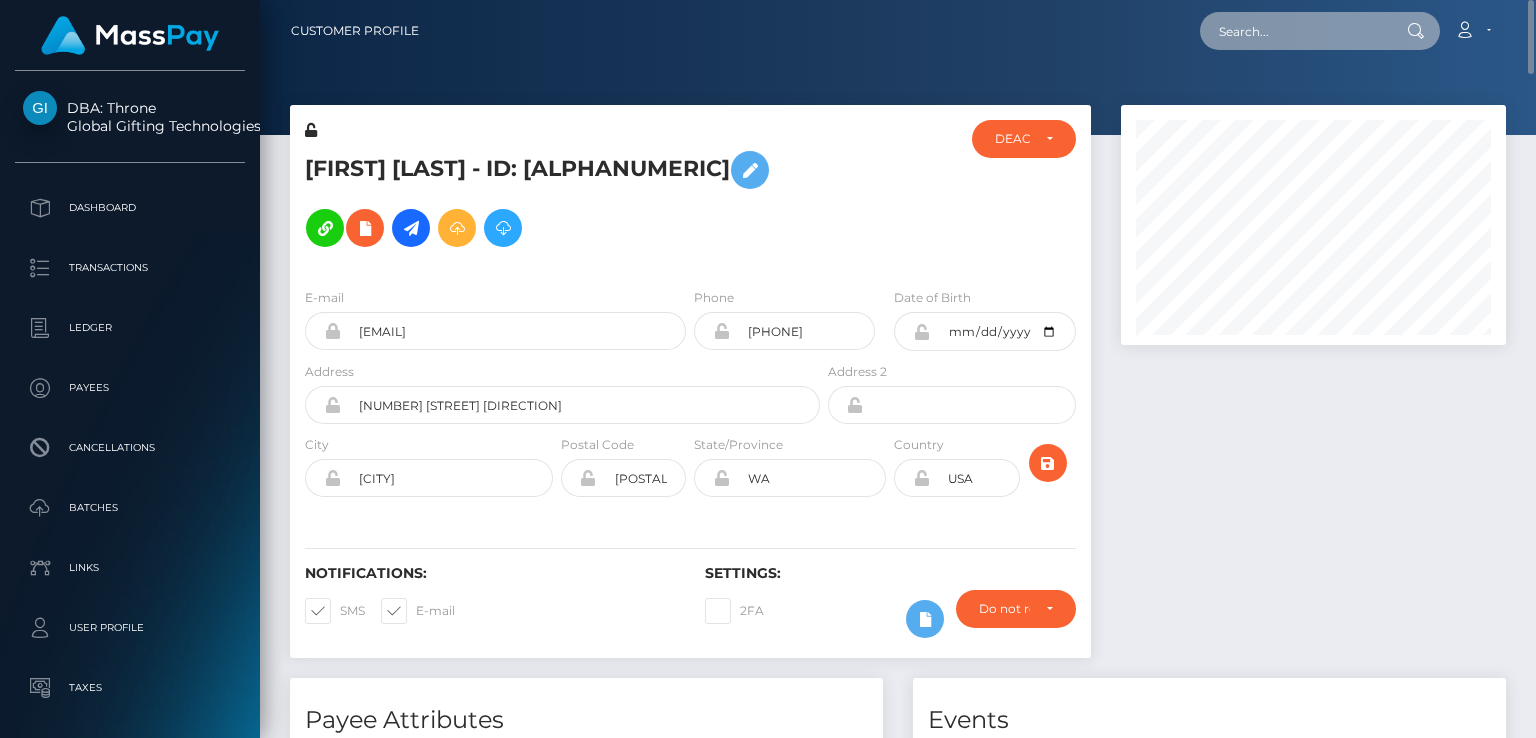 paste on "67814a3df0d3687c1f0061fa" 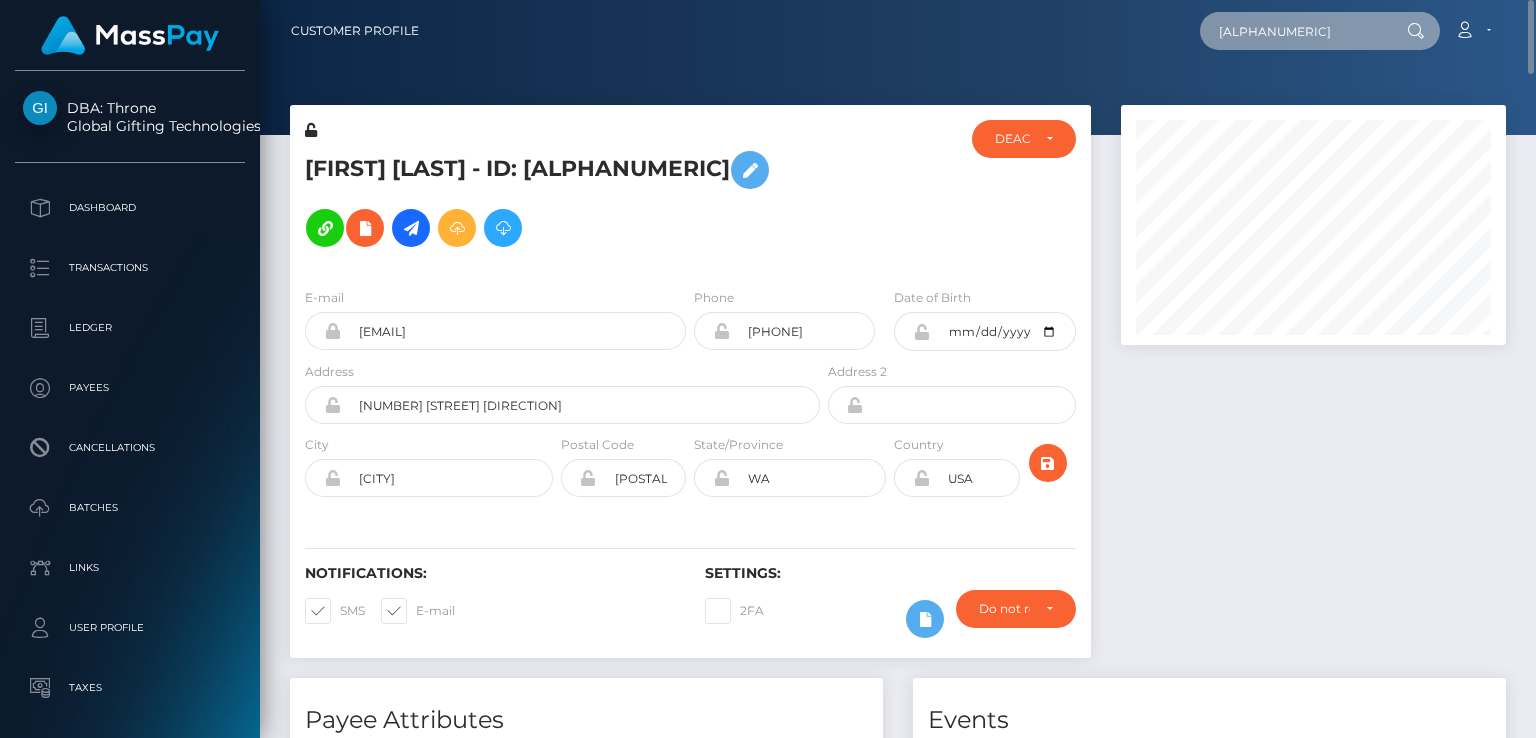 scroll, scrollTop: 0, scrollLeft: 13, axis: horizontal 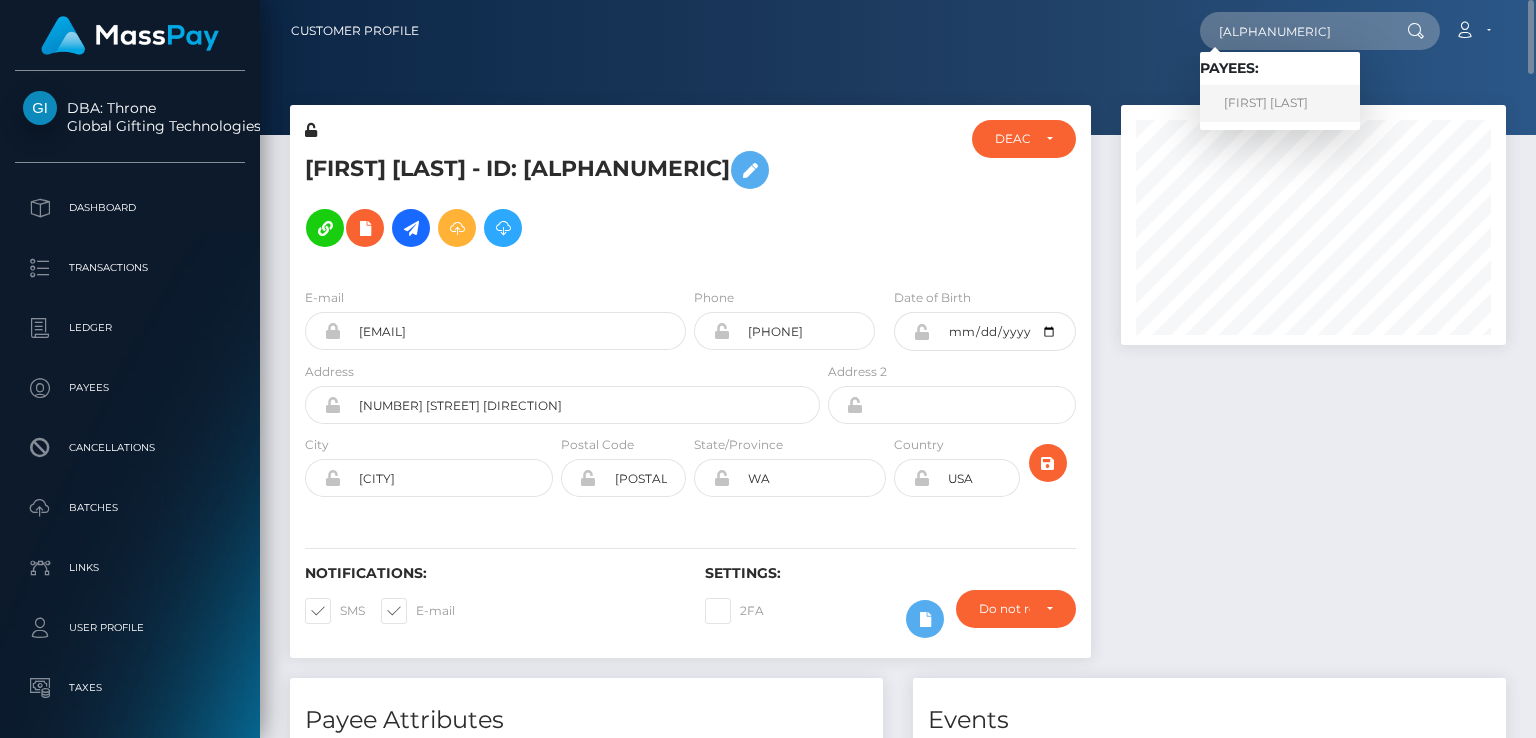 click on "Chiara  Martin" at bounding box center (1280, 103) 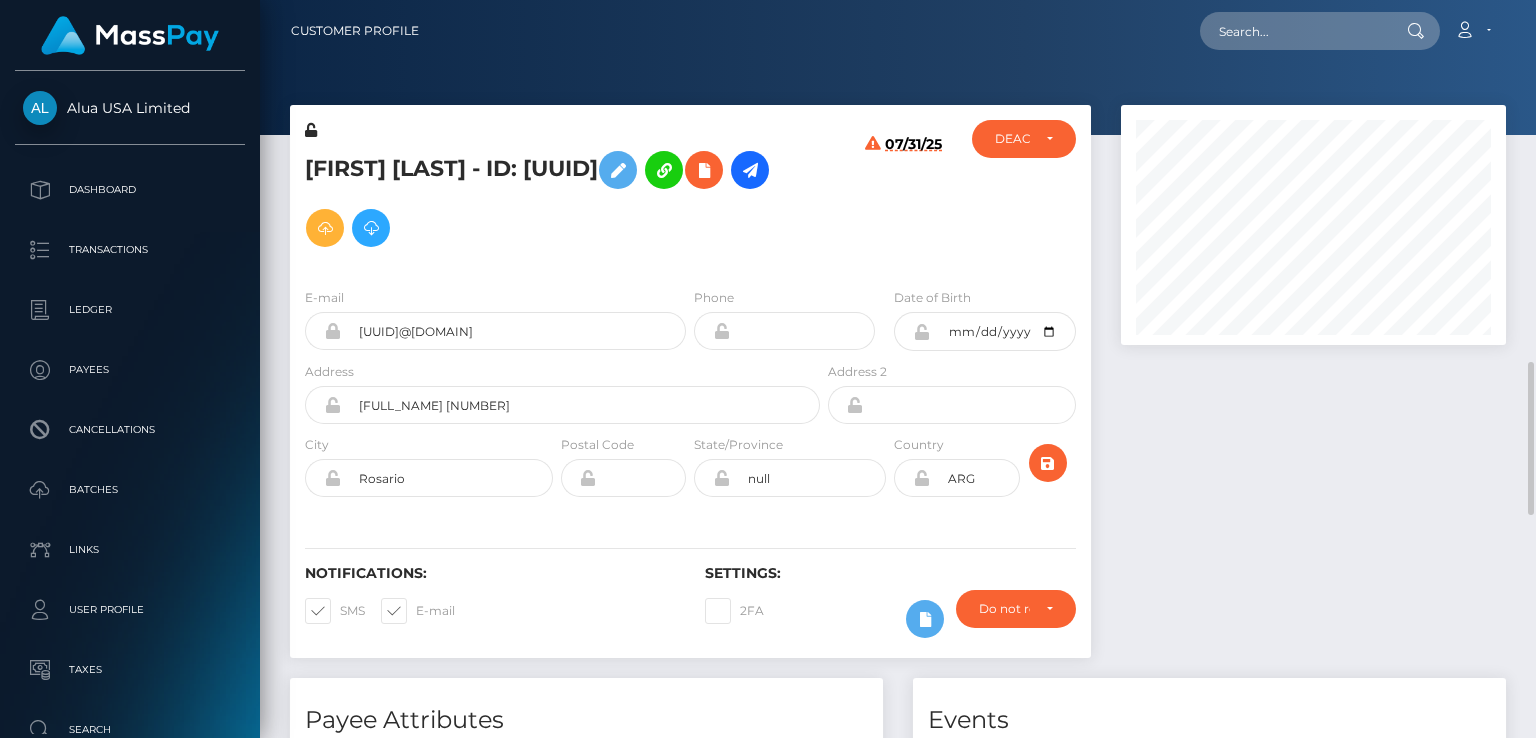 scroll, scrollTop: 0, scrollLeft: 0, axis: both 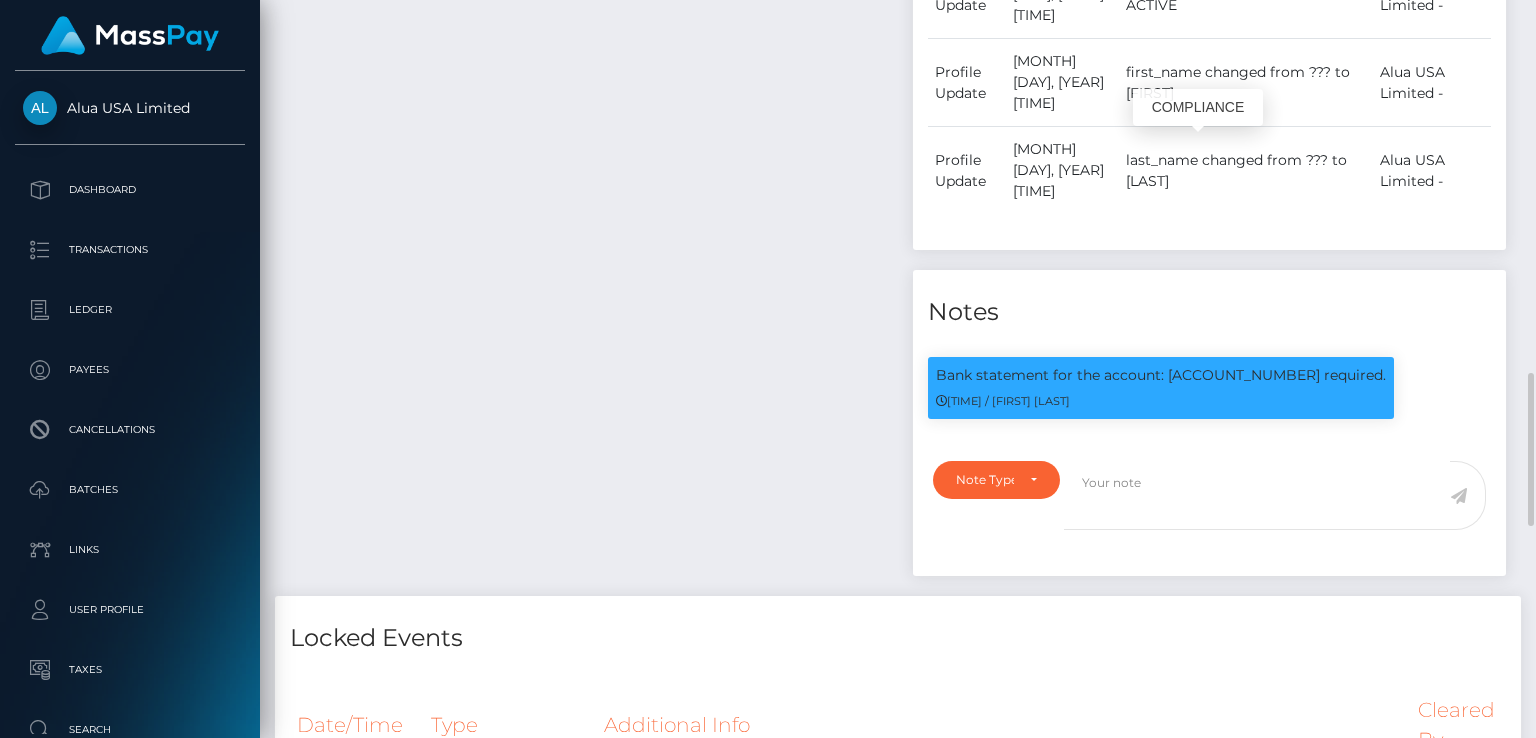 click on "Bank statement for the account: [ACCOUNT_NUMBER] required." at bounding box center (1161, 375) 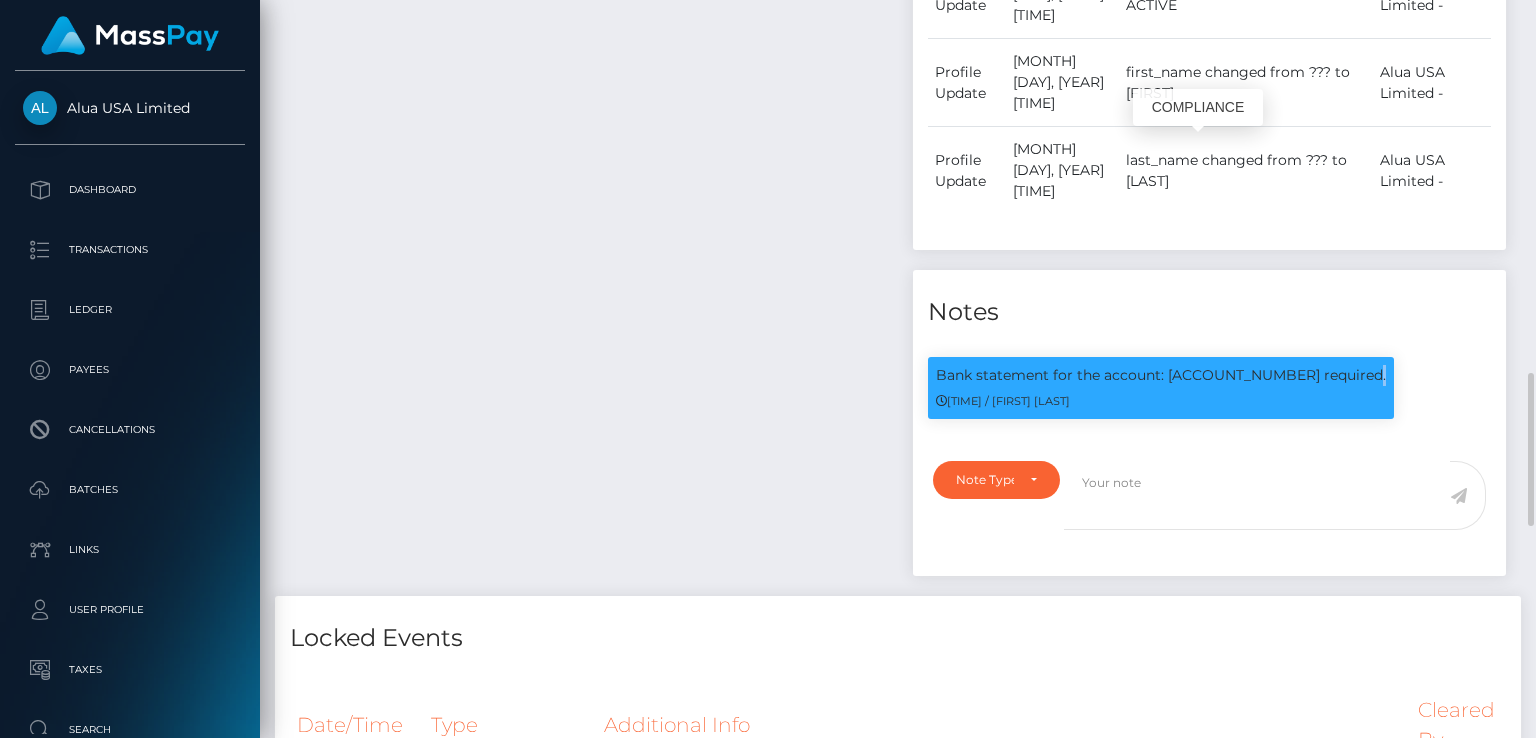 click on "Bank statement for the account: [ACCOUNT_NUMBER] required." at bounding box center (1161, 375) 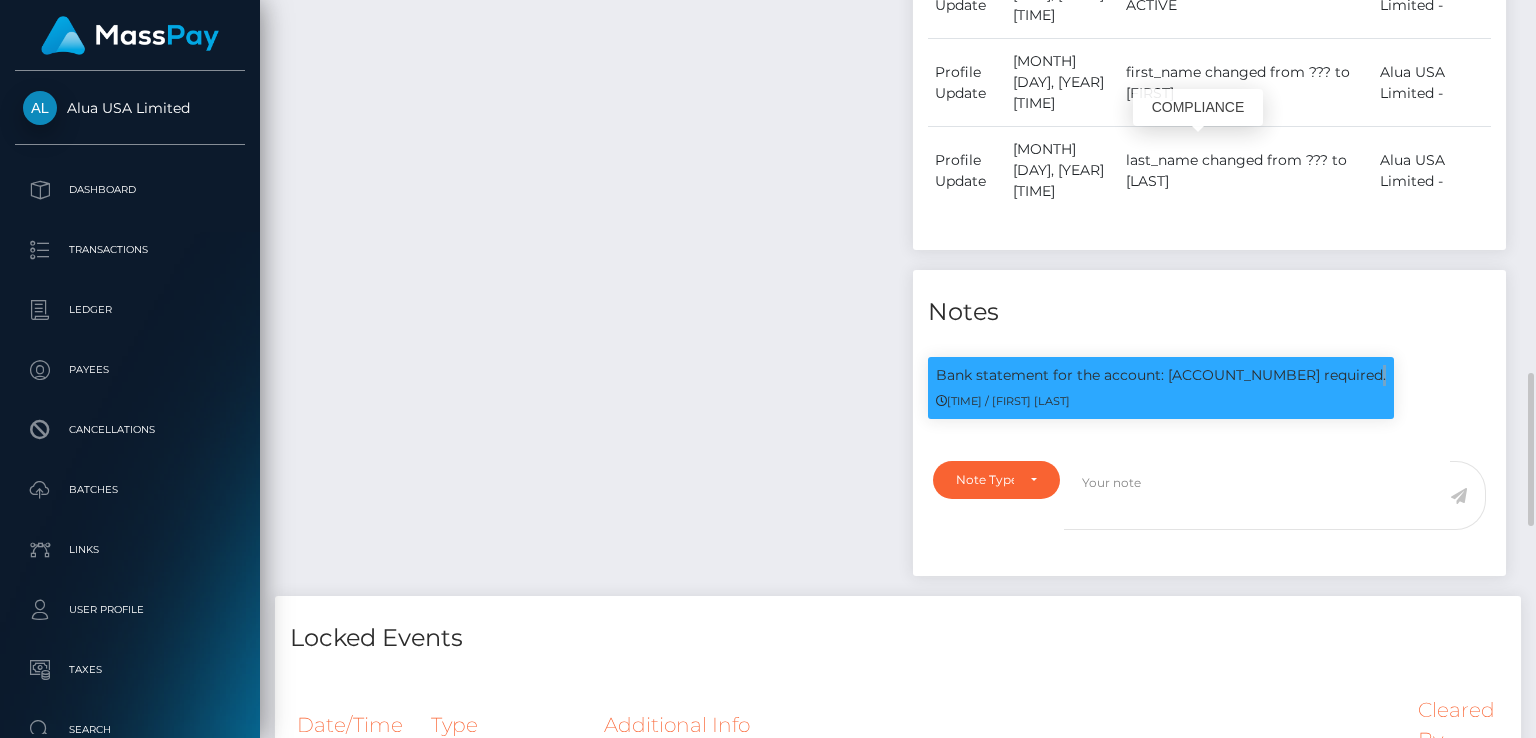 scroll, scrollTop: 240, scrollLeft: 384, axis: both 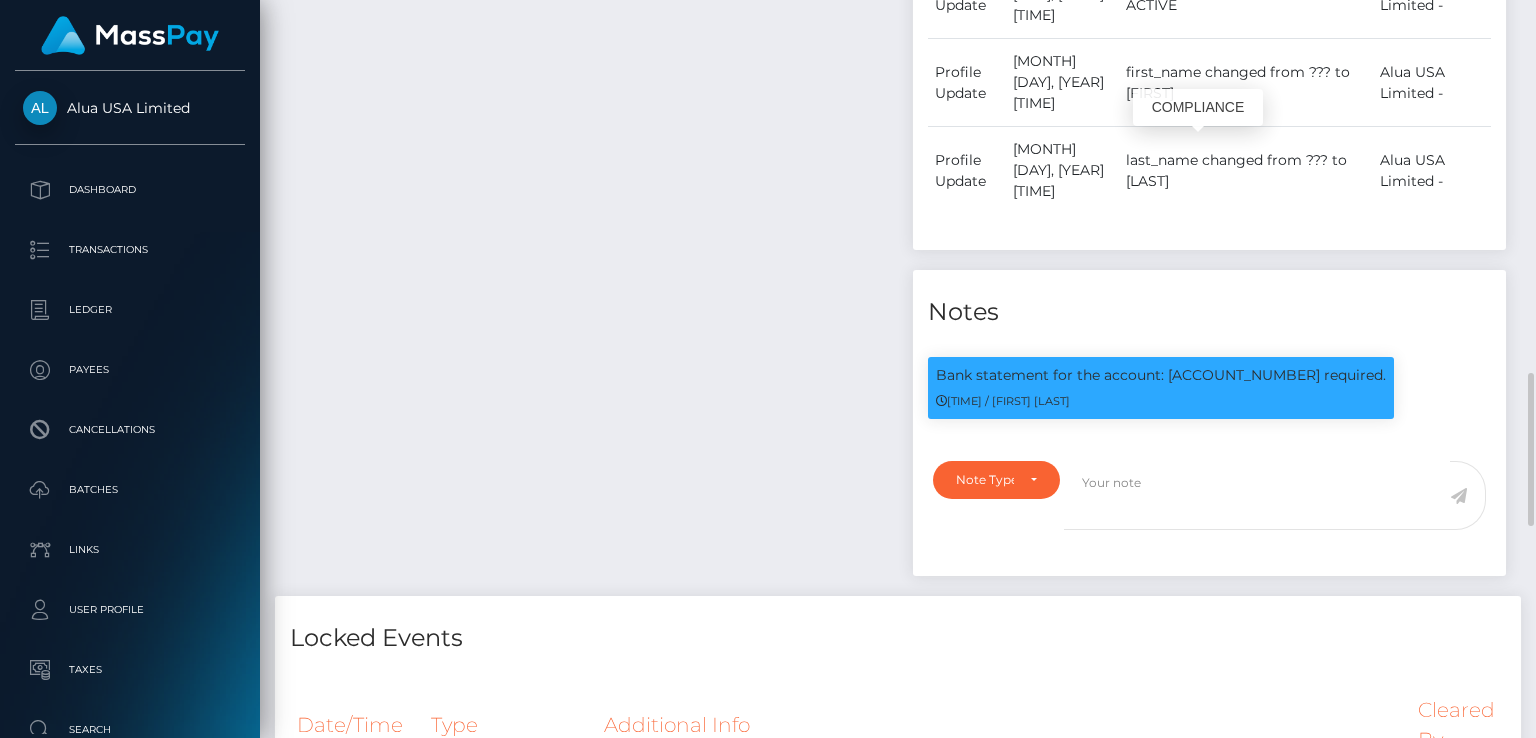 click on "Bank statement for the account: [ACCOUNT_NUMBER] required.
[TIME]
/ [FIRST]  [LAST]" at bounding box center [1161, 398] 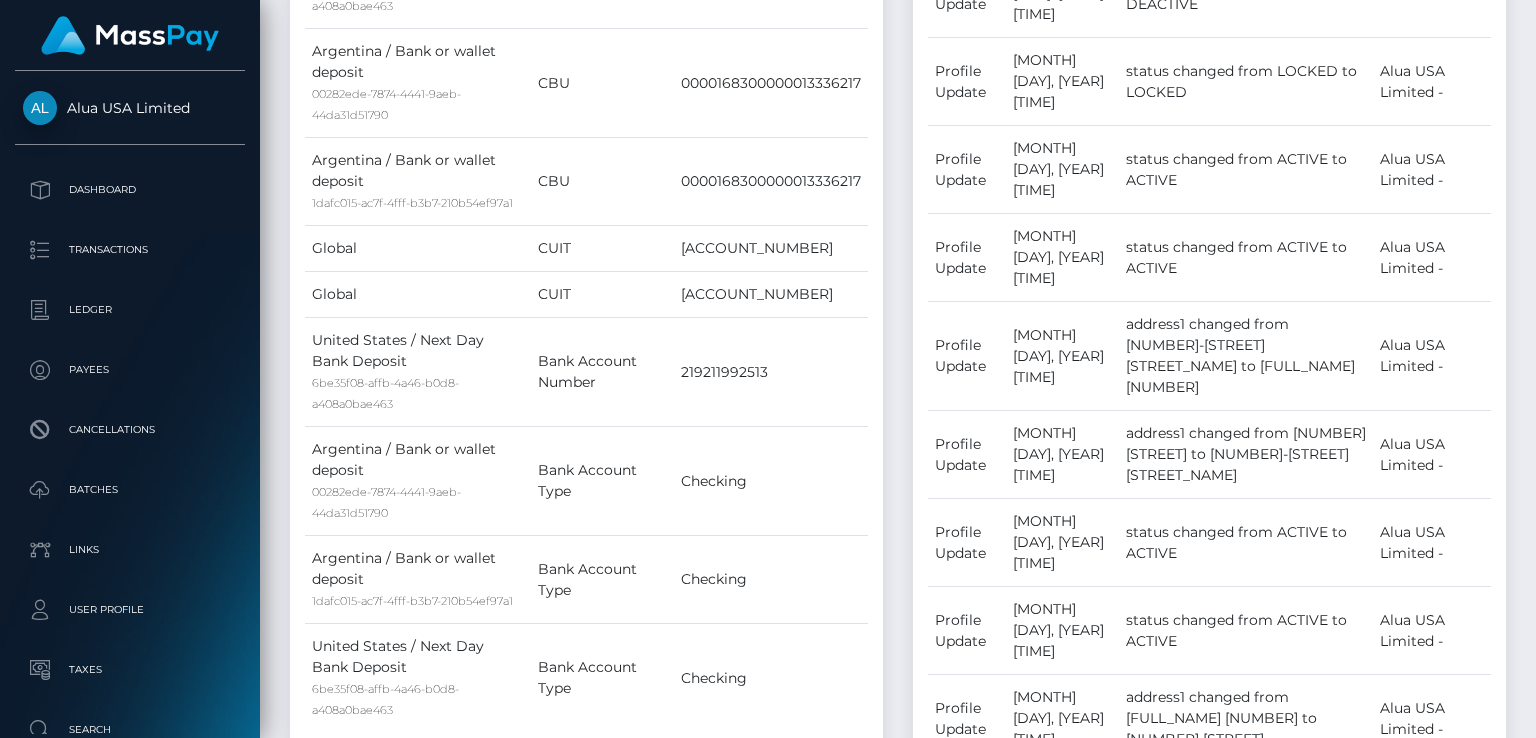 scroll, scrollTop: 0, scrollLeft: 0, axis: both 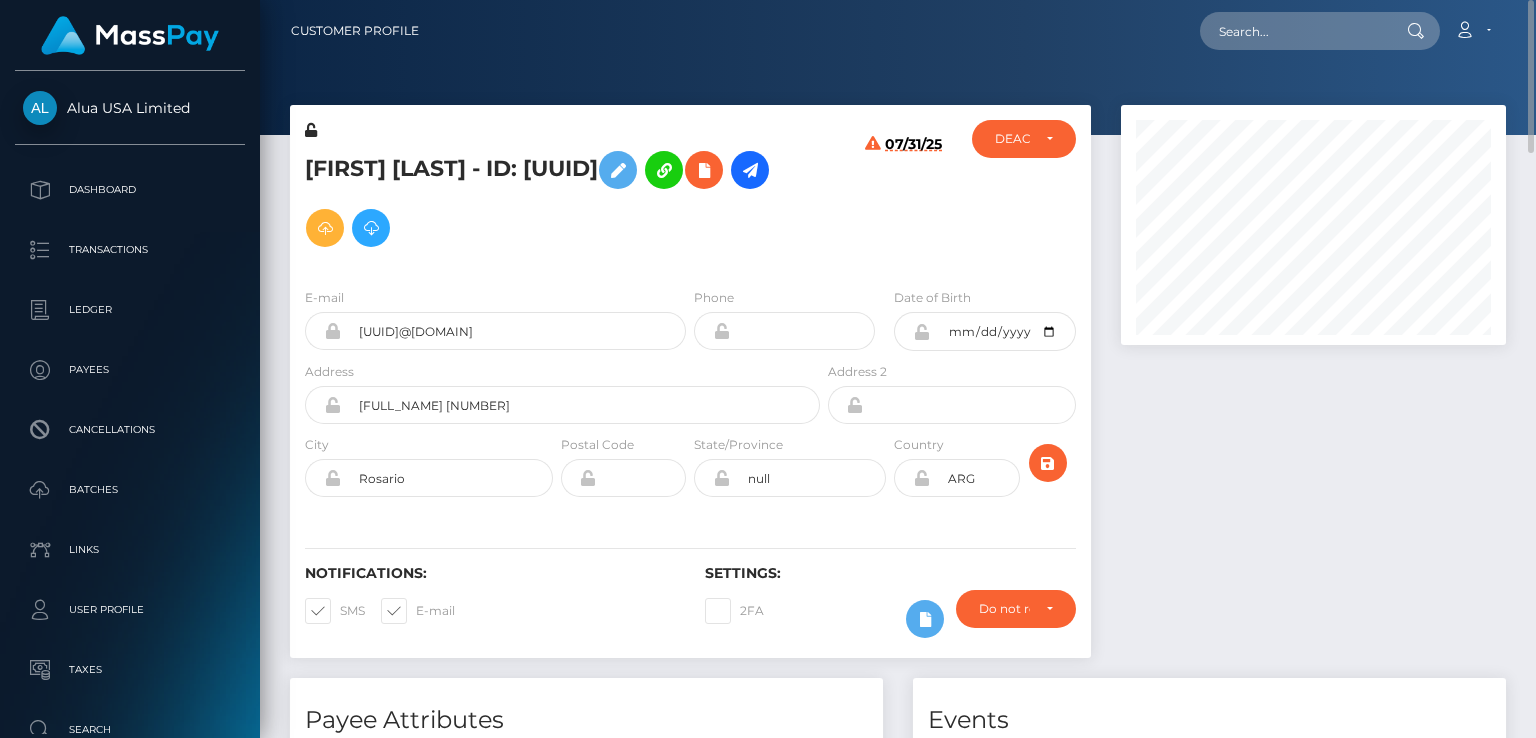 click on "[FIRST]  [LAST]
- ID: [UUID]" at bounding box center (557, 199) 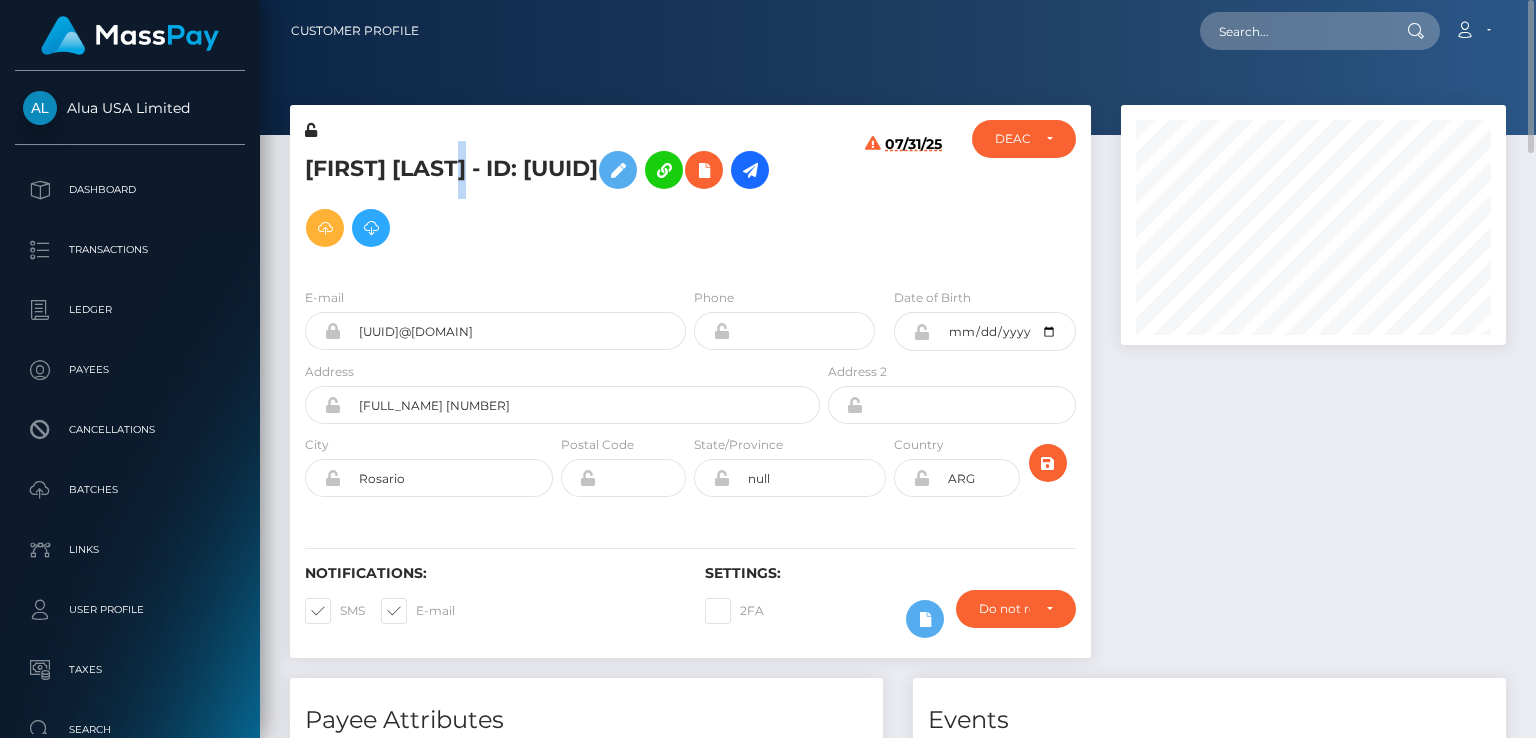 click on "Chiara  Martin
- ID: 67814a3df0d3687c1f0061fa" at bounding box center [557, 199] 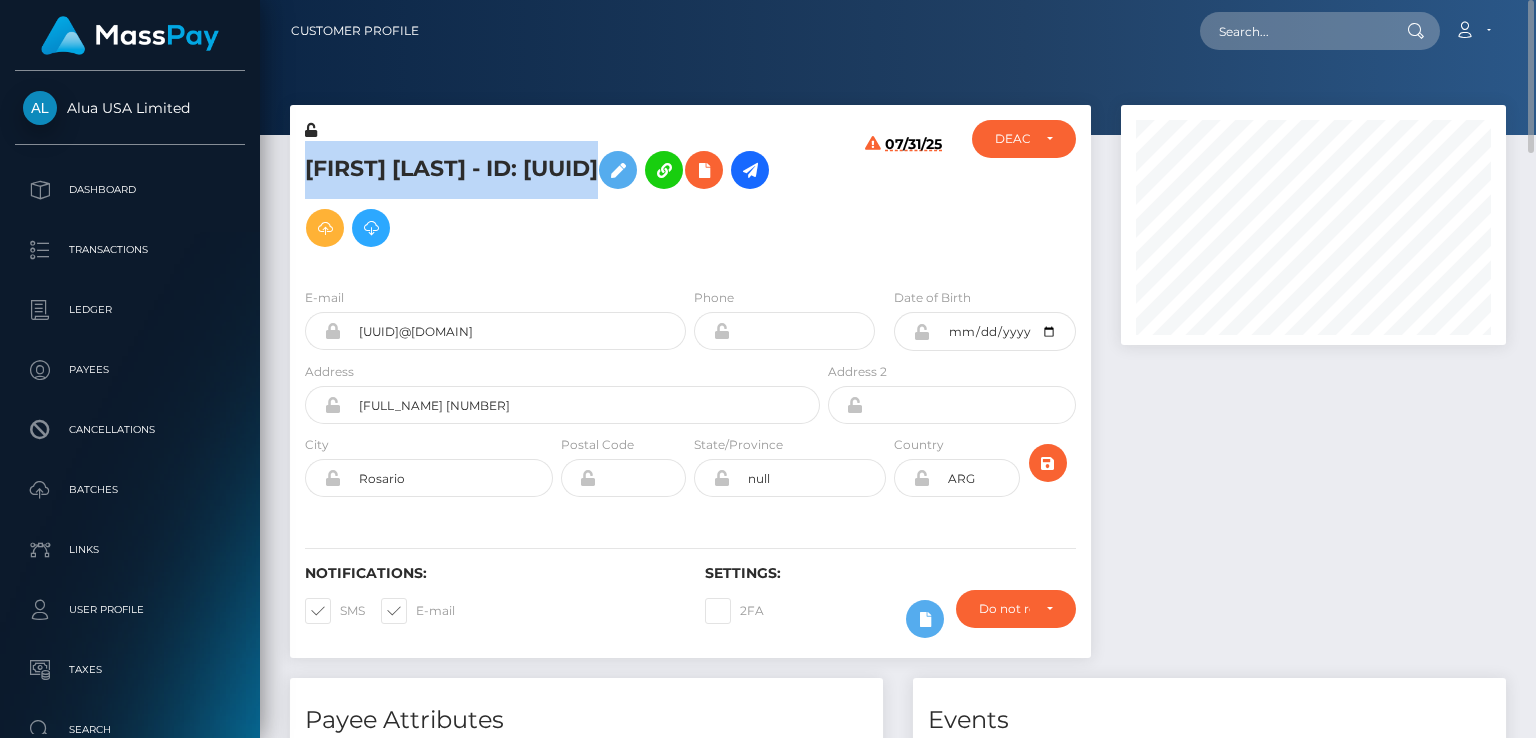 click on "Chiara  Martin
- ID: 67814a3df0d3687c1f0061fa" at bounding box center [557, 199] 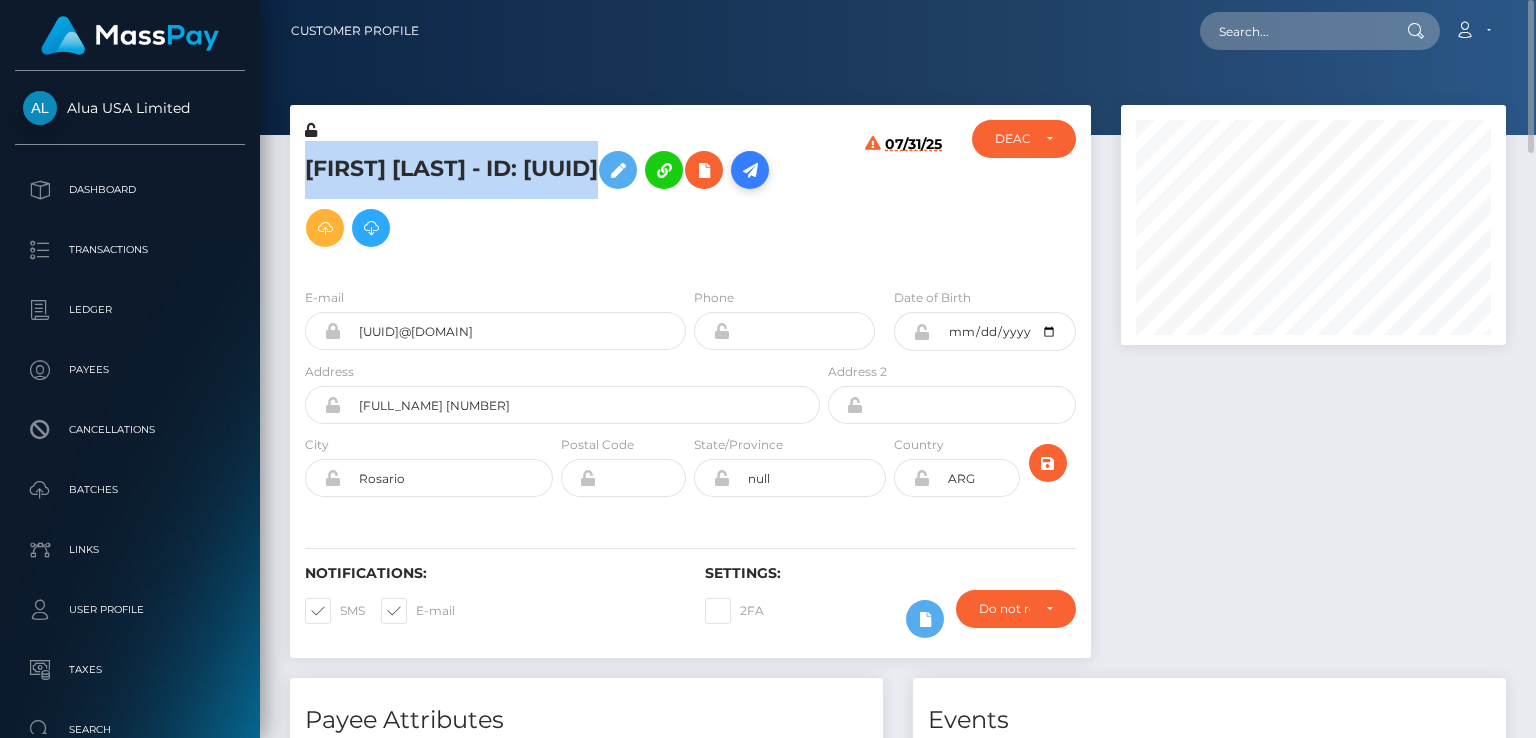 click at bounding box center (750, 170) 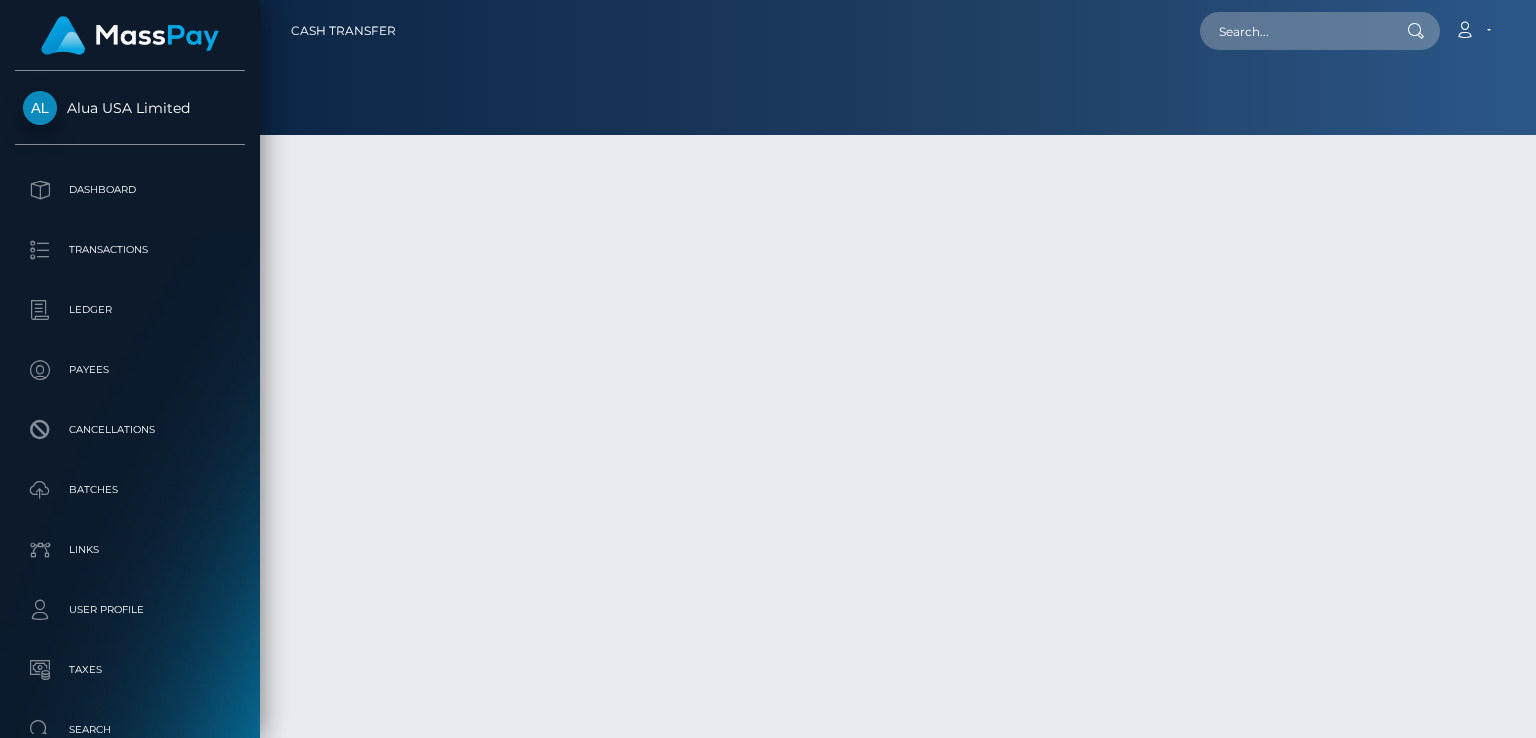 scroll, scrollTop: 0, scrollLeft: 0, axis: both 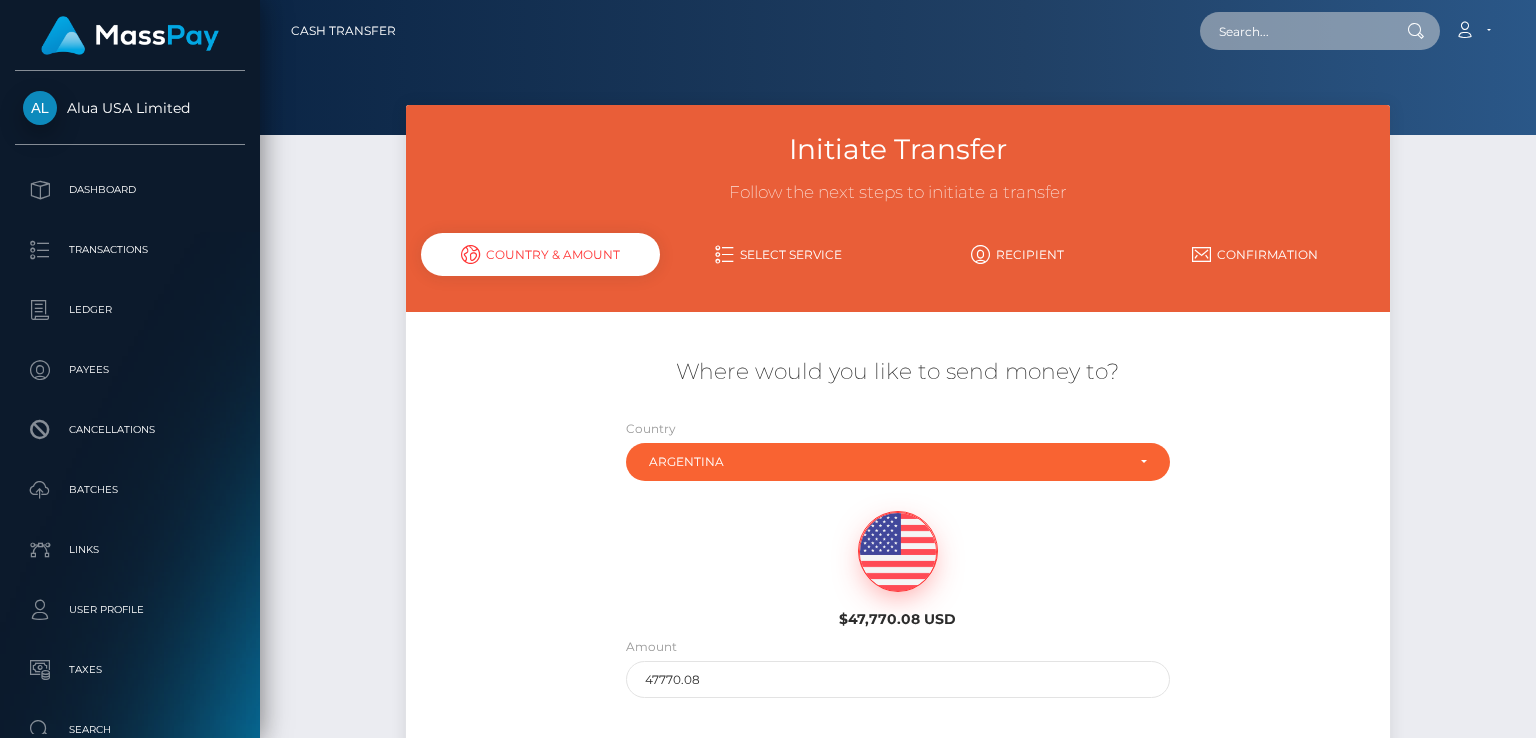 paste on "67814a3df0d3687c1f0061fa" 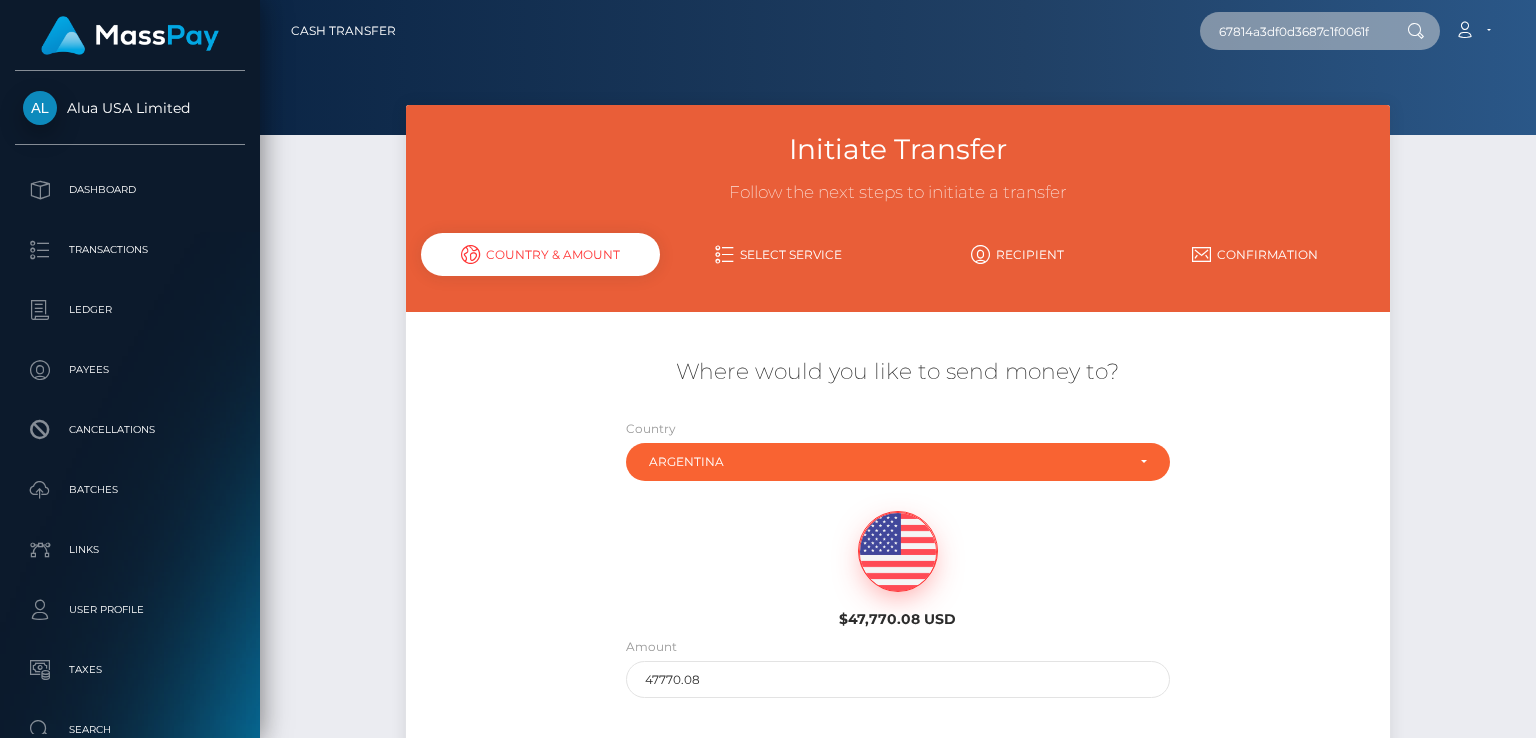 scroll, scrollTop: 0, scrollLeft: 13, axis: horizontal 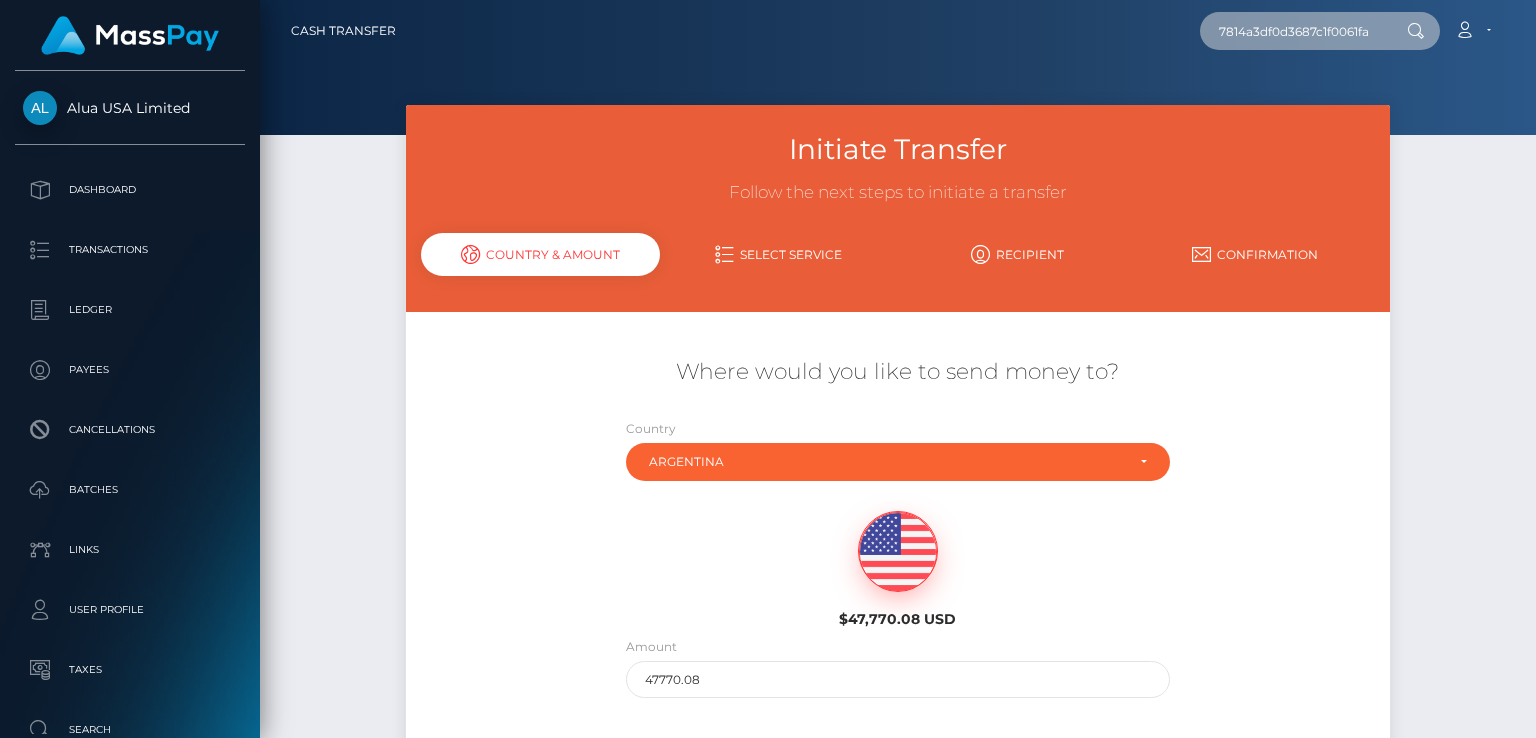 type on "67814a3df0d3687c1f0061fa" 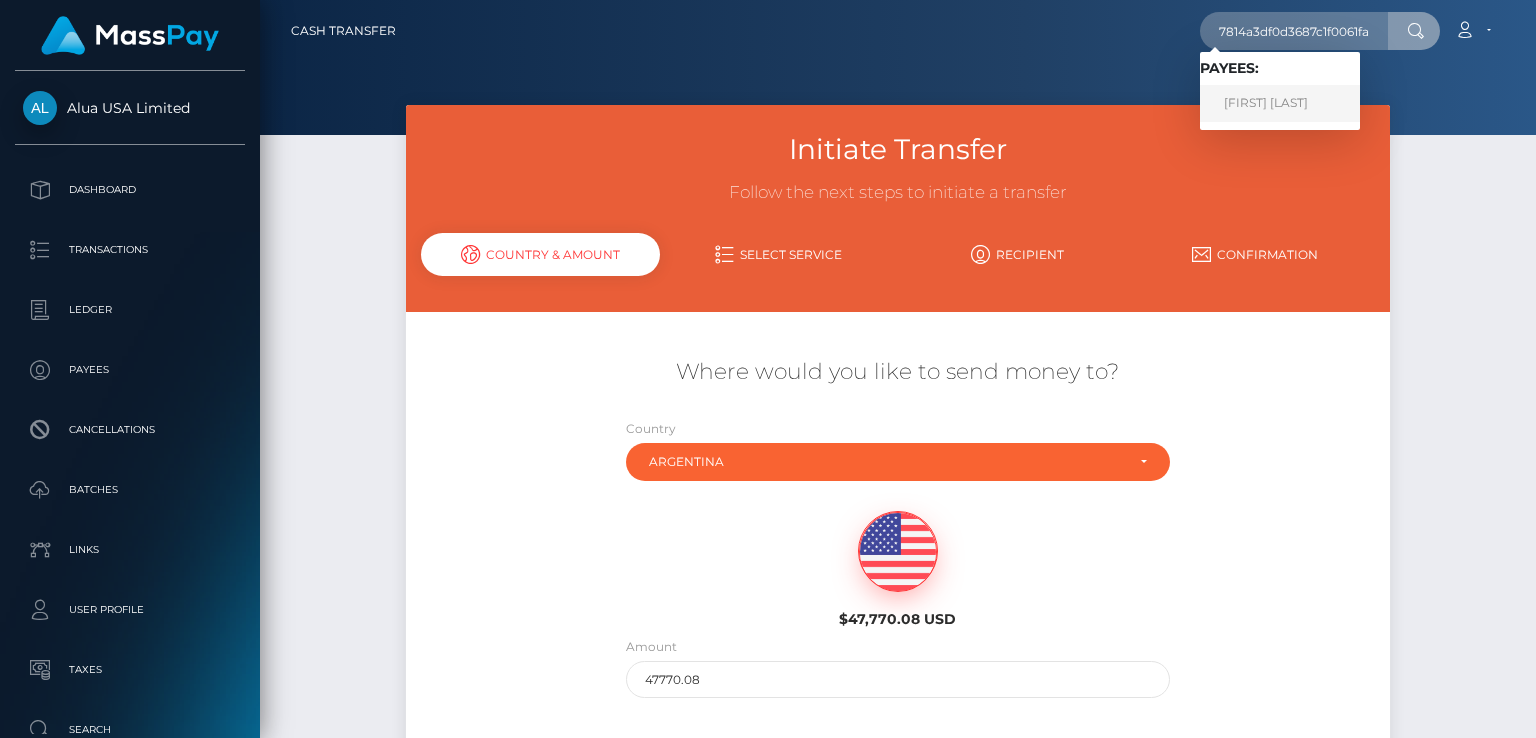 click on "[FIRST] [LAST]" at bounding box center (1280, 103) 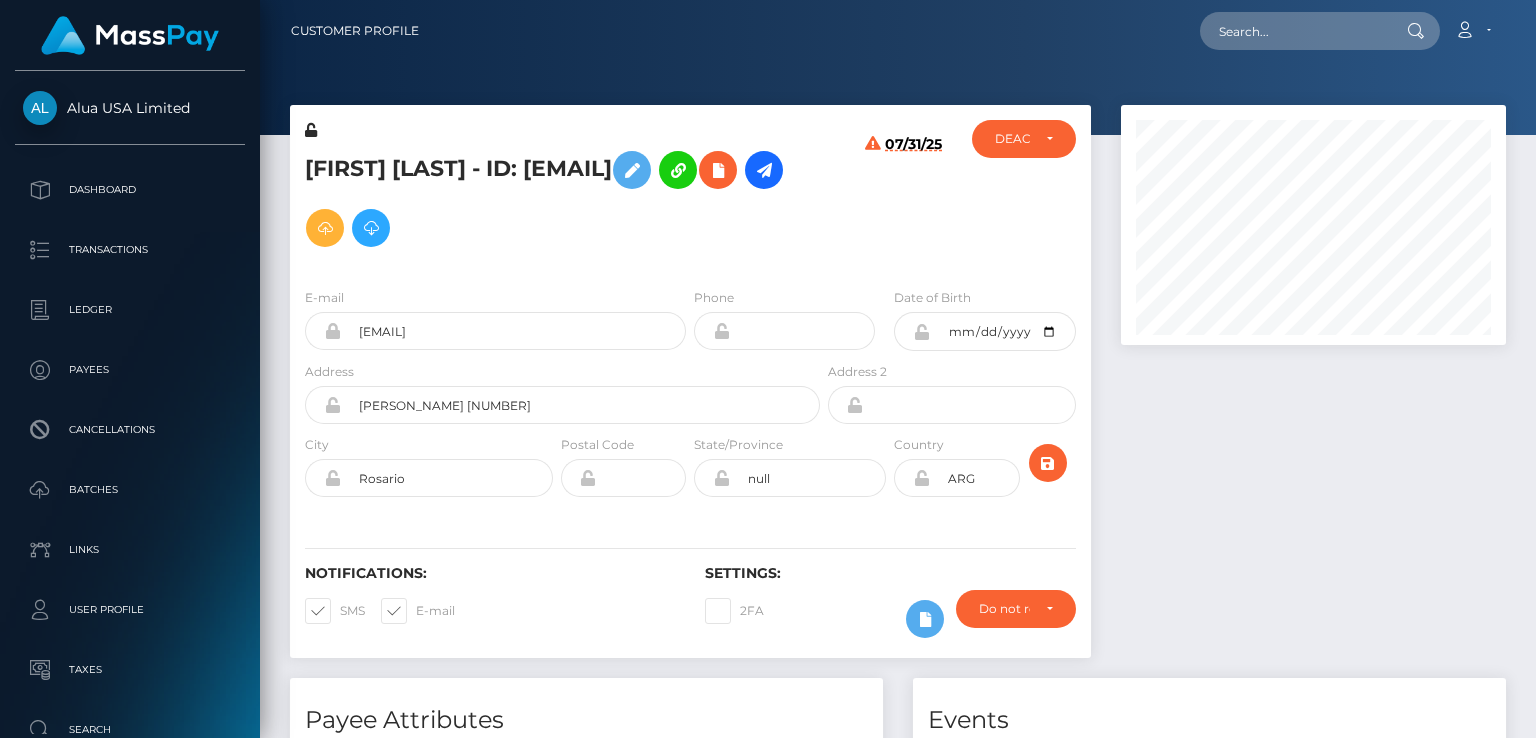 scroll, scrollTop: 0, scrollLeft: 0, axis: both 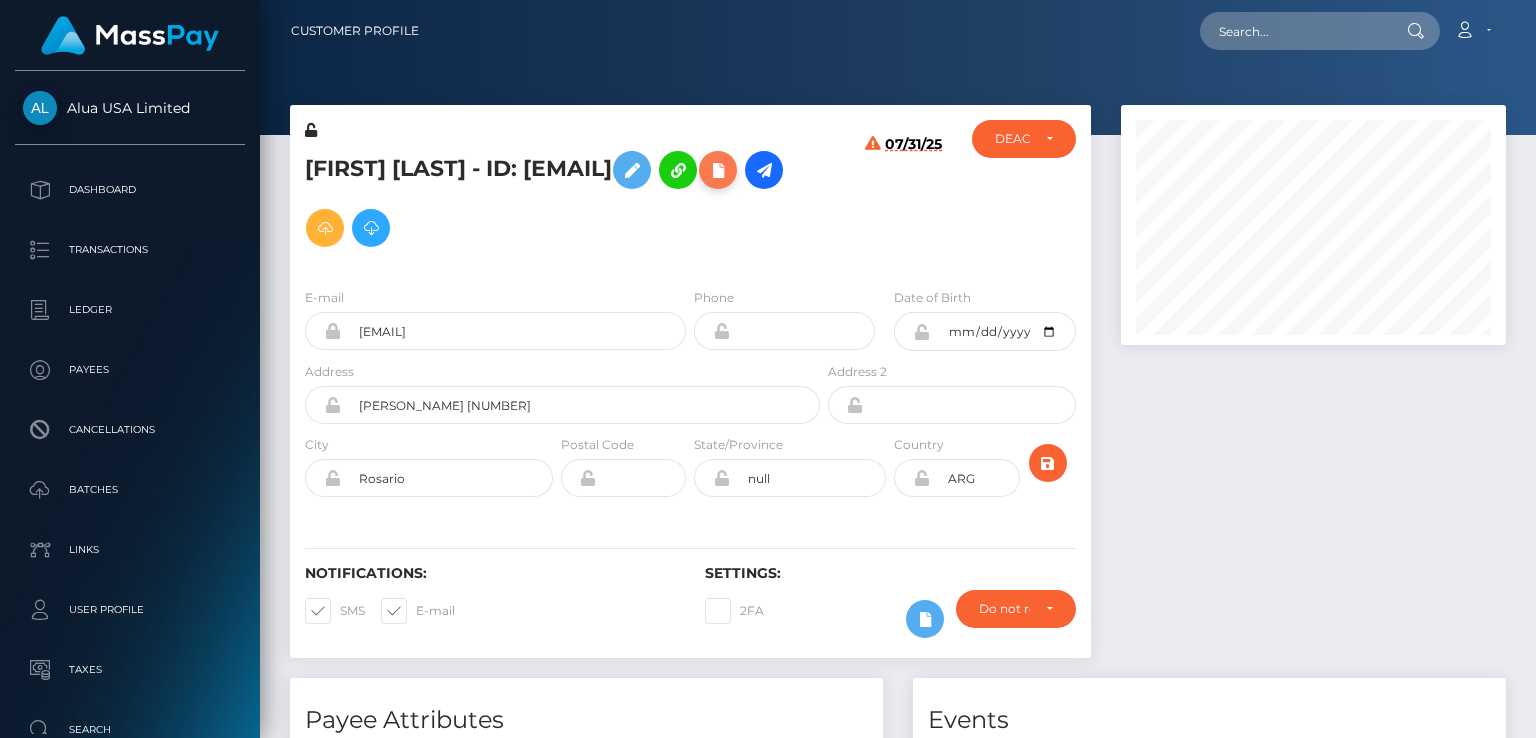 click at bounding box center [718, 170] 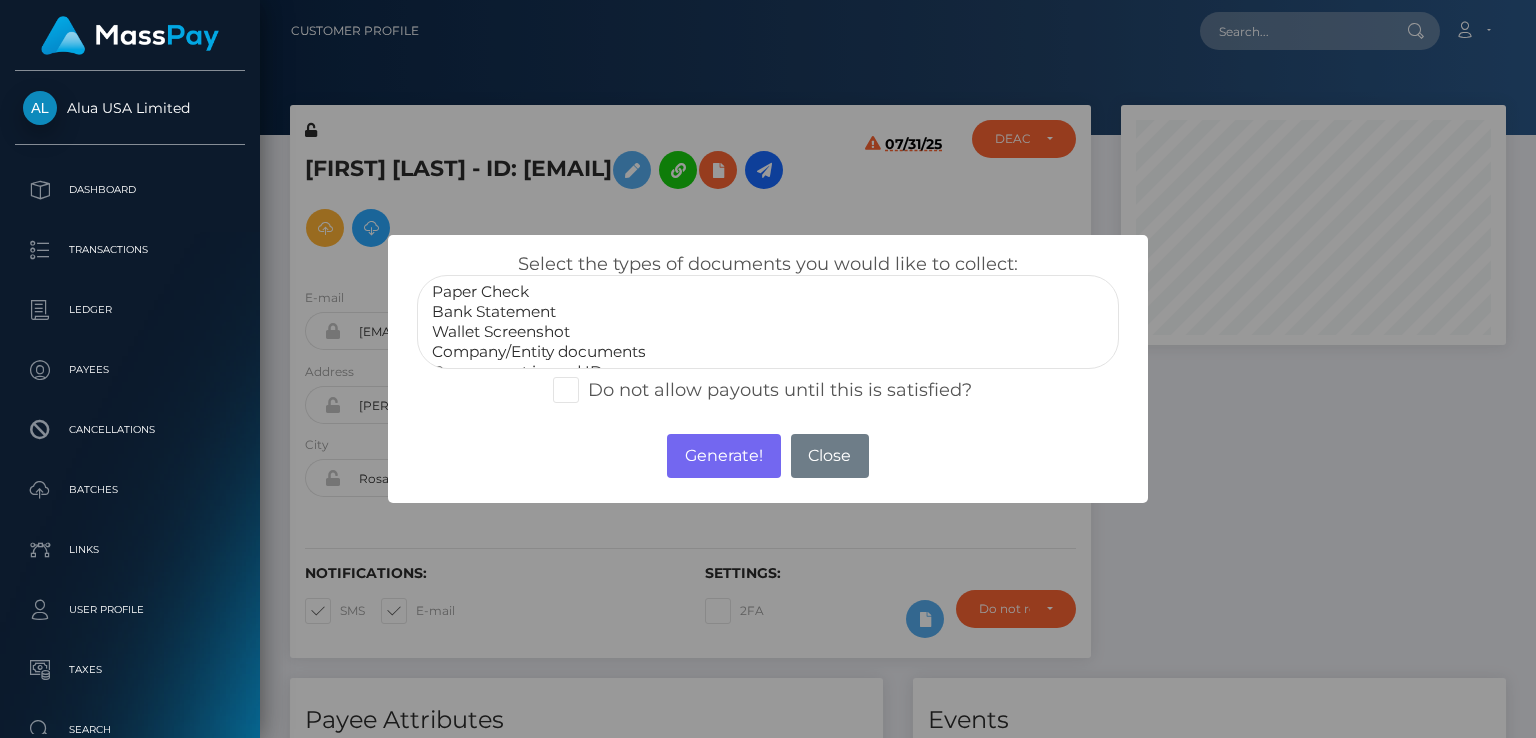 select on "Bank Statement" 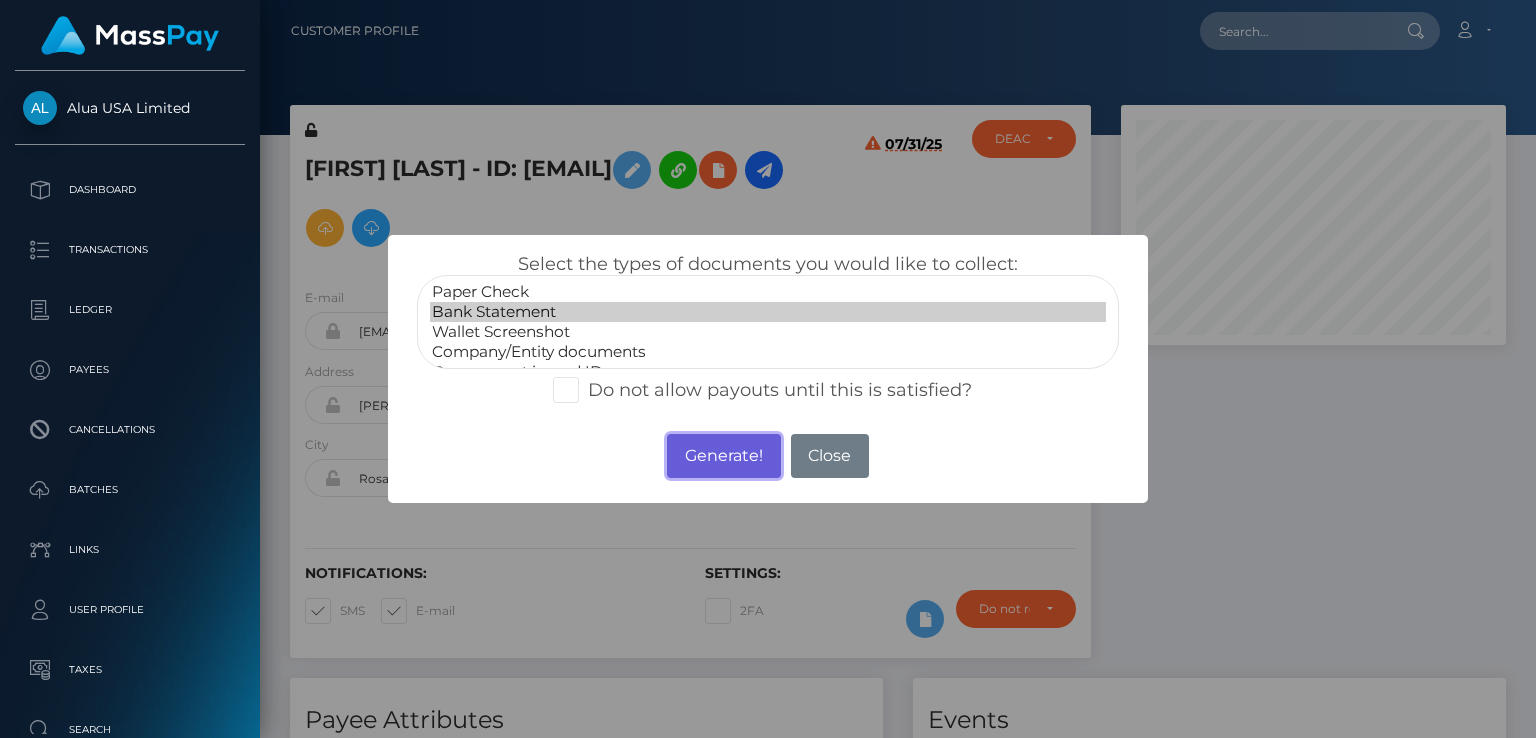 click on "Generate!" at bounding box center (723, 456) 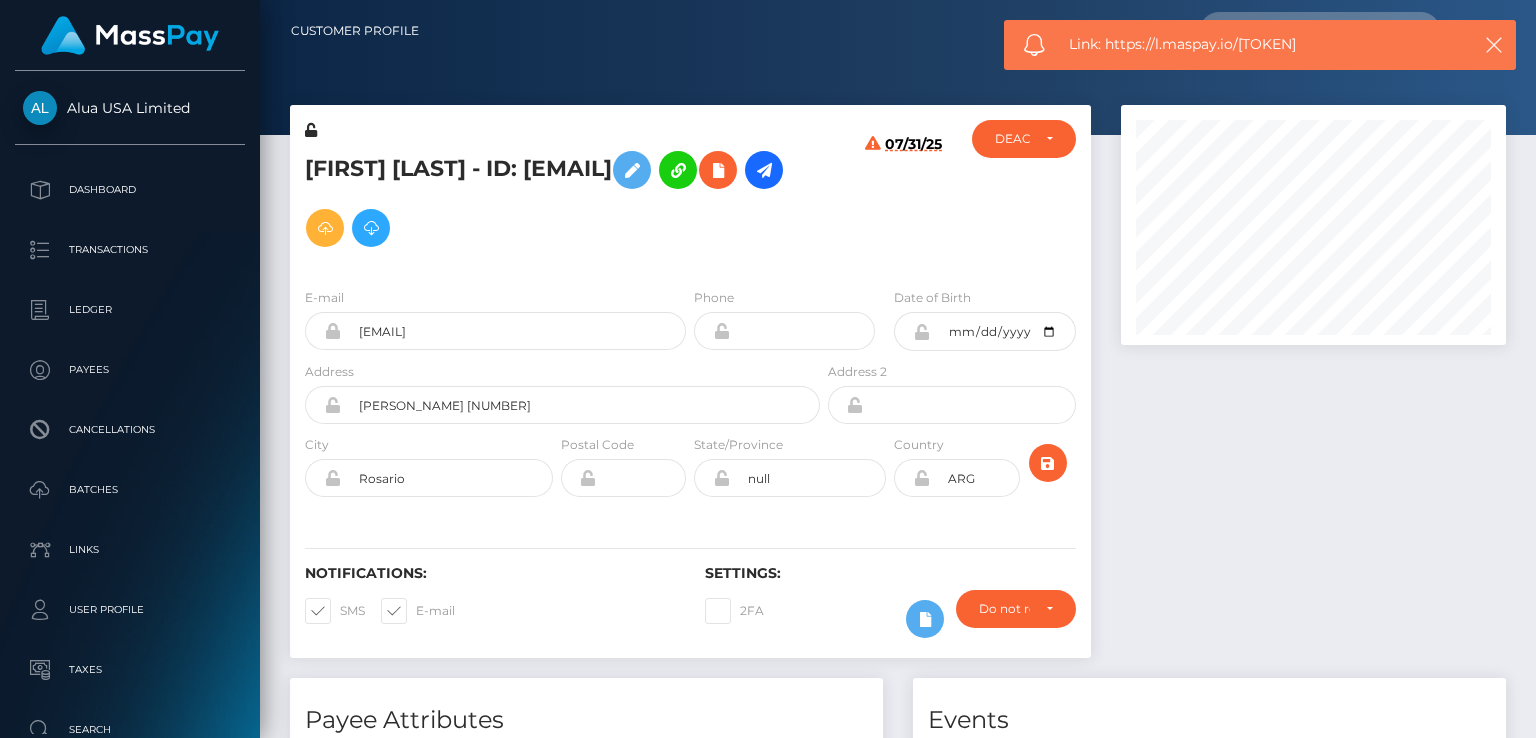 click on "Link: https://l.maspay.io/ogkyn" at bounding box center (1259, 44) 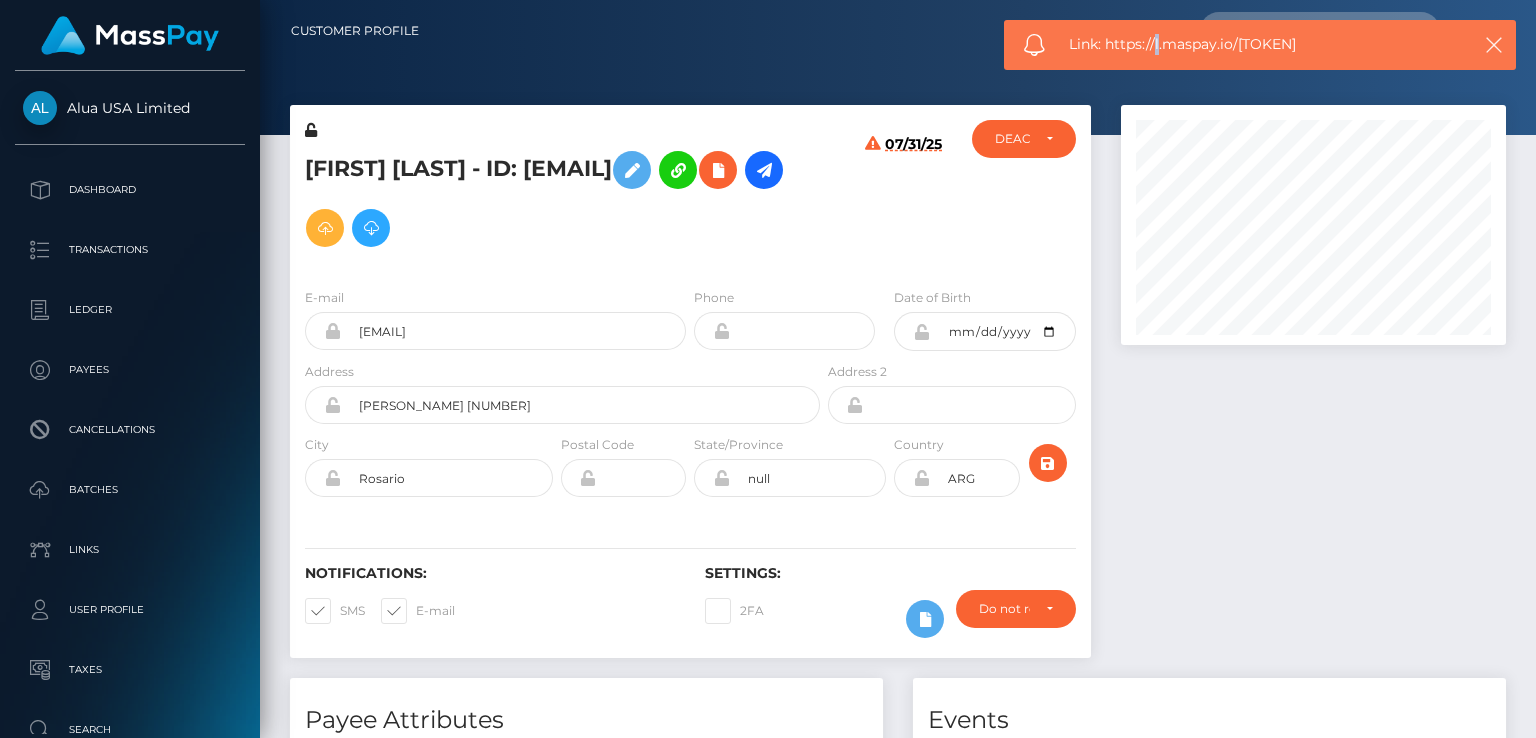click on "Link: https://l.maspay.io/ogkyn" at bounding box center [1259, 44] 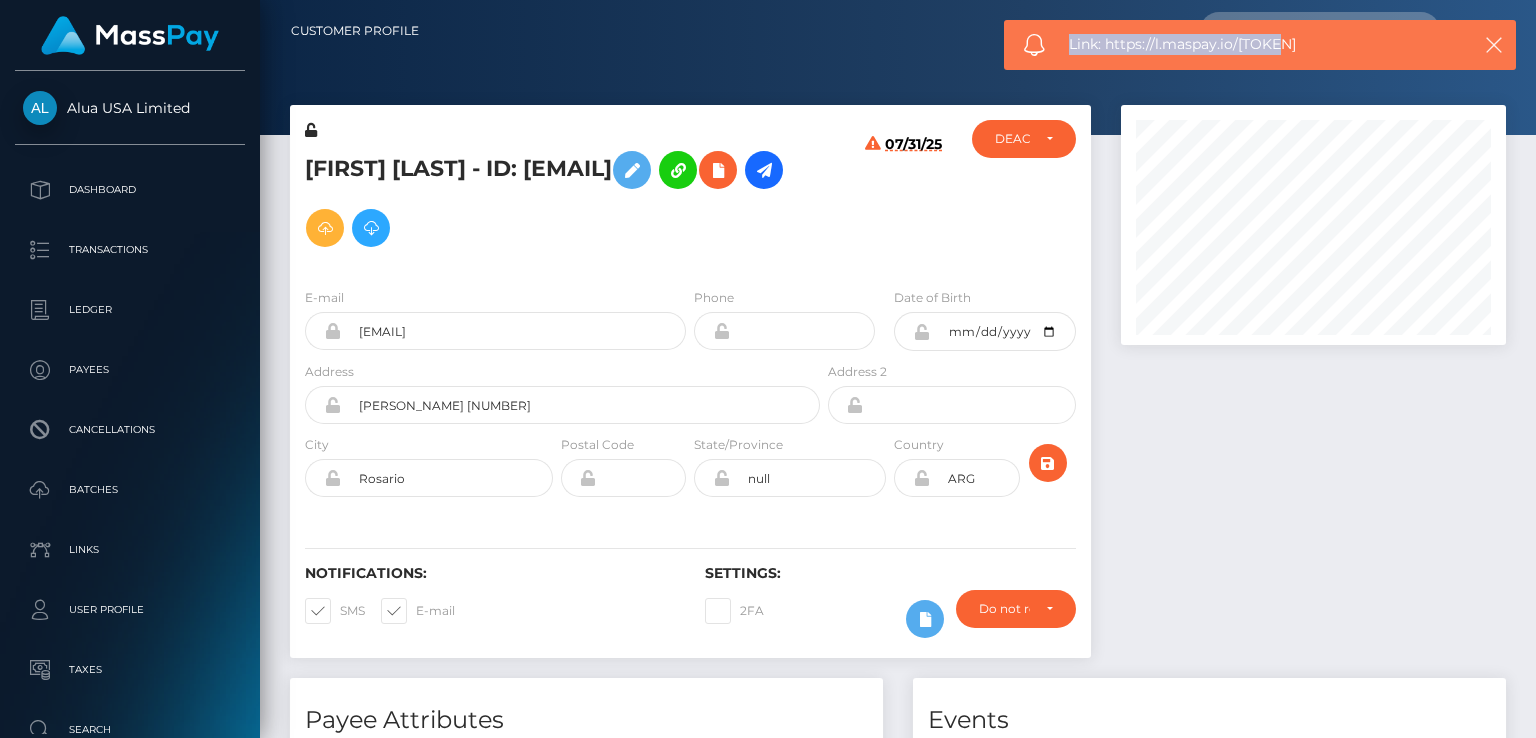 click on "Link: https://l.maspay.io/ogkyn" at bounding box center (1259, 44) 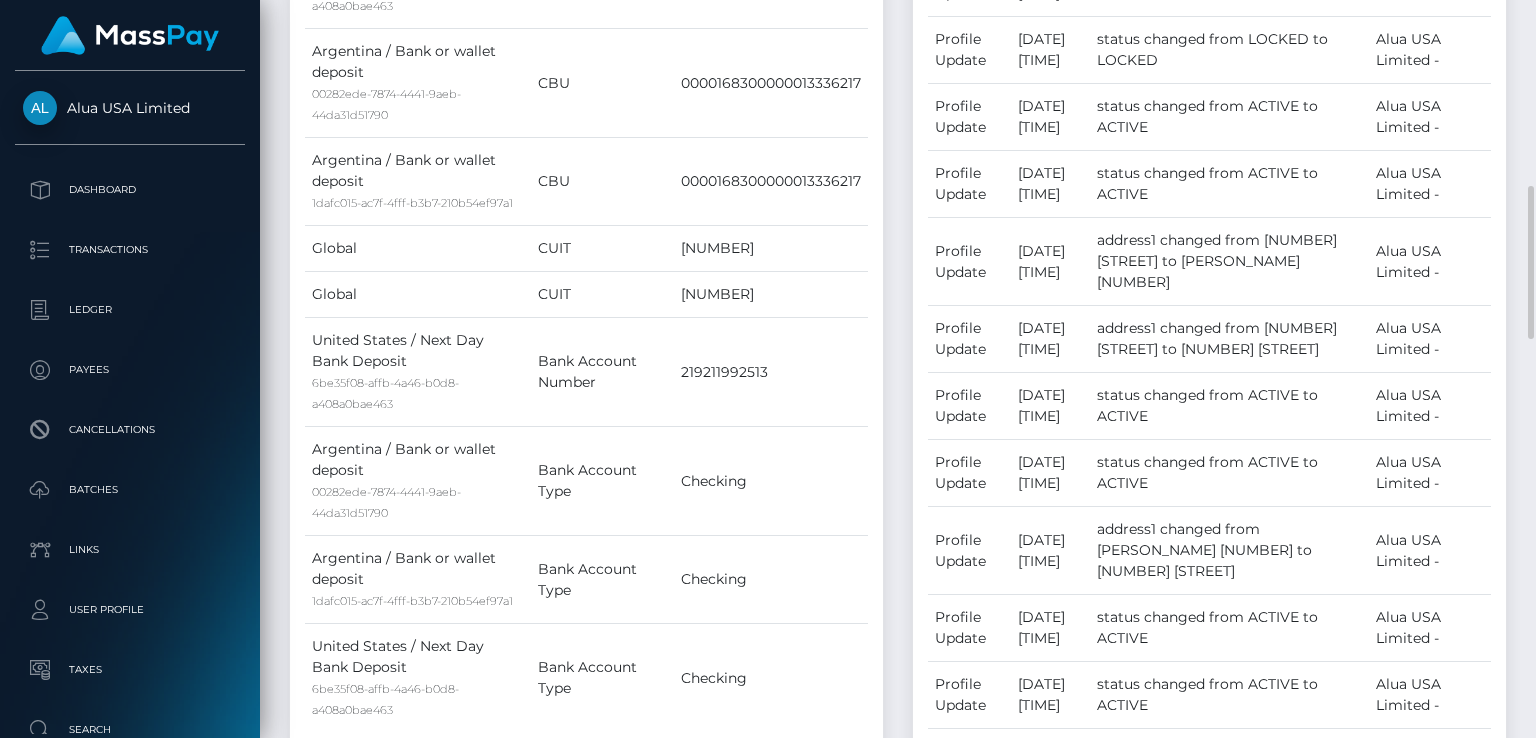scroll, scrollTop: 1800, scrollLeft: 0, axis: vertical 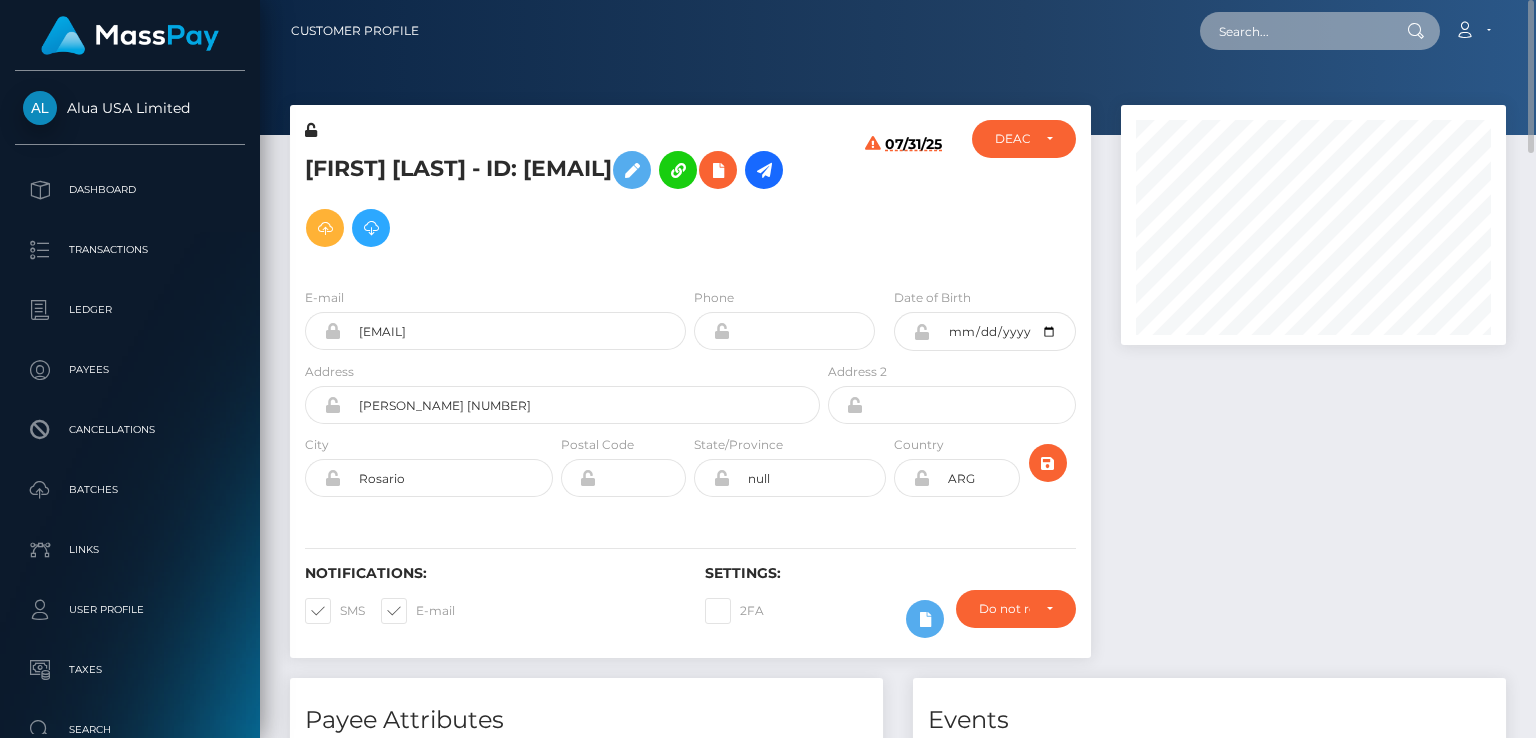 paste on "273543" 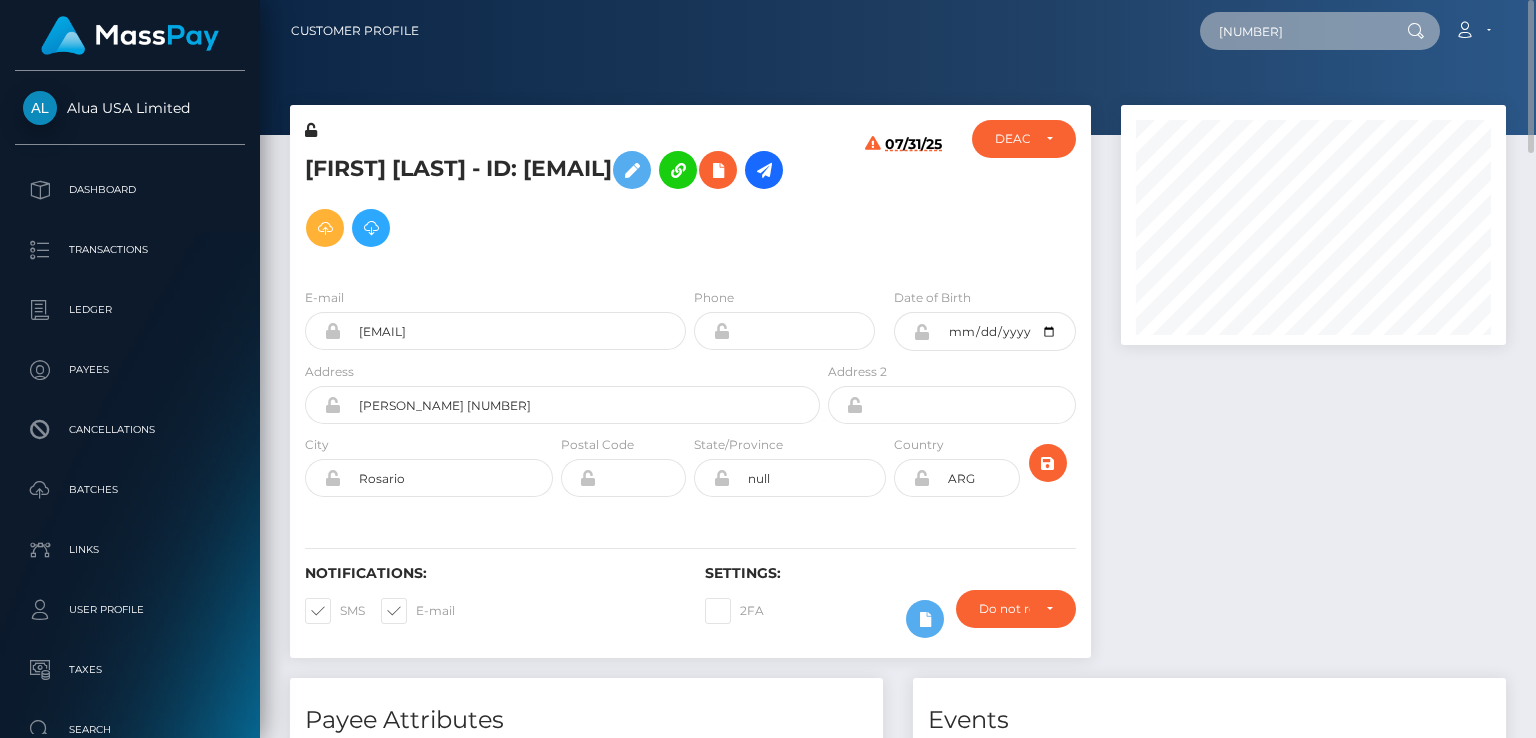 type on "273543" 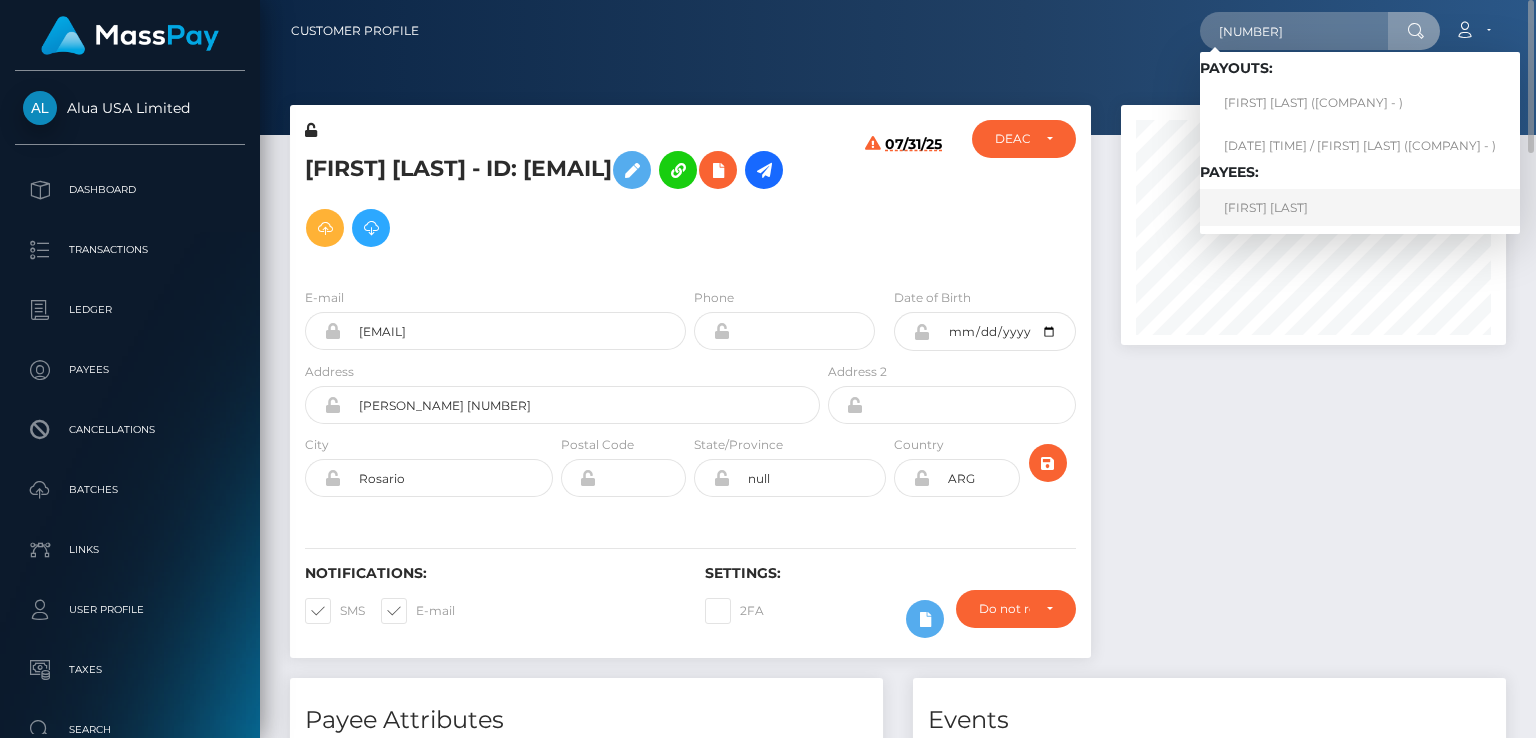 click on "Alex  Gonzalez" at bounding box center (1360, 207) 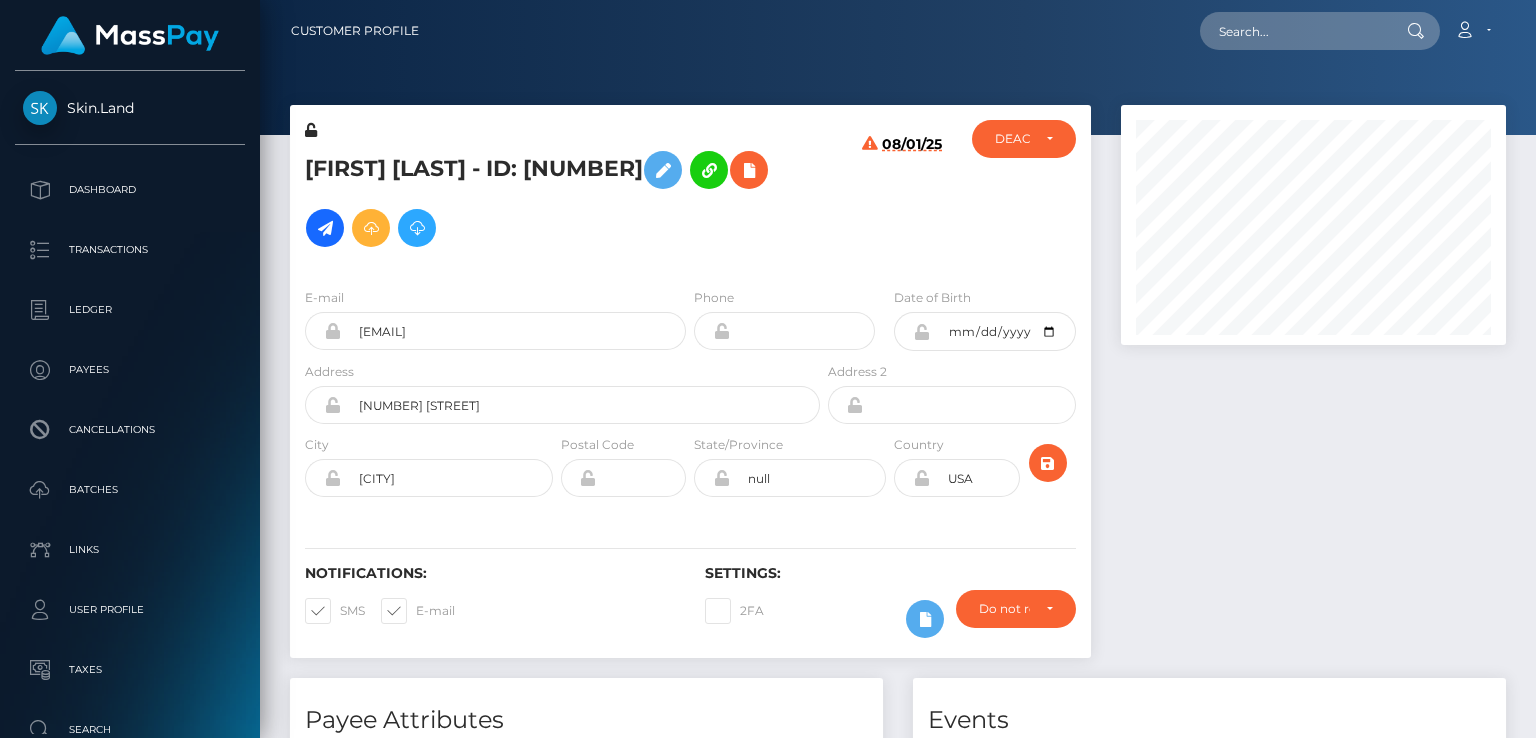 scroll, scrollTop: 0, scrollLeft: 0, axis: both 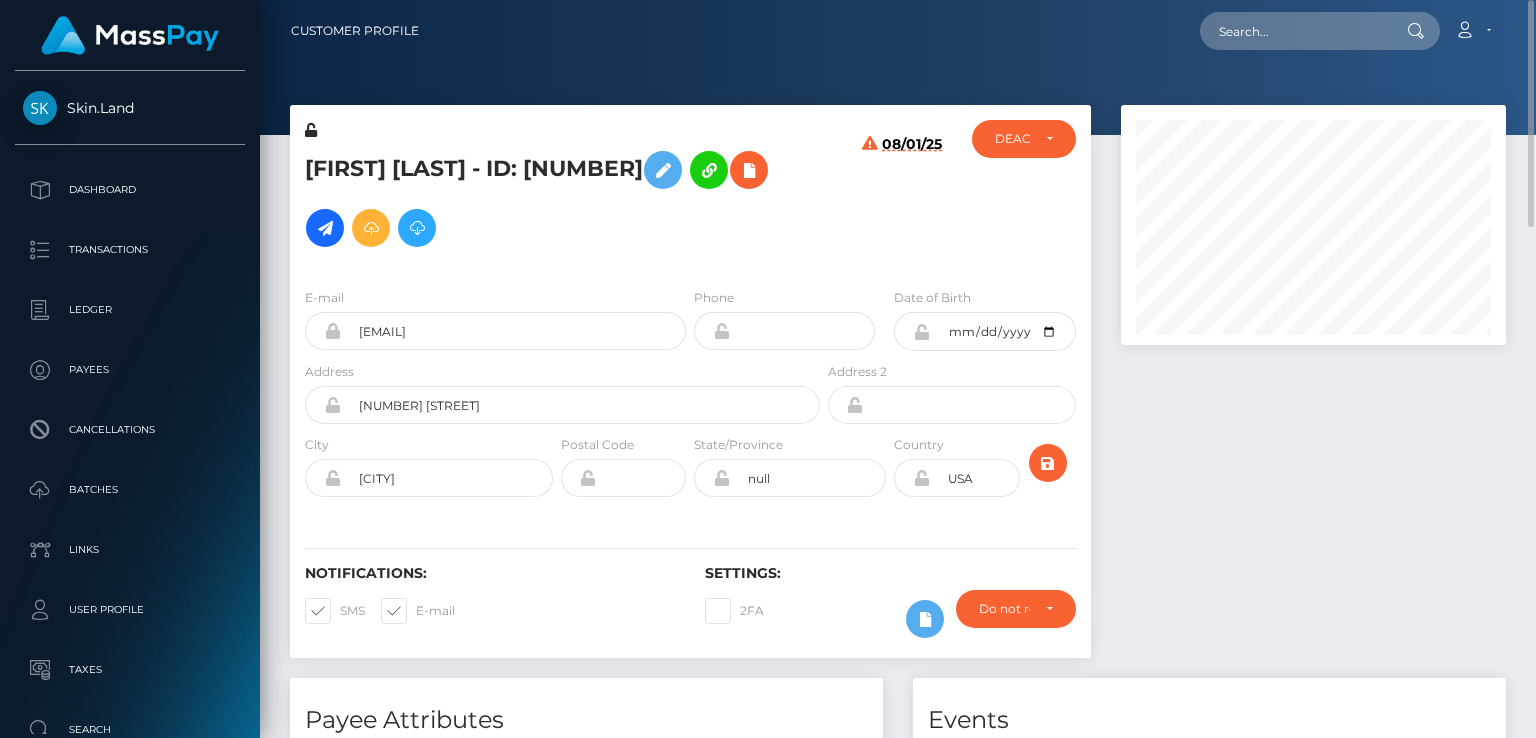 click on "[FIRST]  [LAST]
- ID: [NUMBER]" at bounding box center [557, 199] 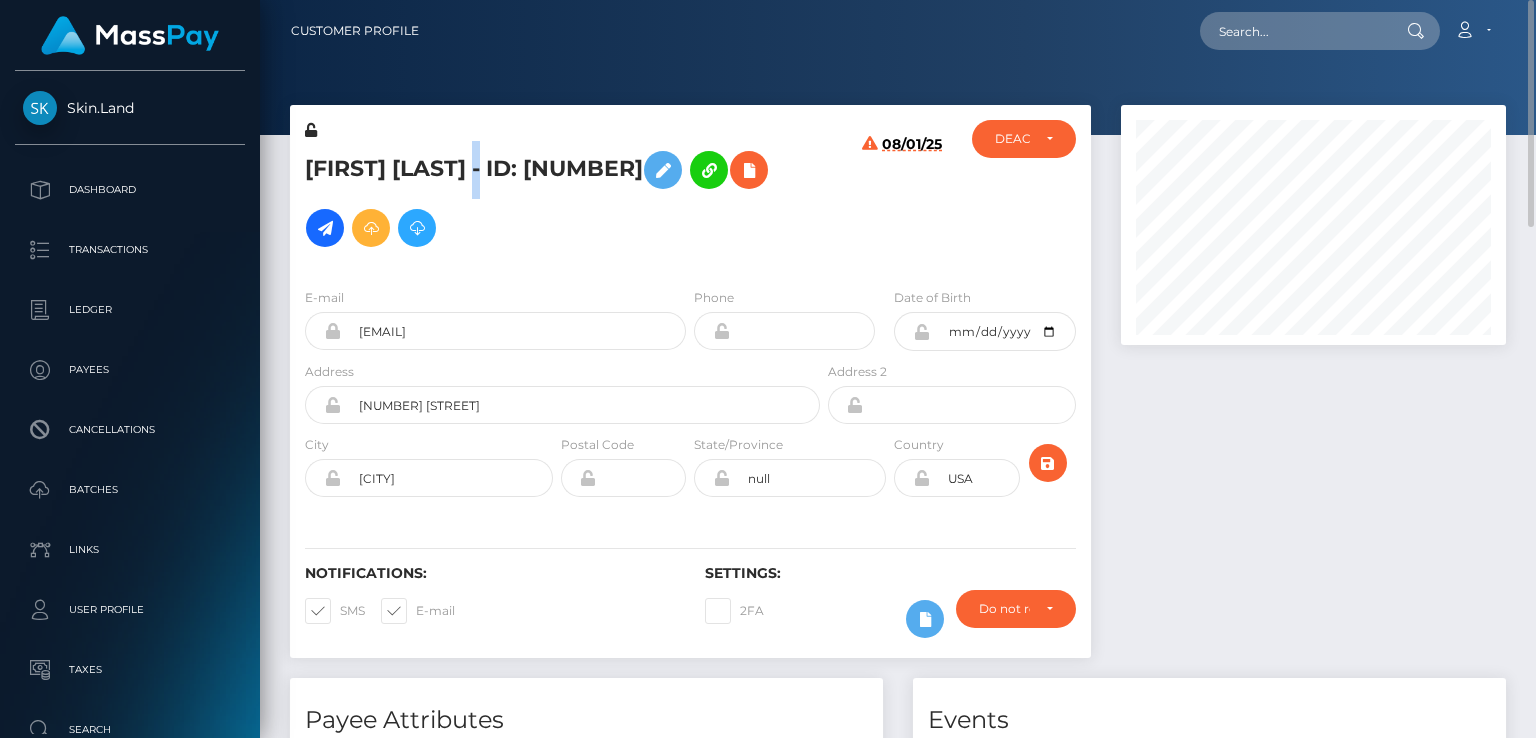click on "[FIRST]  [LAST]
- ID: [NUMBER]" at bounding box center (557, 199) 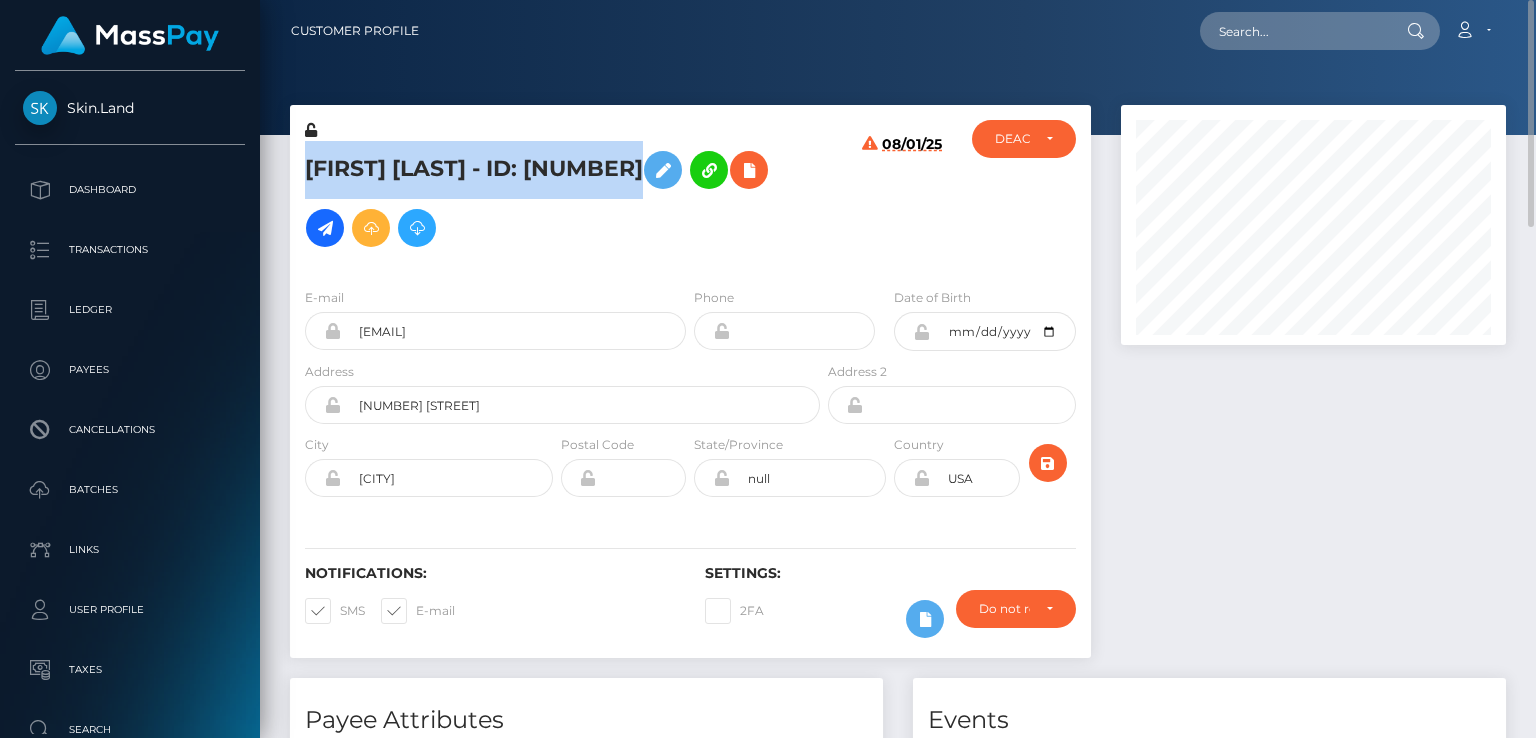 click on "[FIRST]  [LAST]
- ID: [NUMBER]" at bounding box center (557, 199) 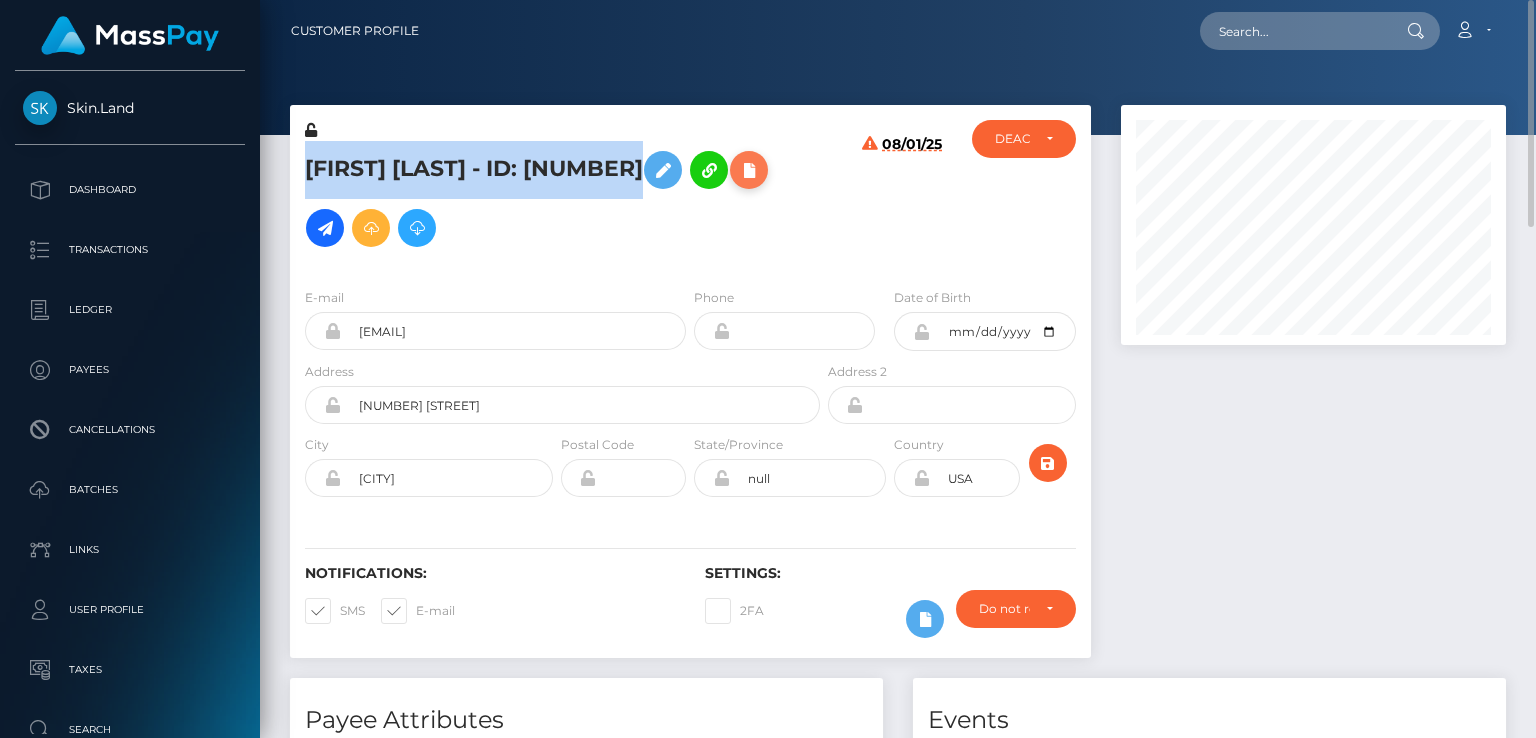 click at bounding box center [749, 170] 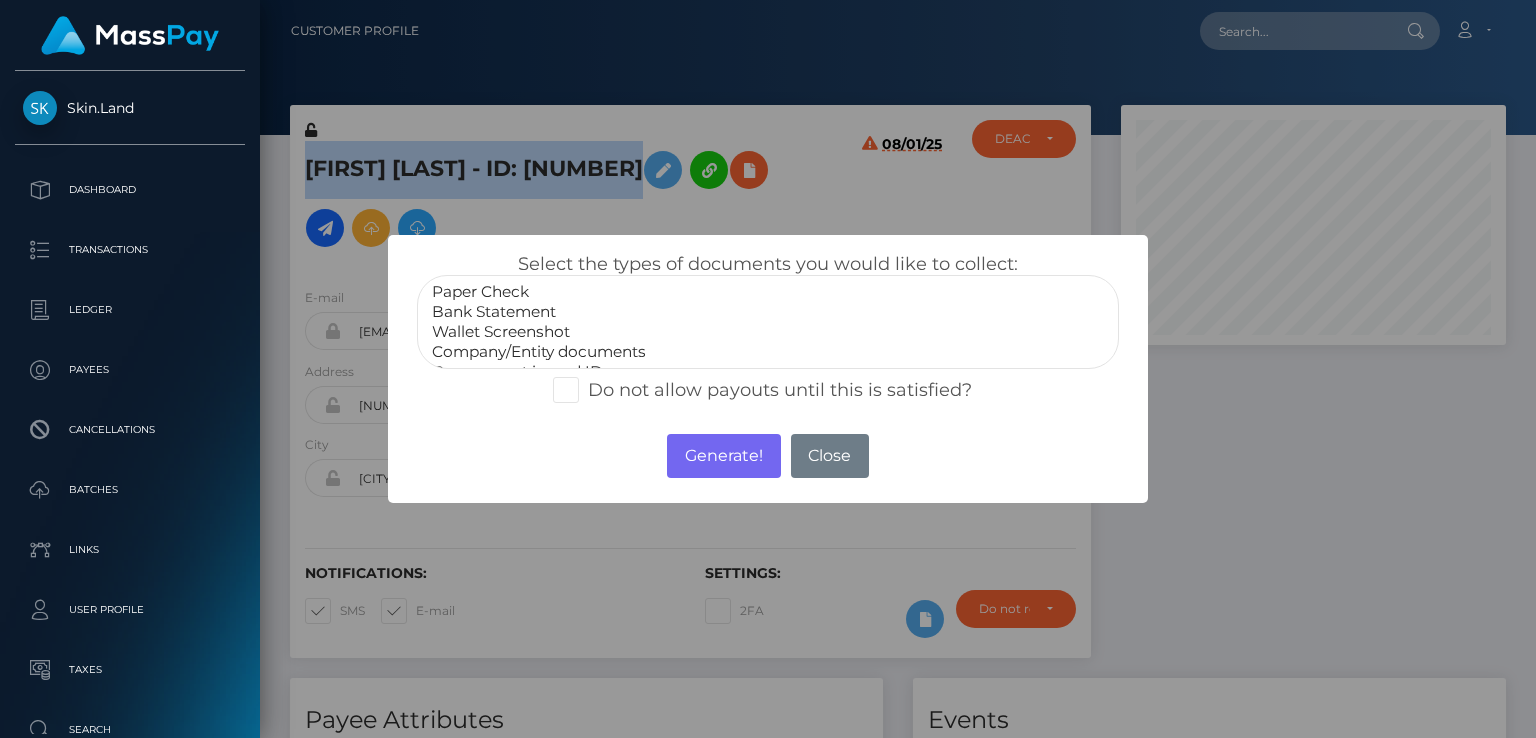 scroll, scrollTop: 40, scrollLeft: 0, axis: vertical 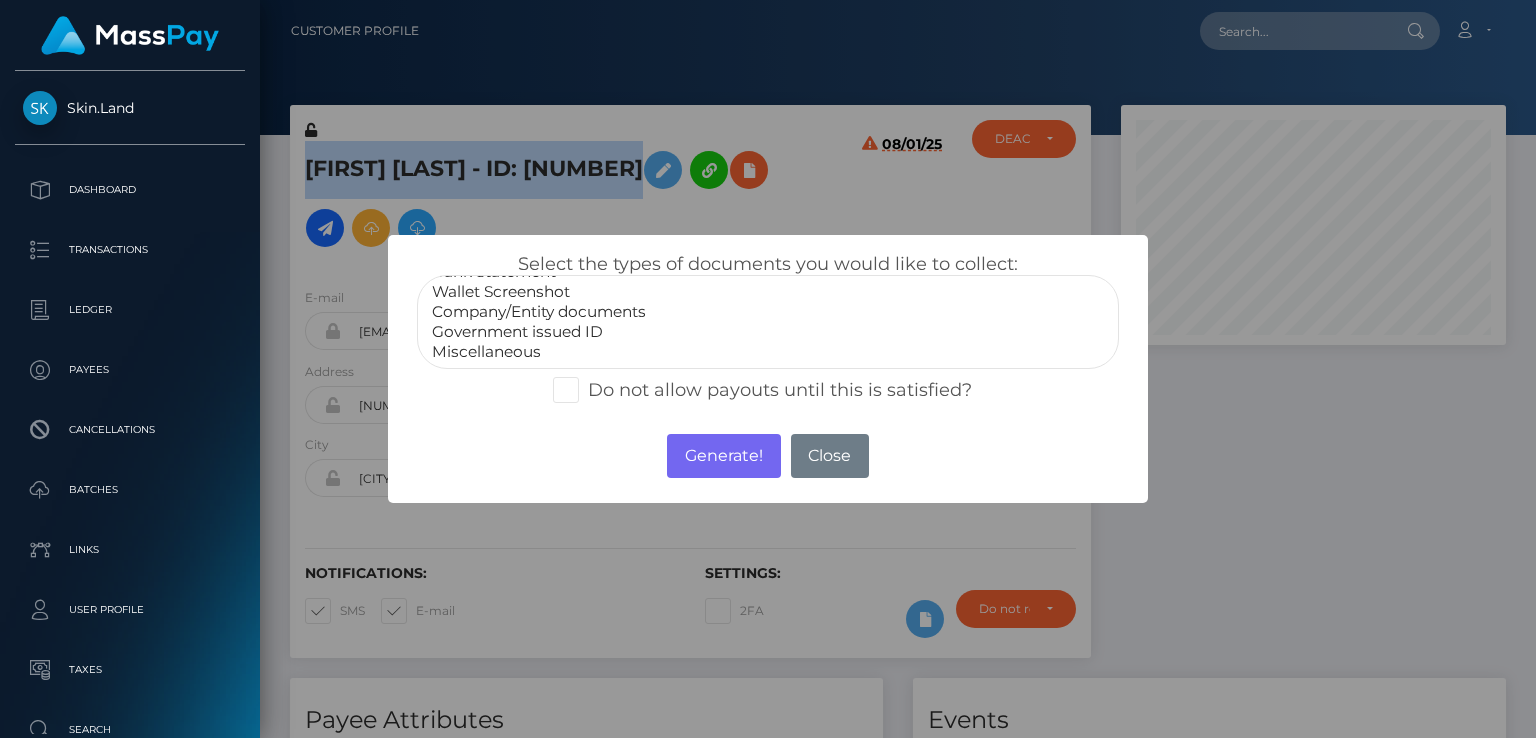 drag, startPoint x: 521, startPoint y: 332, endPoint x: 552, endPoint y: 350, distance: 35.846897 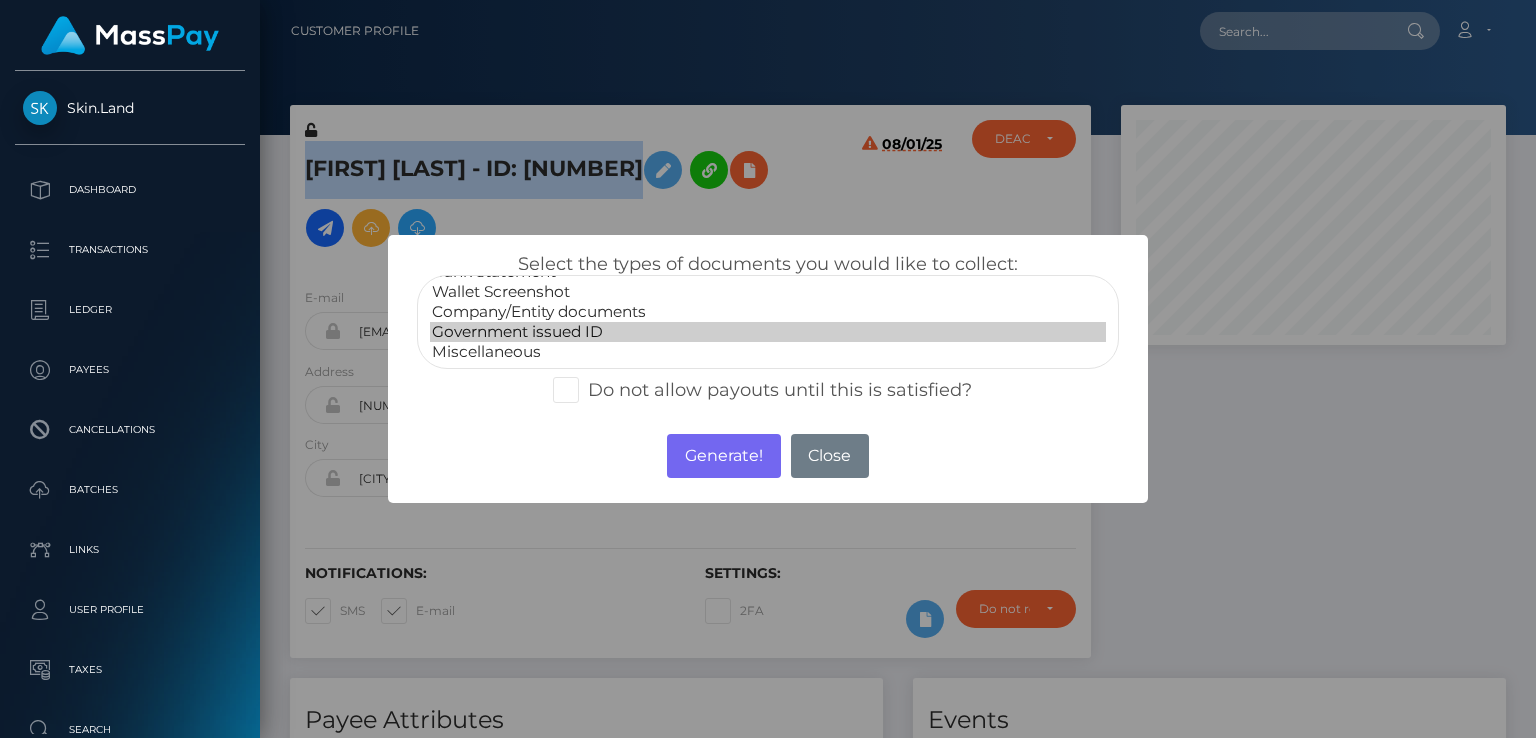 click on "Government issued ID" at bounding box center [768, 332] 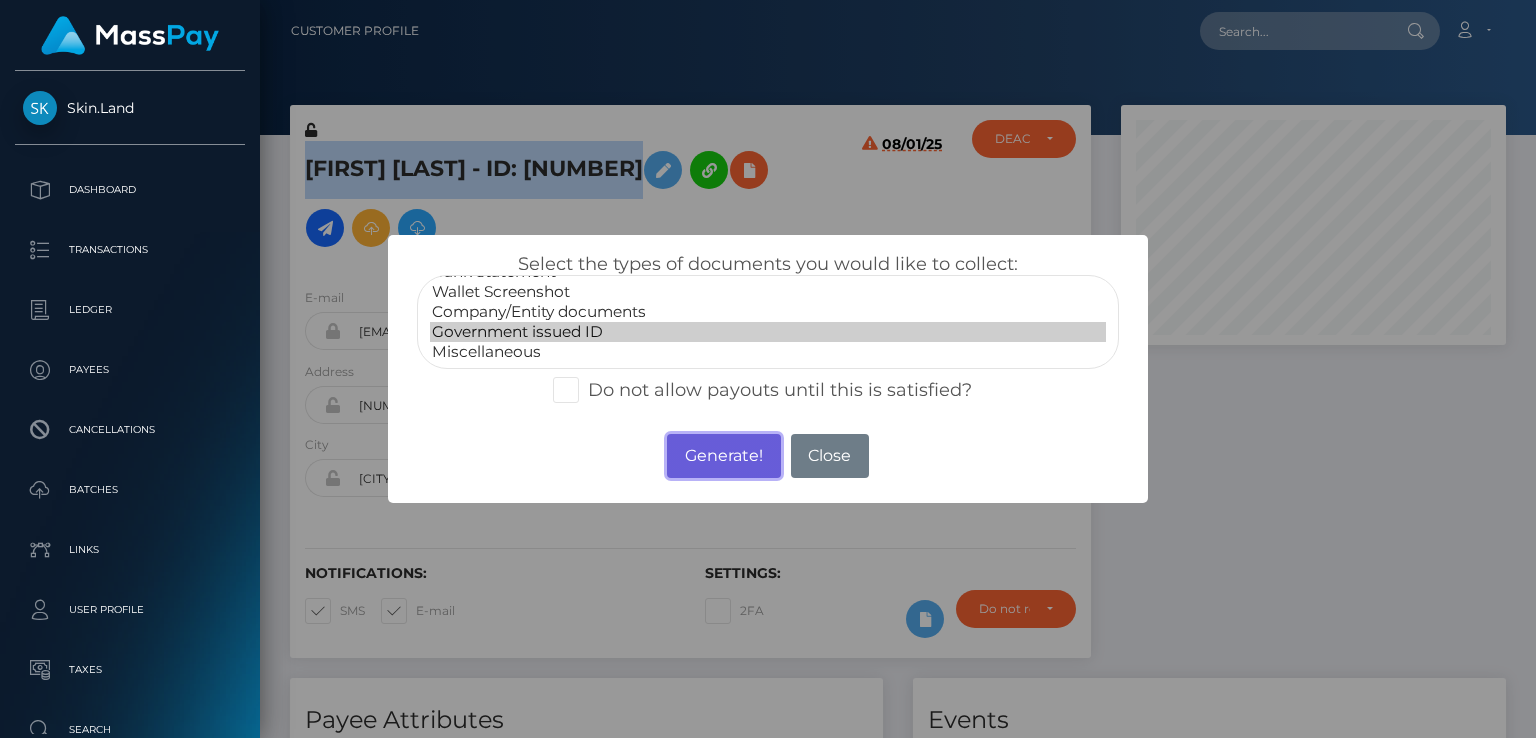 click on "Generate!" at bounding box center [723, 456] 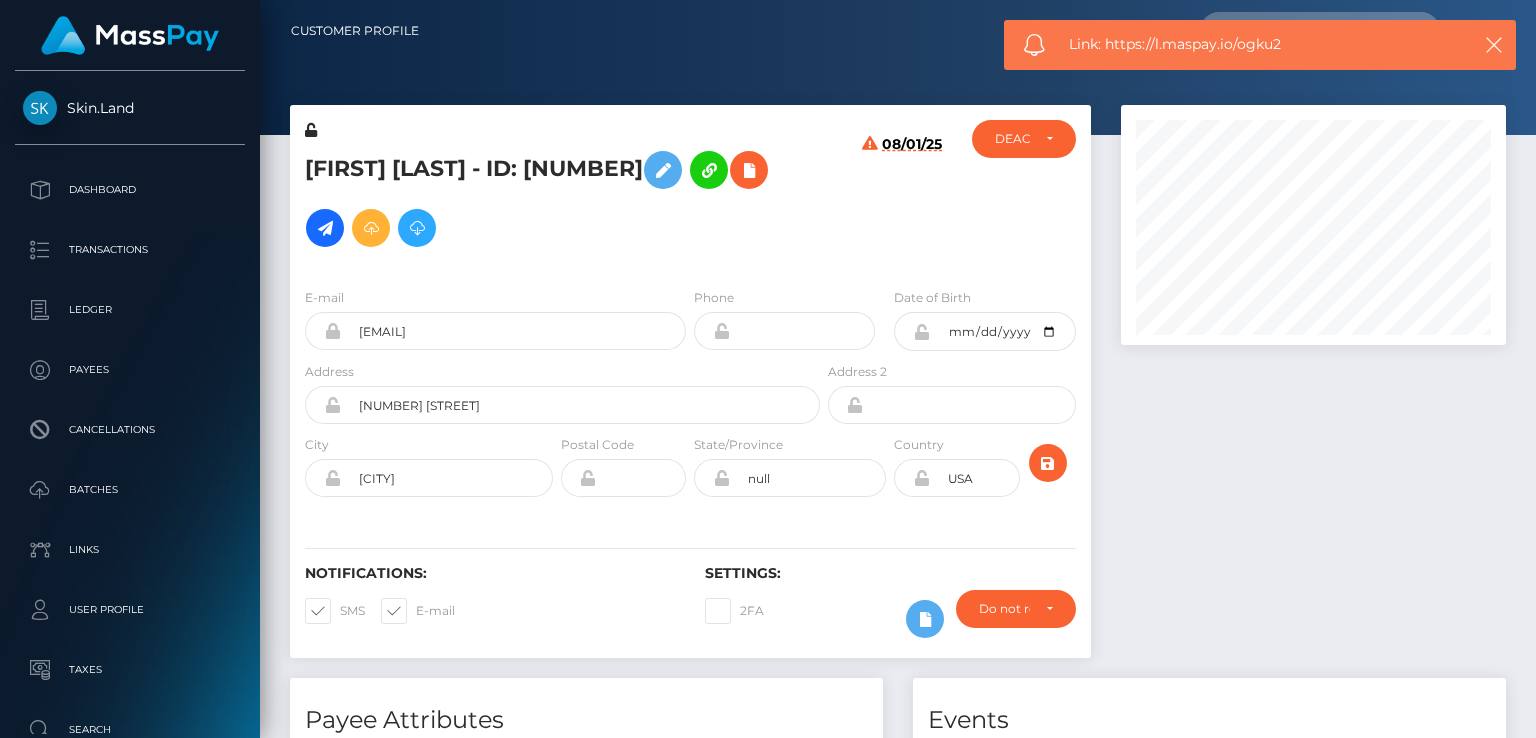 click on "Link: https://l.maspay.io/ogku2" at bounding box center (1259, 44) 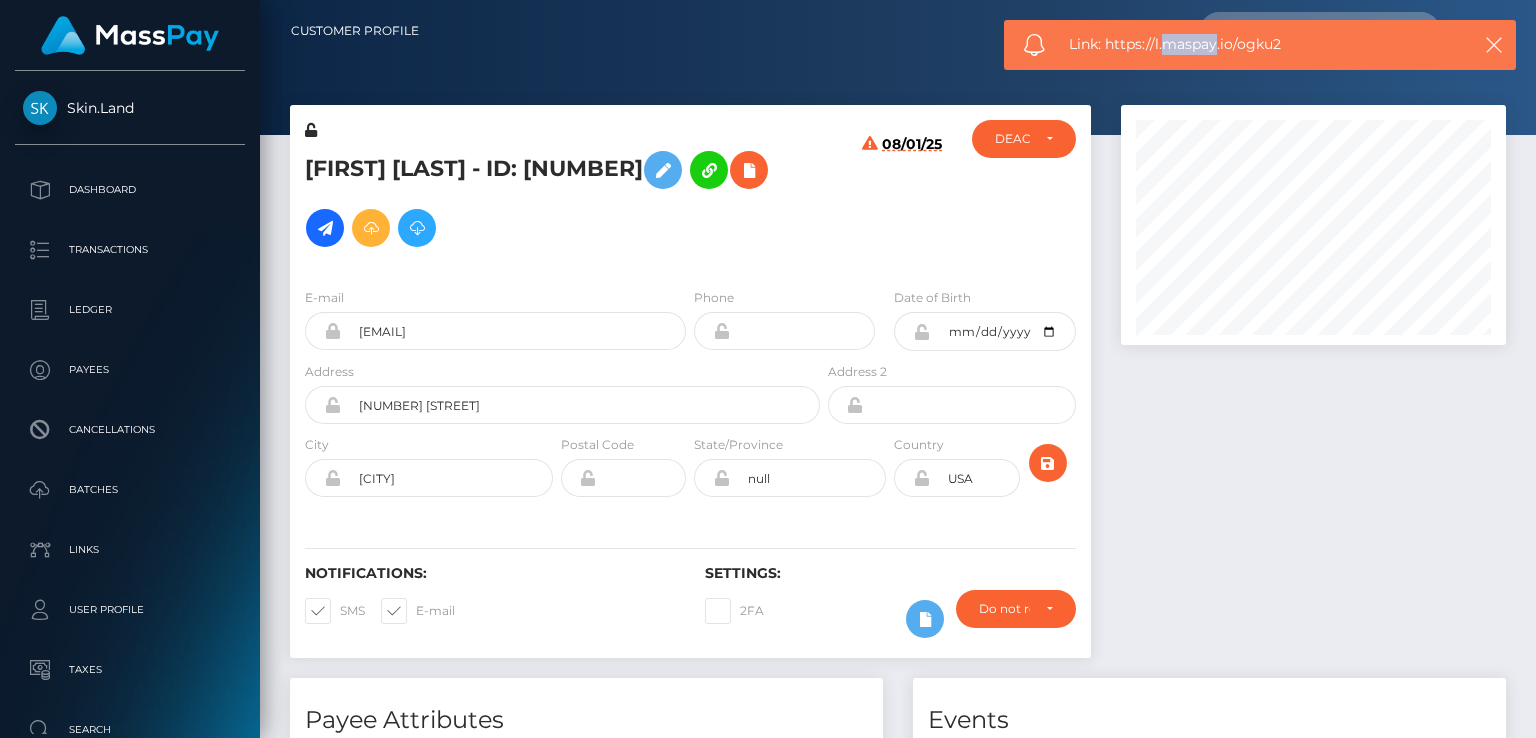 click on "Link: https://l.maspay.io/ogku2" at bounding box center (1259, 44) 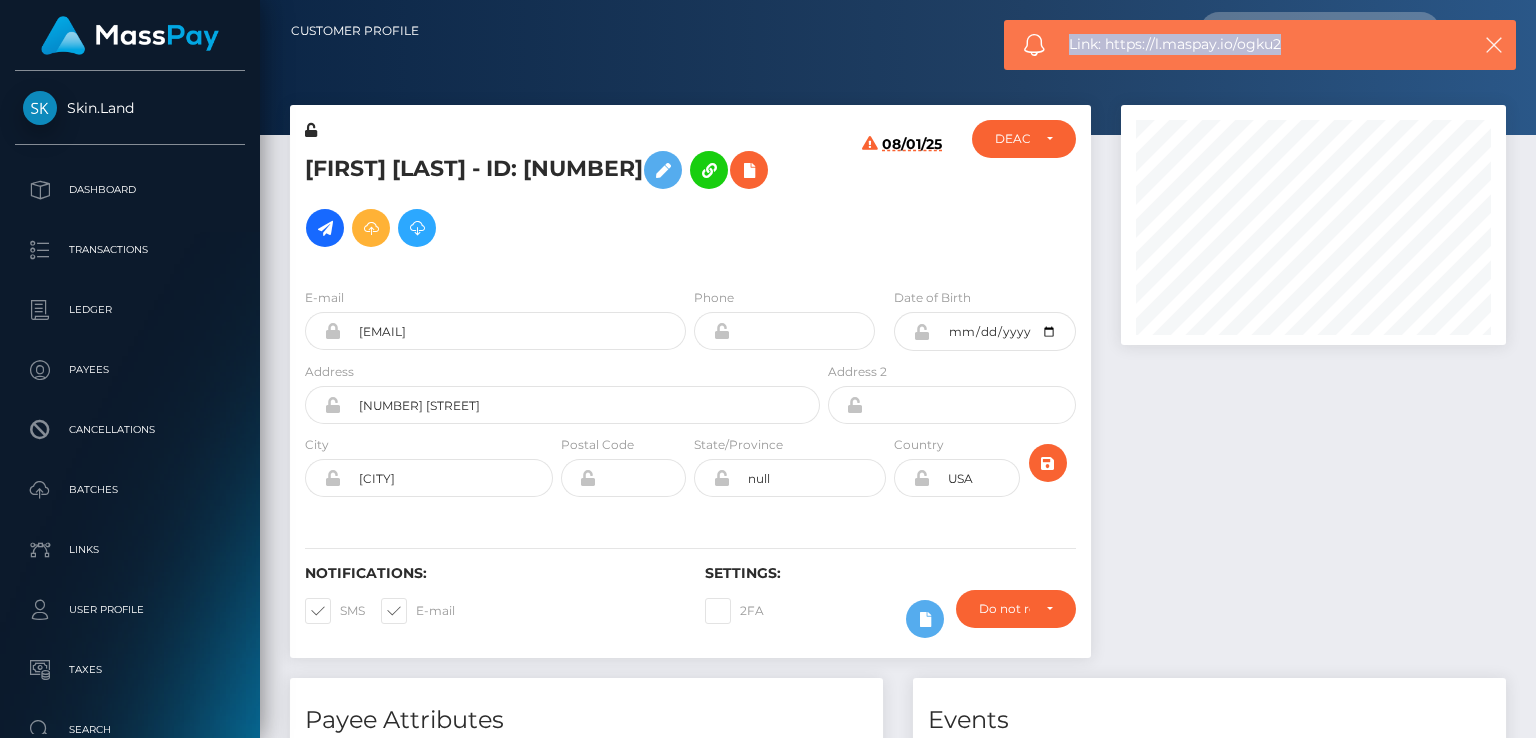 click on "Link: https://l.maspay.io/ogku2" at bounding box center [1259, 44] 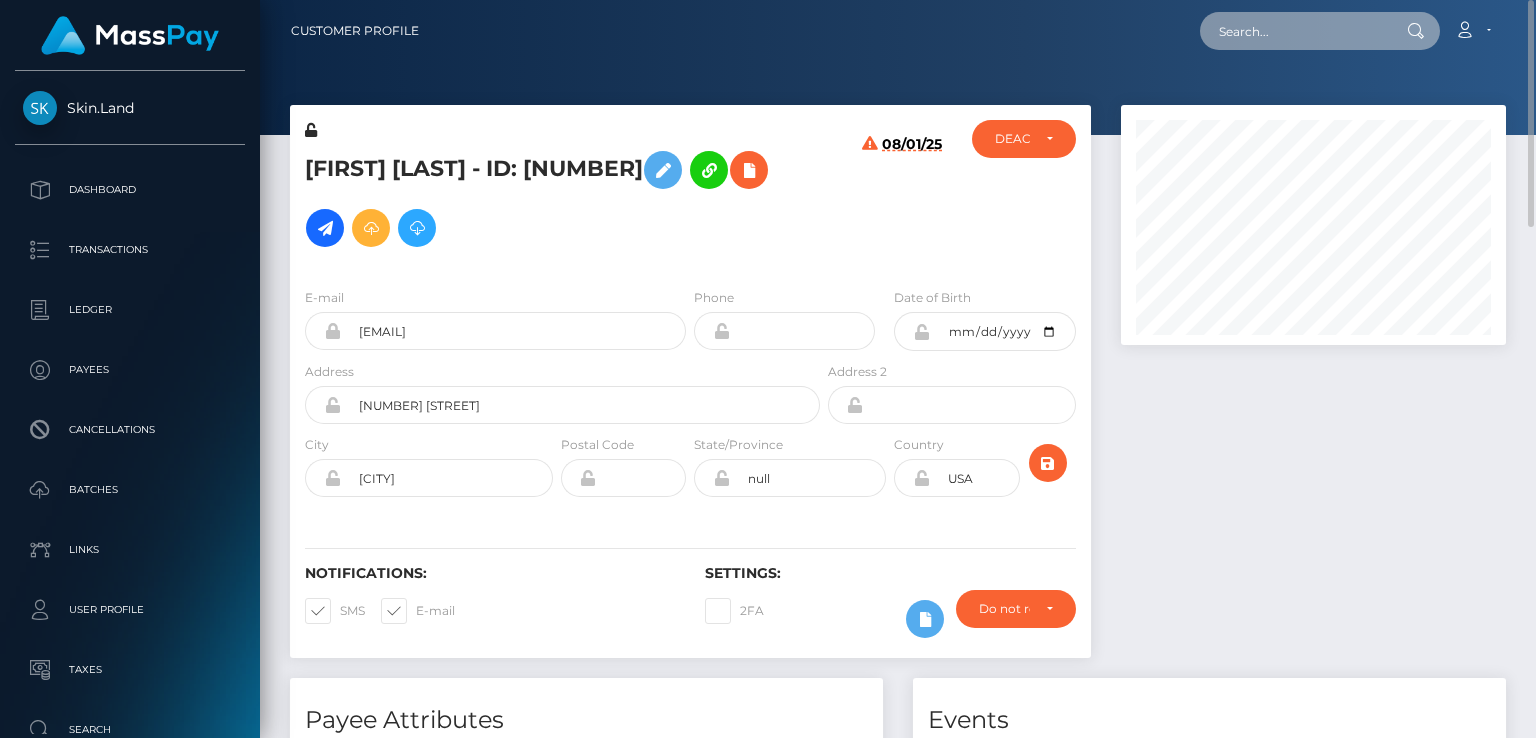 paste on "MSP82426dc28c49a88" 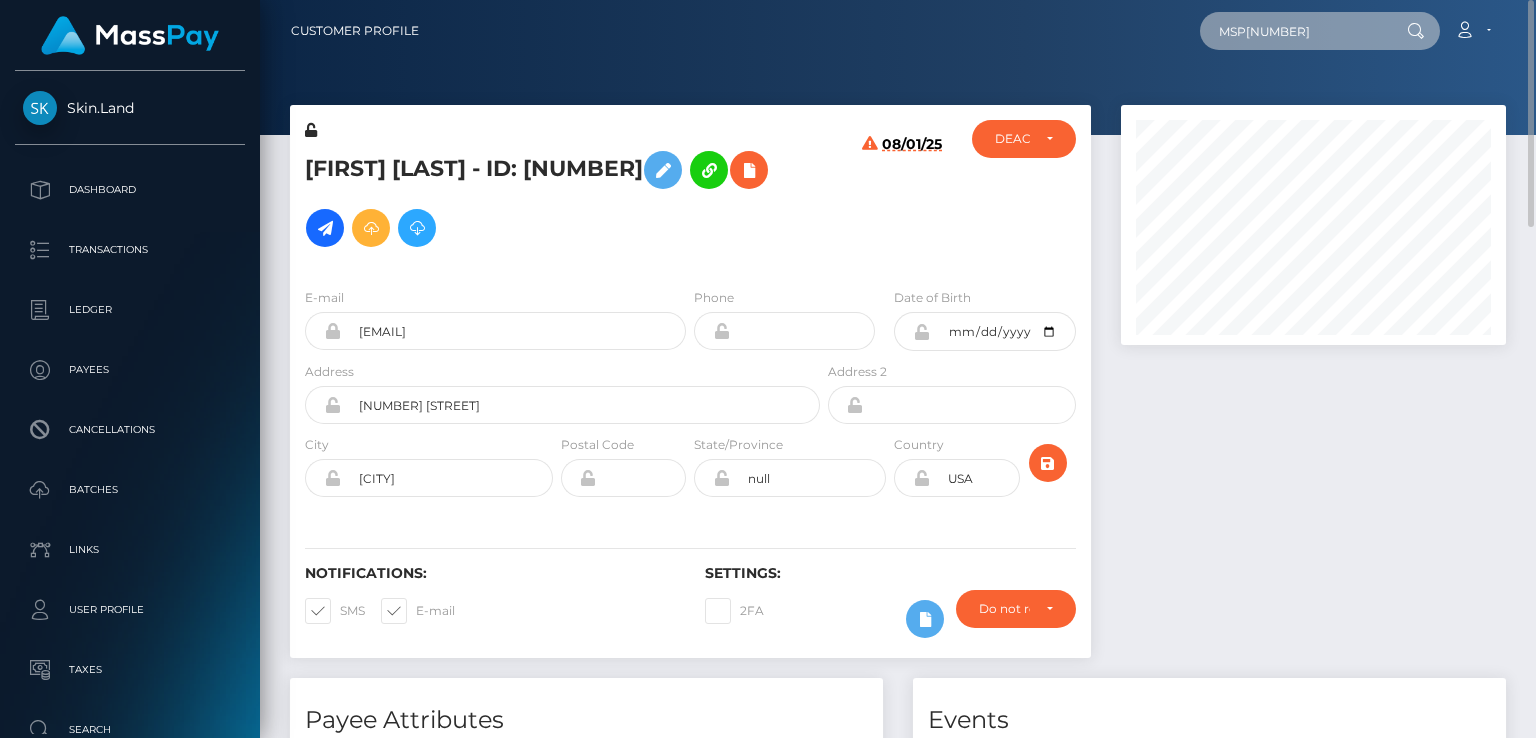 type on "MSP82426dc28c49a88" 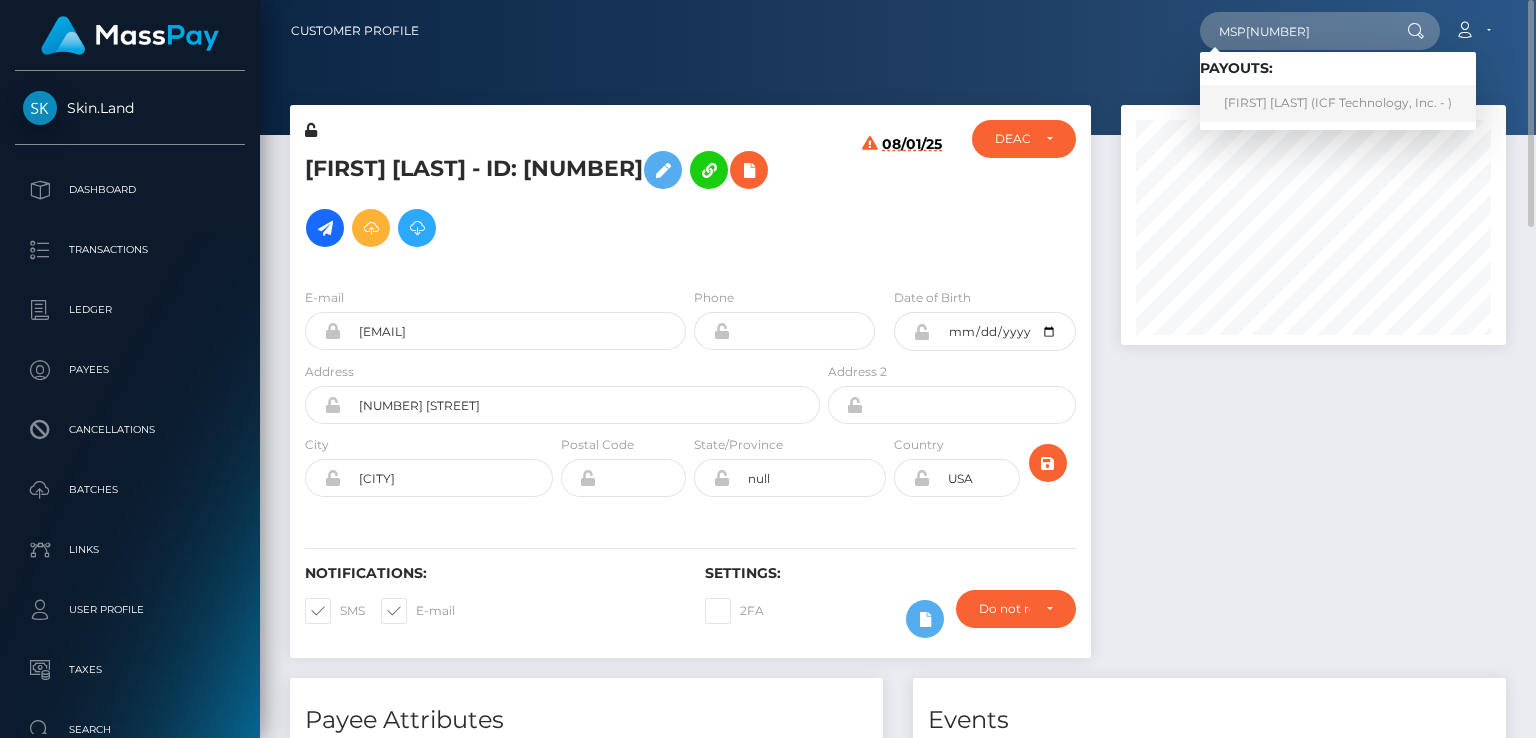 click on "jhon danilo  moncada pachon (ICF Technology, Inc. - )" at bounding box center (1338, 103) 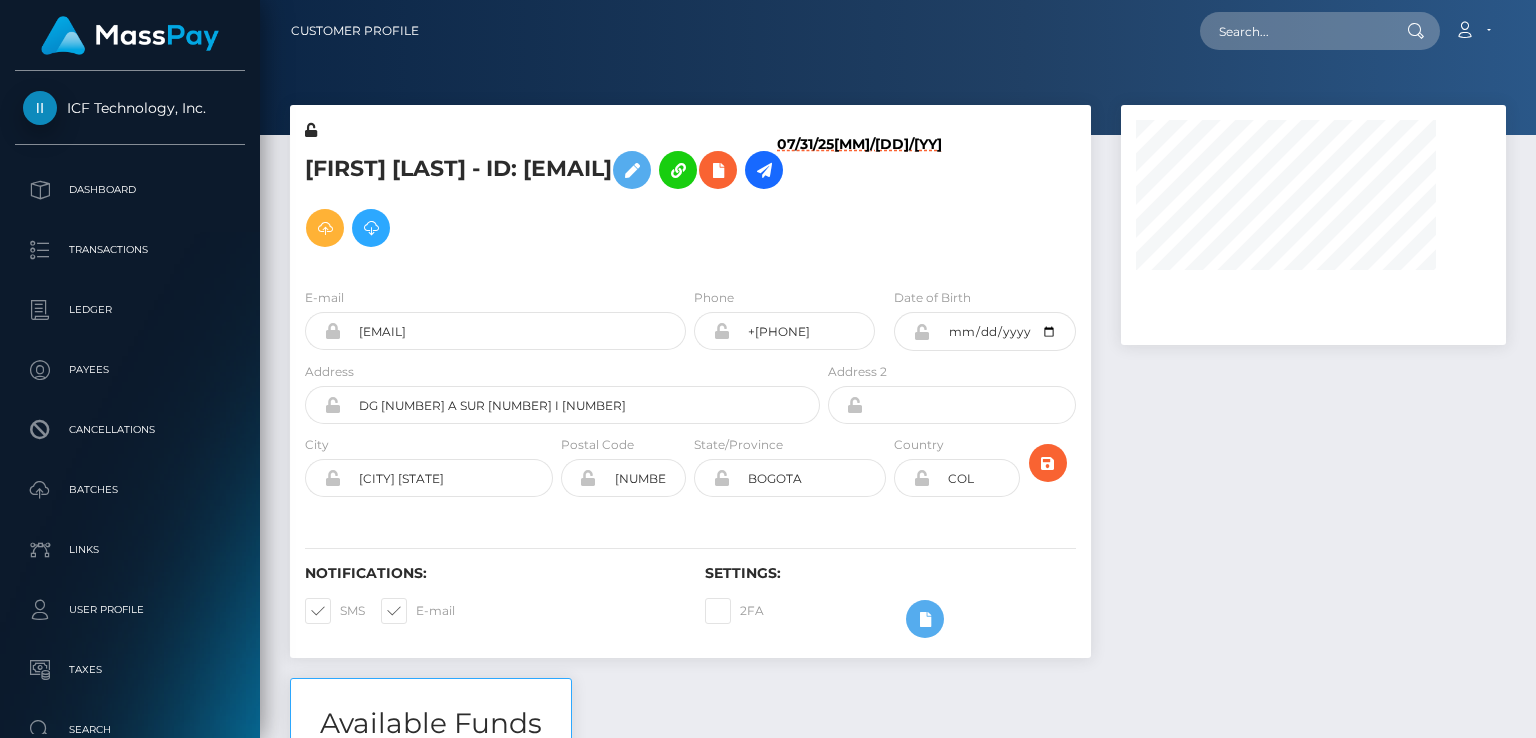 scroll, scrollTop: 0, scrollLeft: 0, axis: both 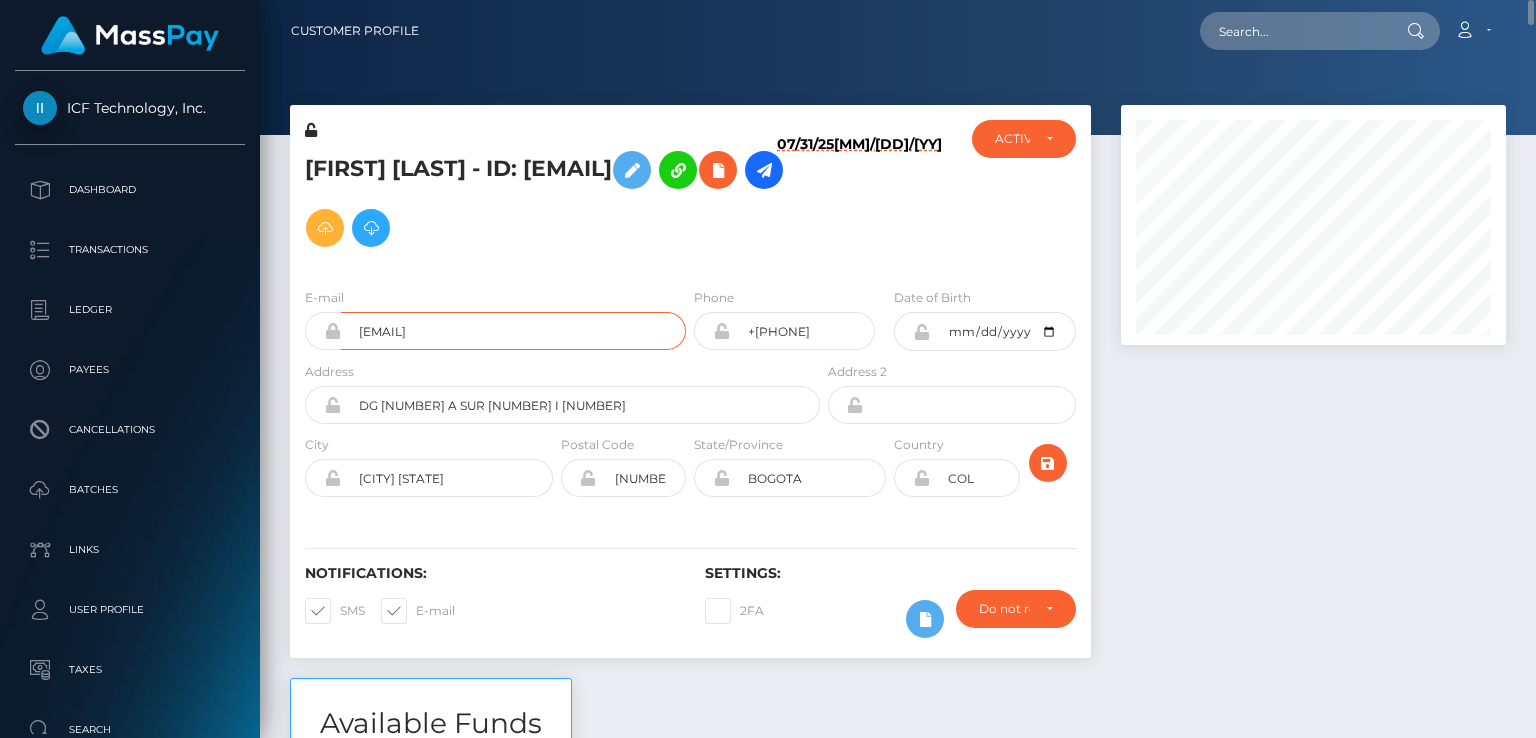 click on "[EMAIL]" at bounding box center (513, 331) 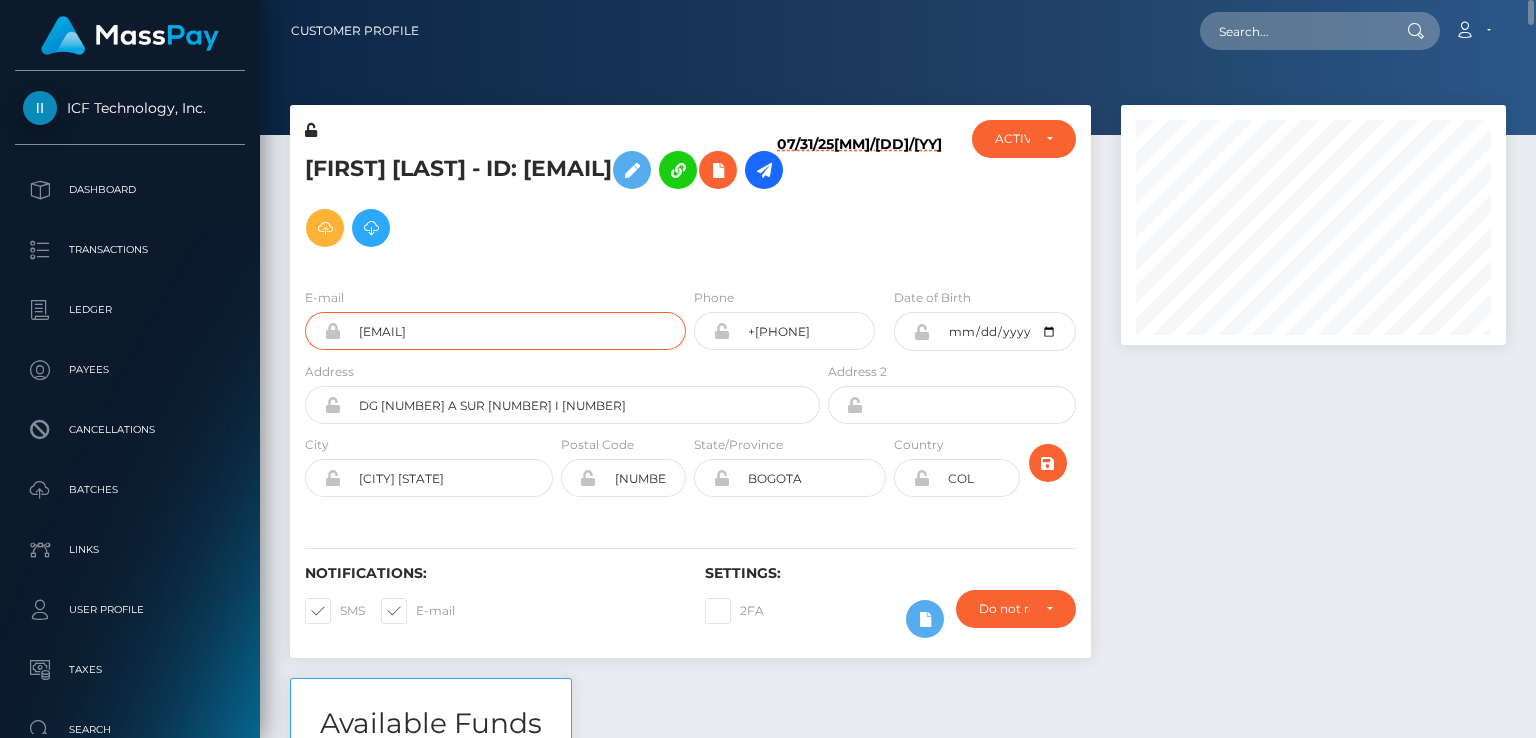 click on "[EMAIL]" at bounding box center (513, 331) 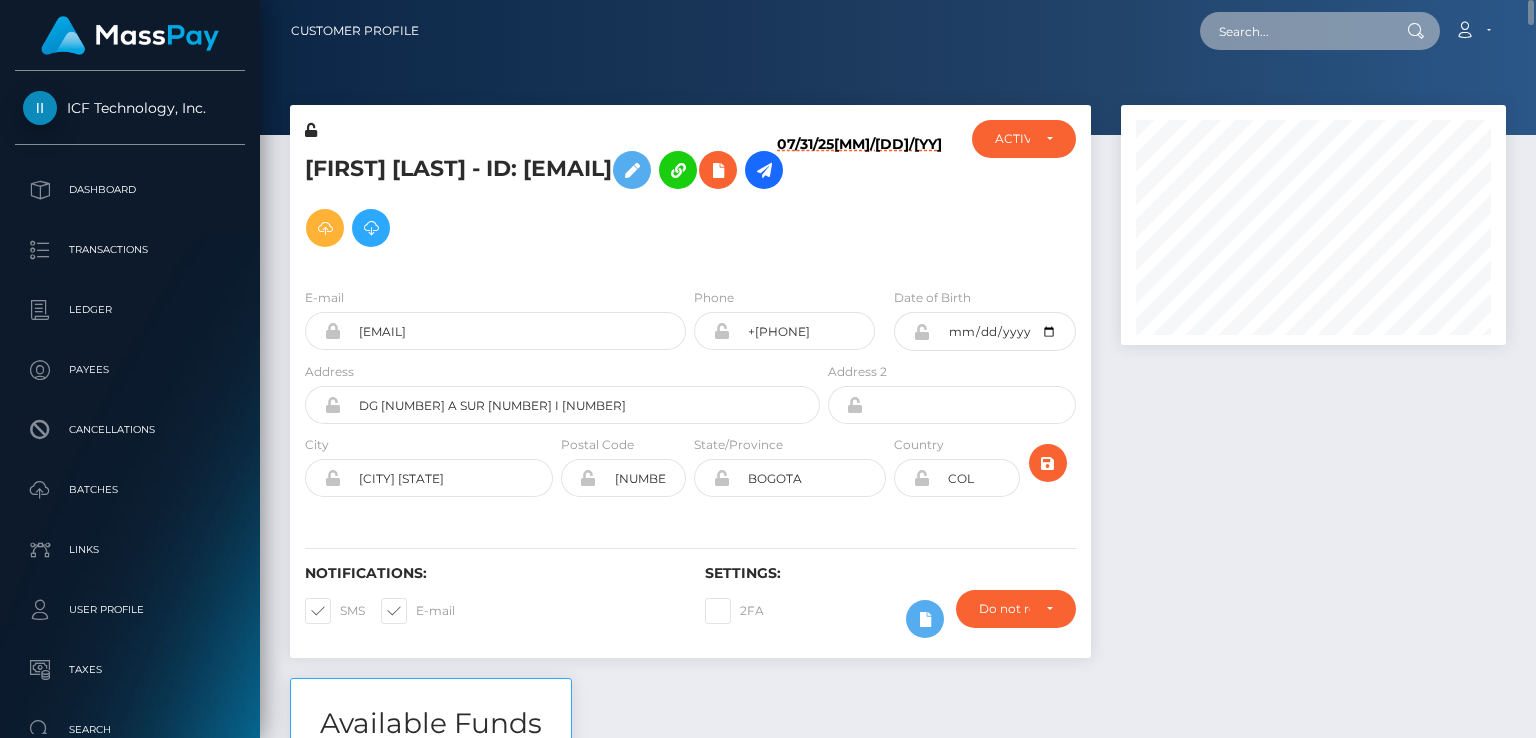 paste on "MSPc69187f086ccd9e" 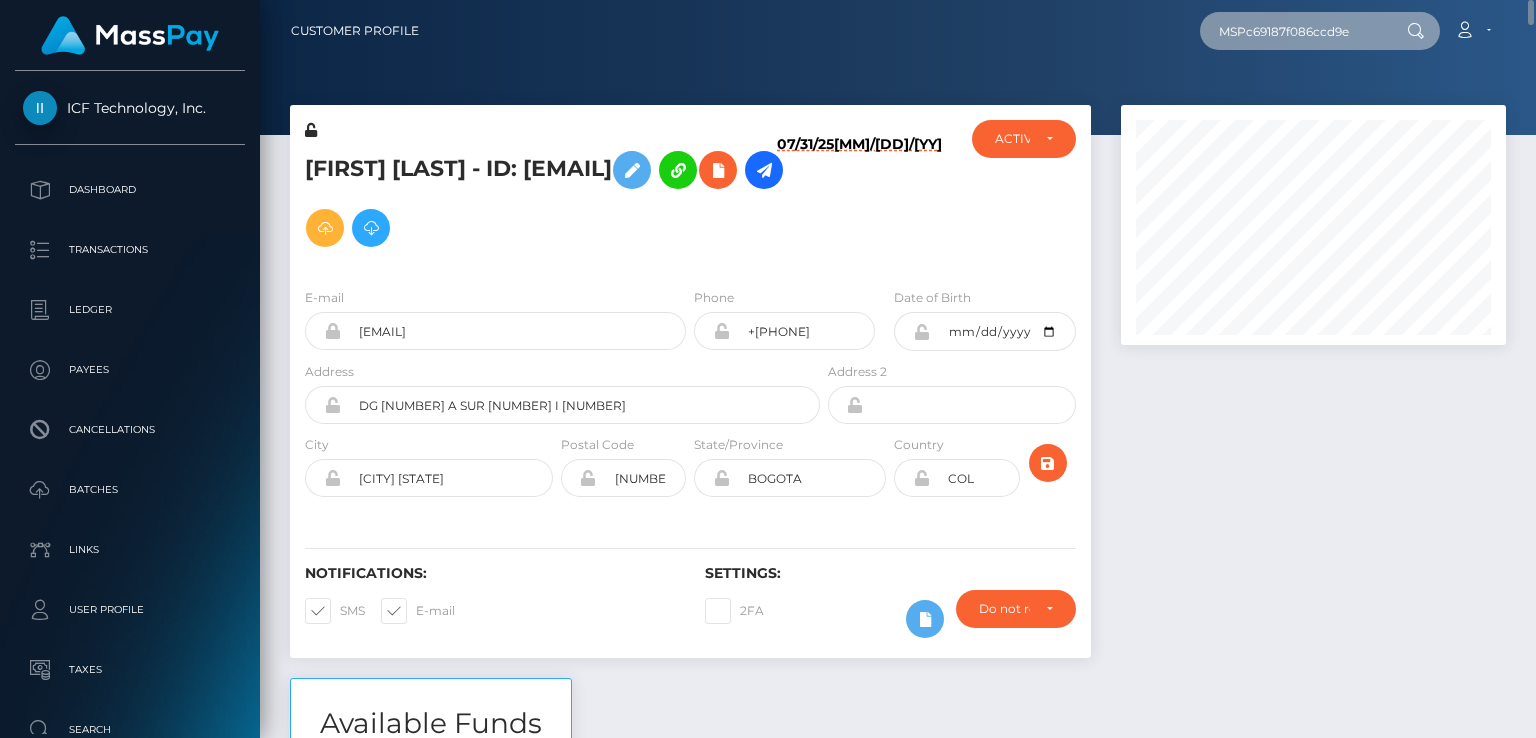 type on "MSPc69187f086ccd9e" 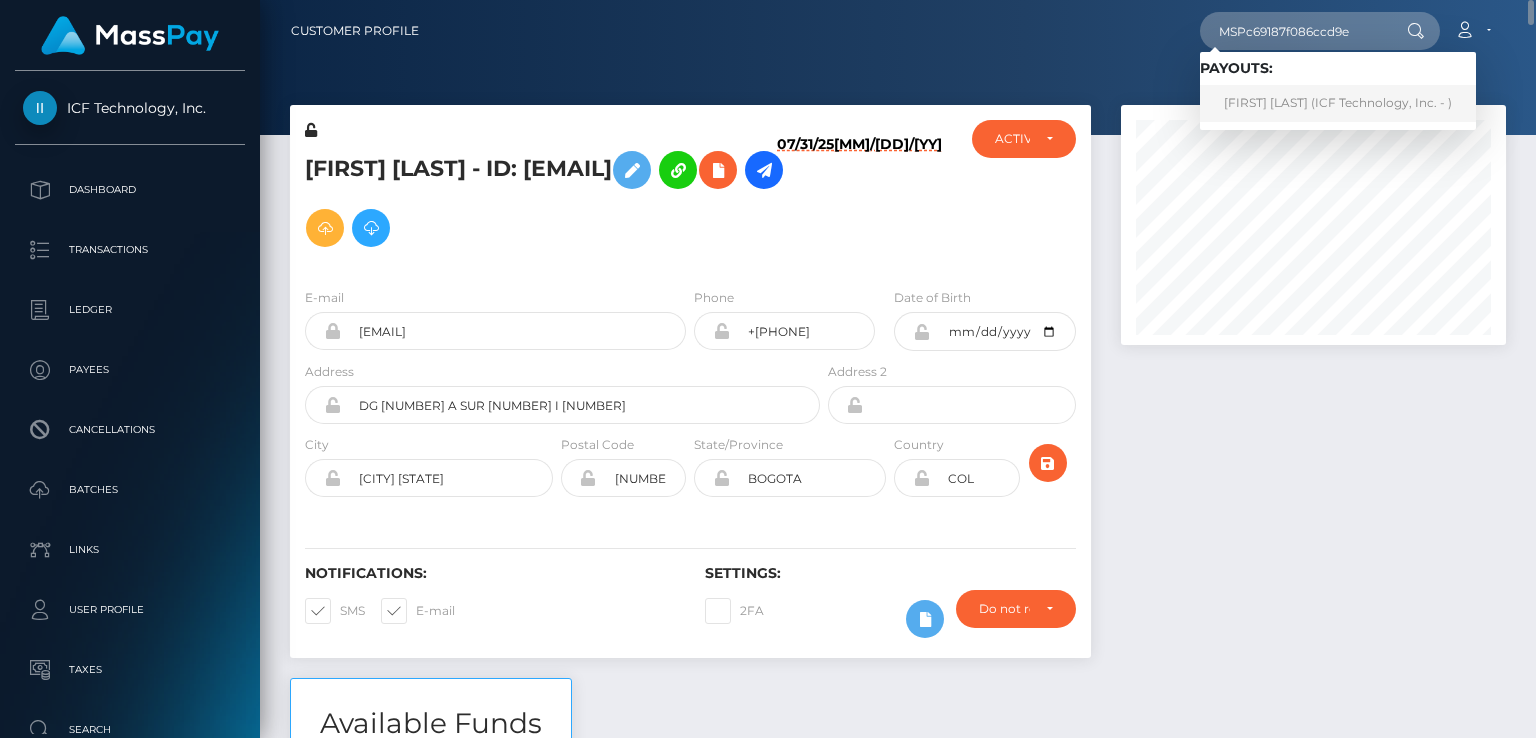 click on "[FIRST] [LAST] (ICF Technology, Inc. - )" at bounding box center [1338, 103] 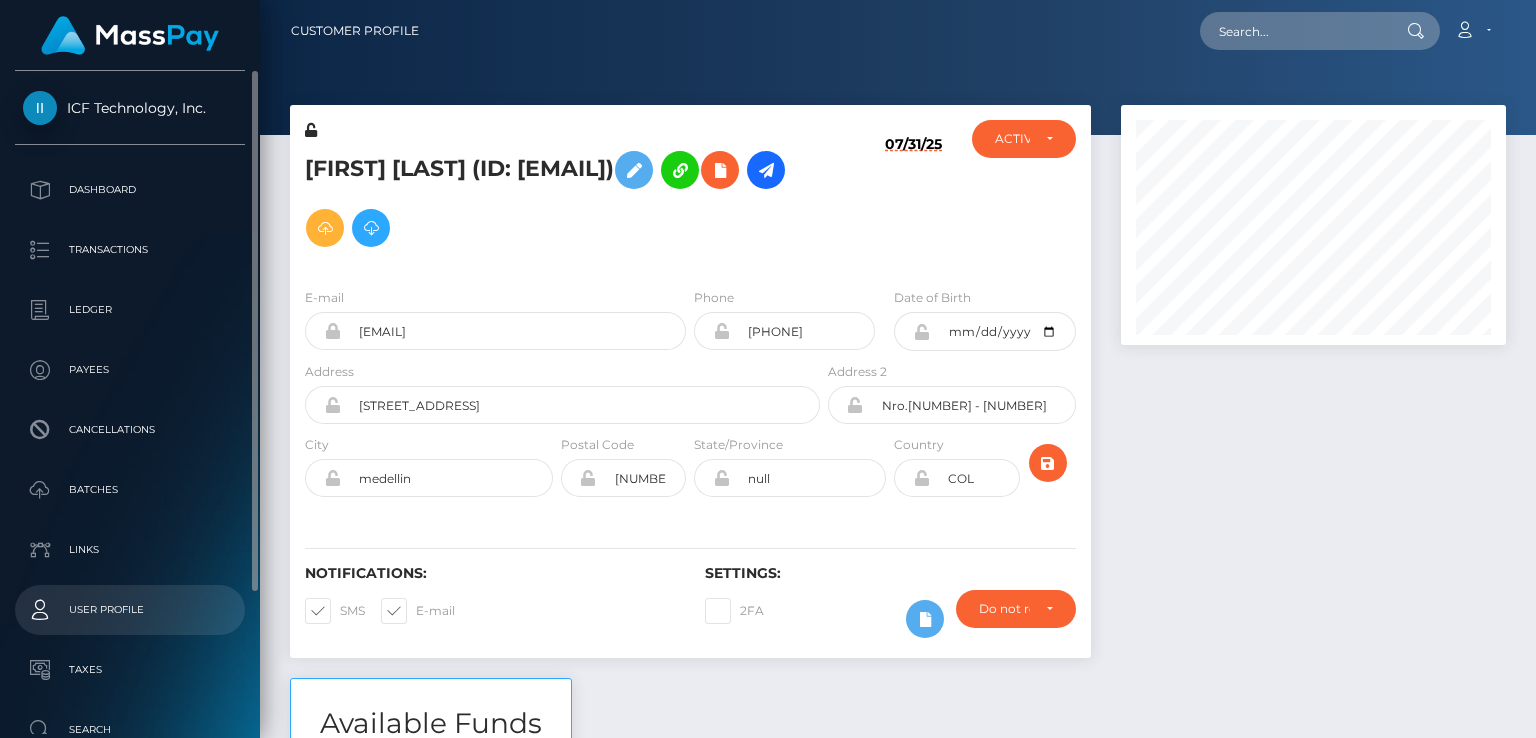 scroll, scrollTop: 0, scrollLeft: 0, axis: both 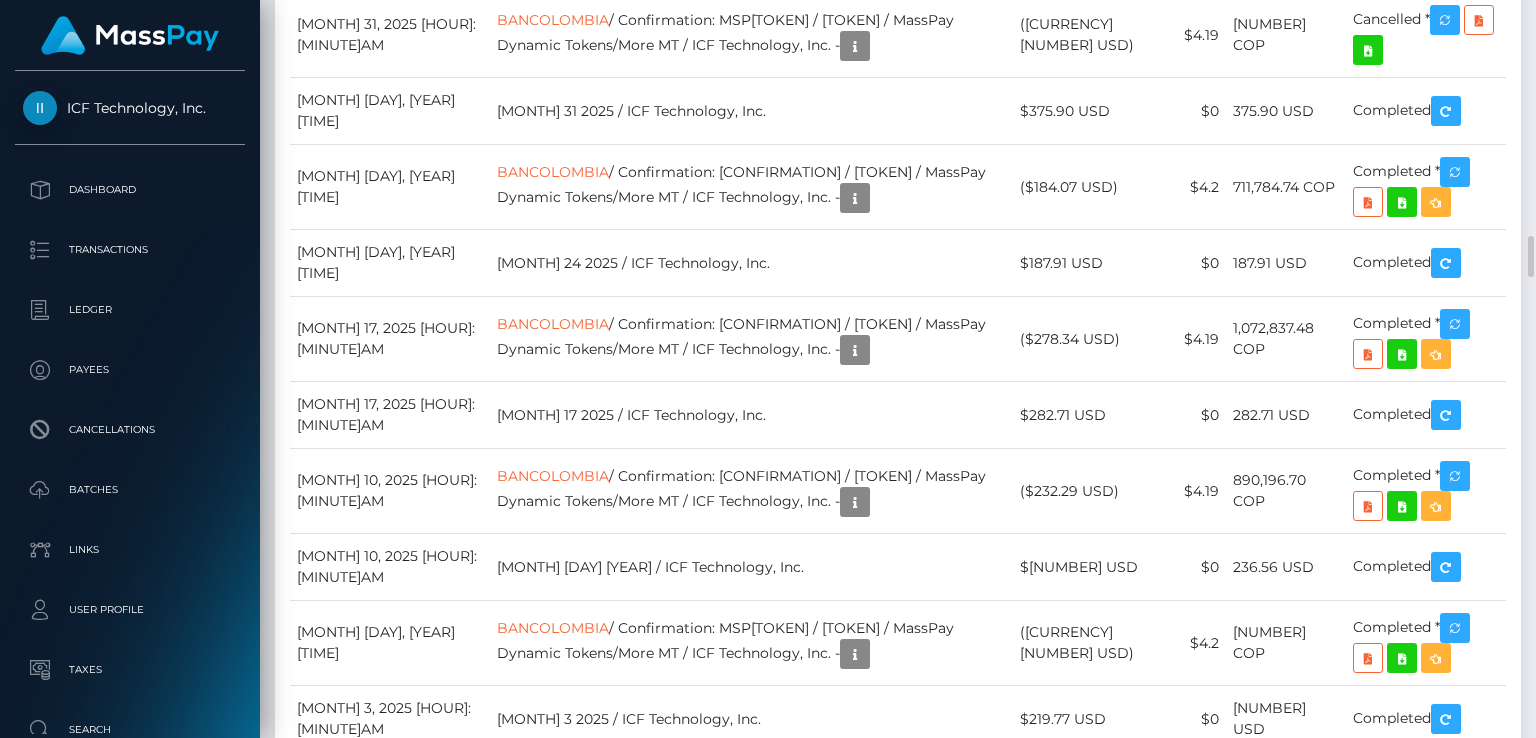 click on "Description" at bounding box center [751, -120] 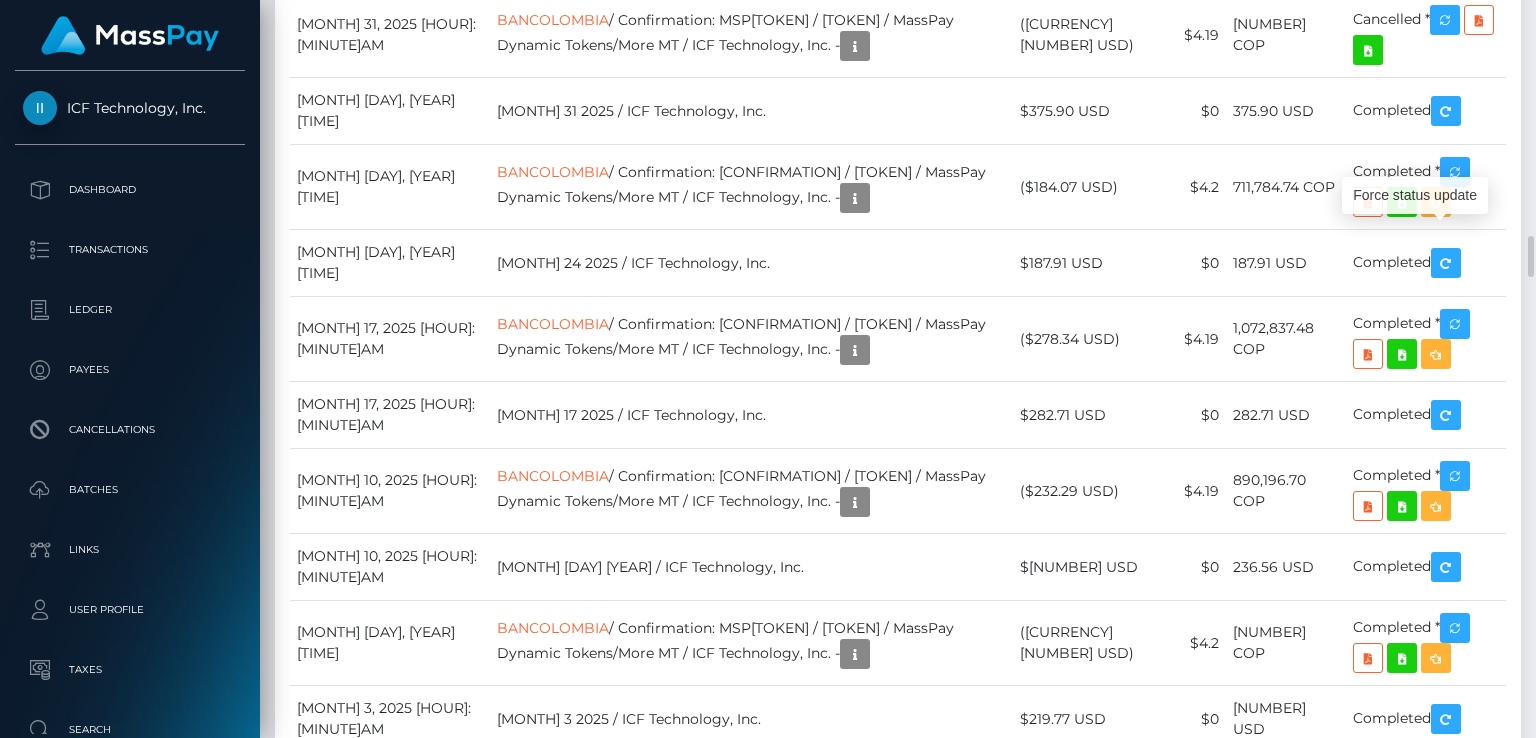 click at bounding box center [1455, -65] 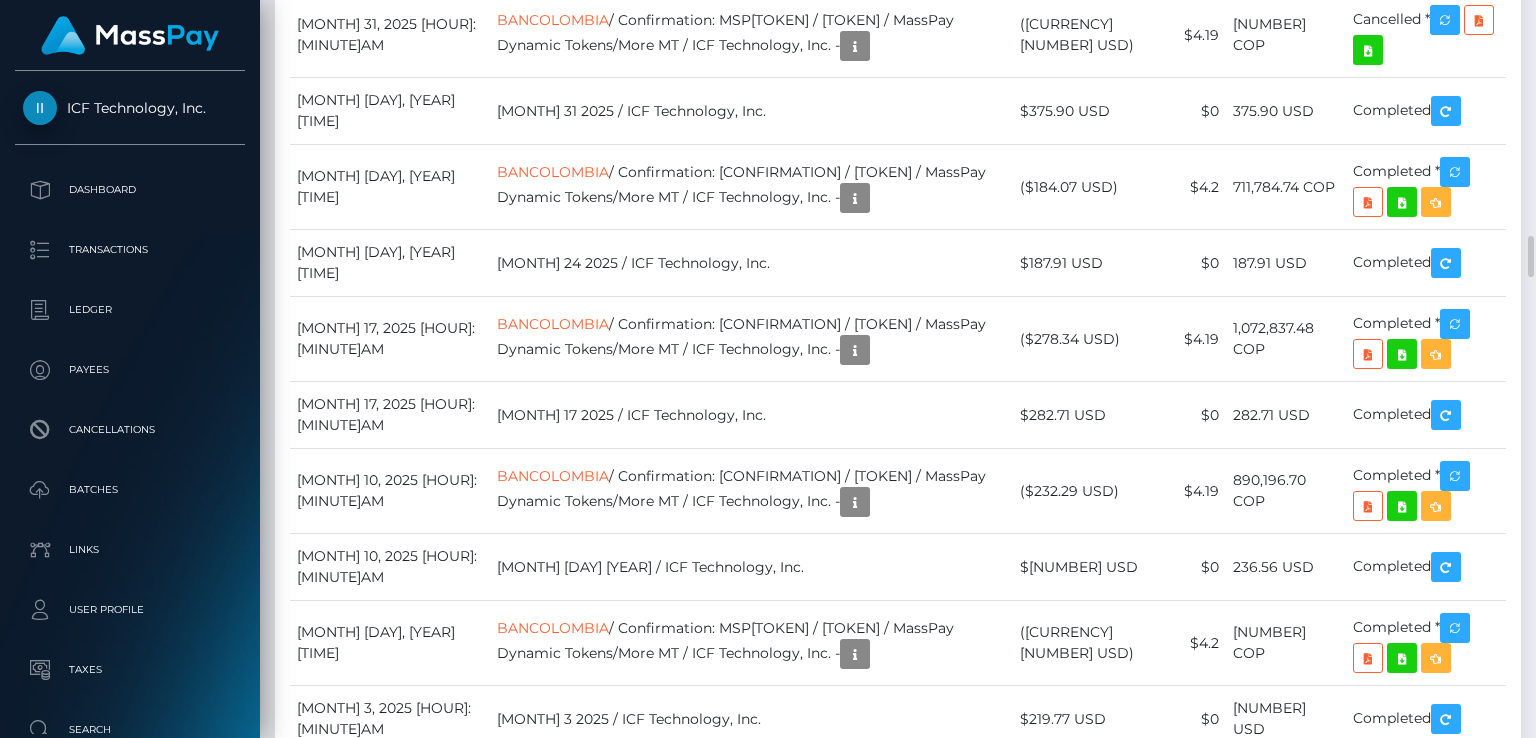 scroll, scrollTop: 240, scrollLeft: 384, axis: both 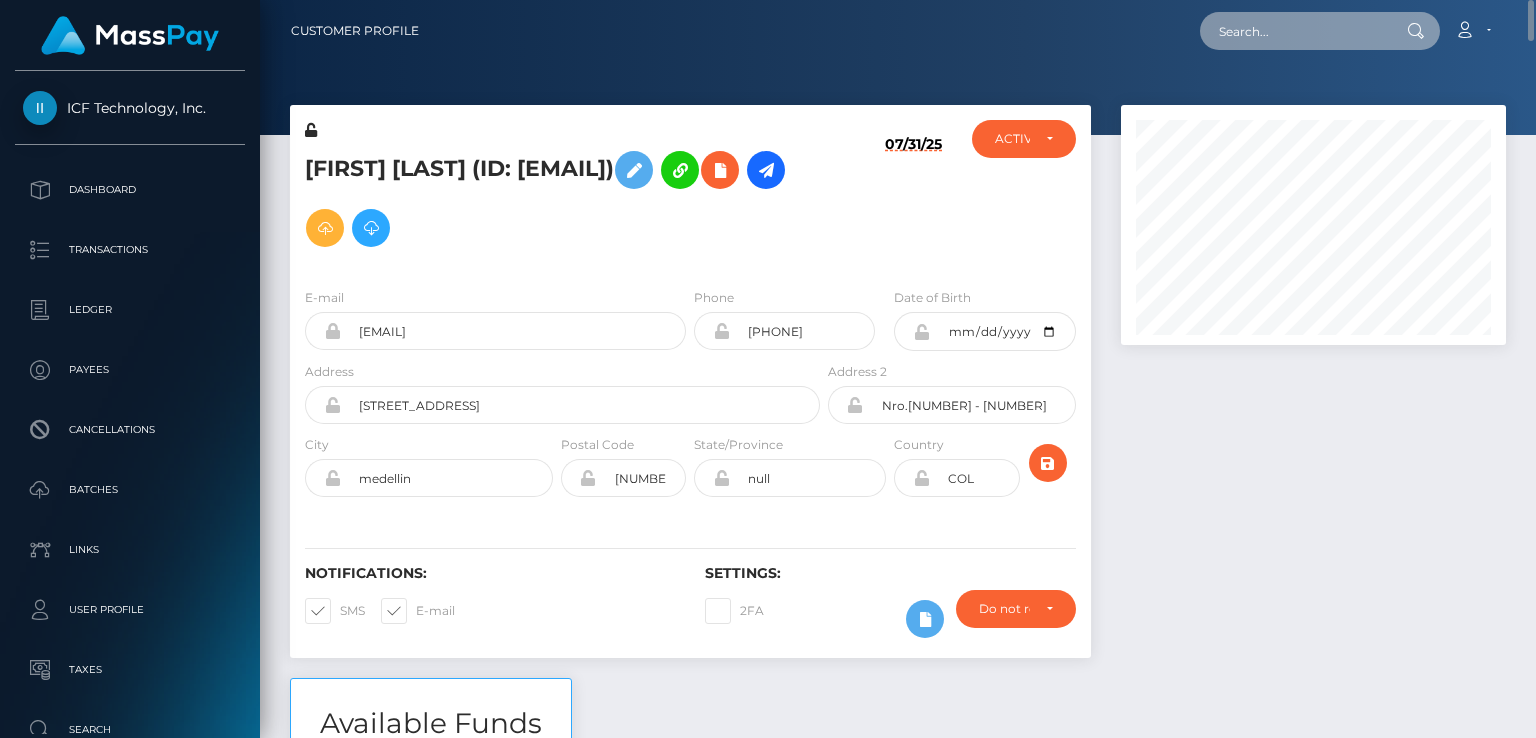 paste on "MSP[TOKEN]" 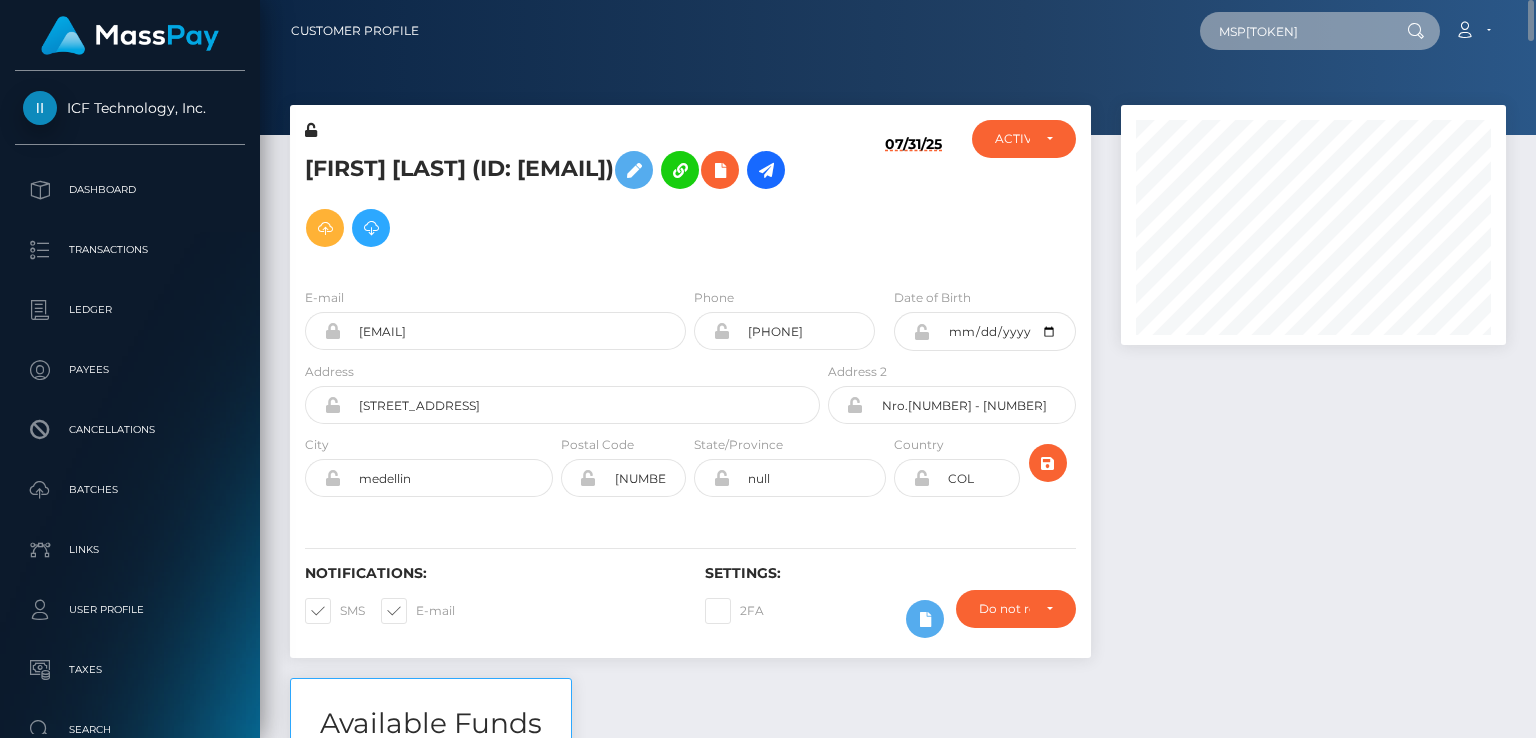 type on "MSP[TOKEN]" 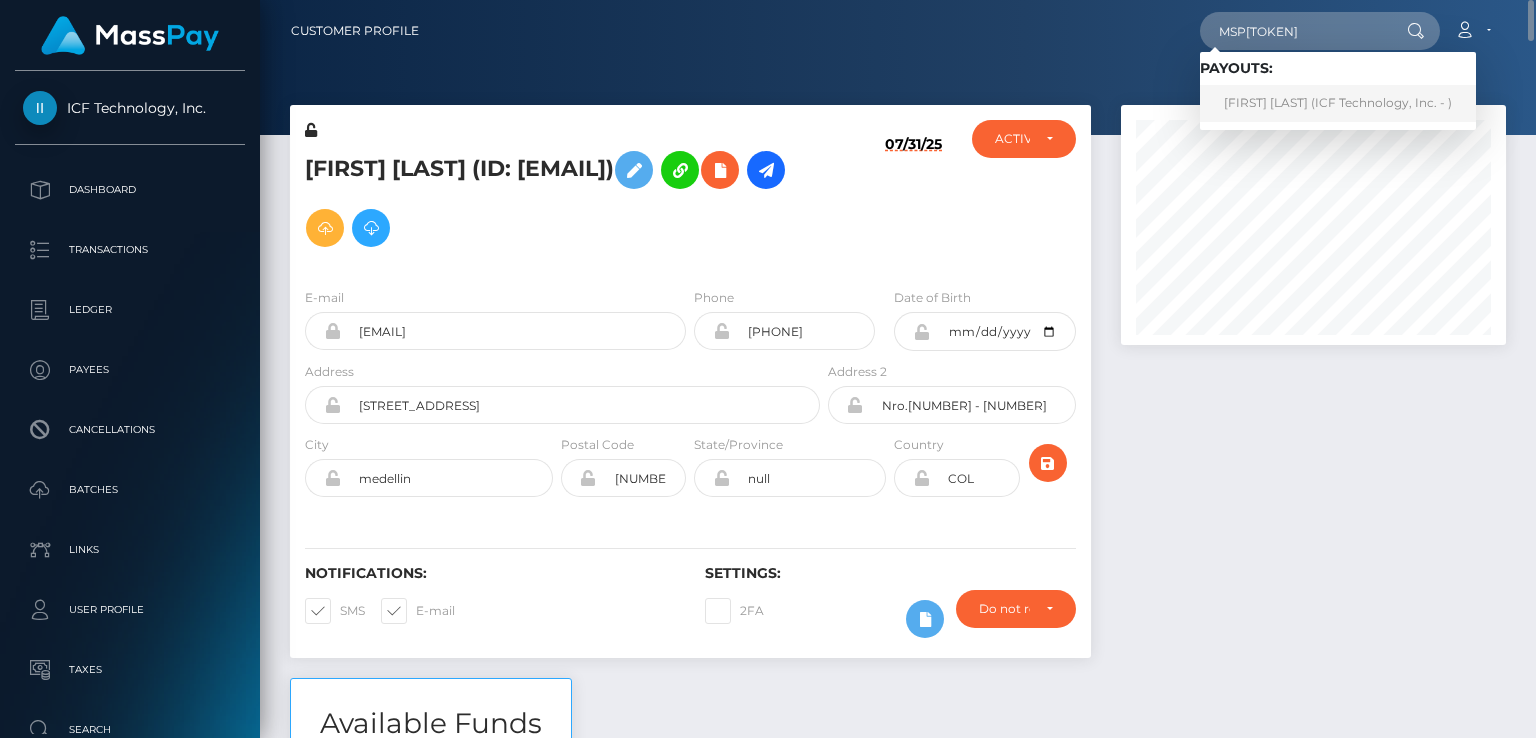 click on "martha lucia  jaramillo (ICF Technology, Inc. - )" at bounding box center (1338, 103) 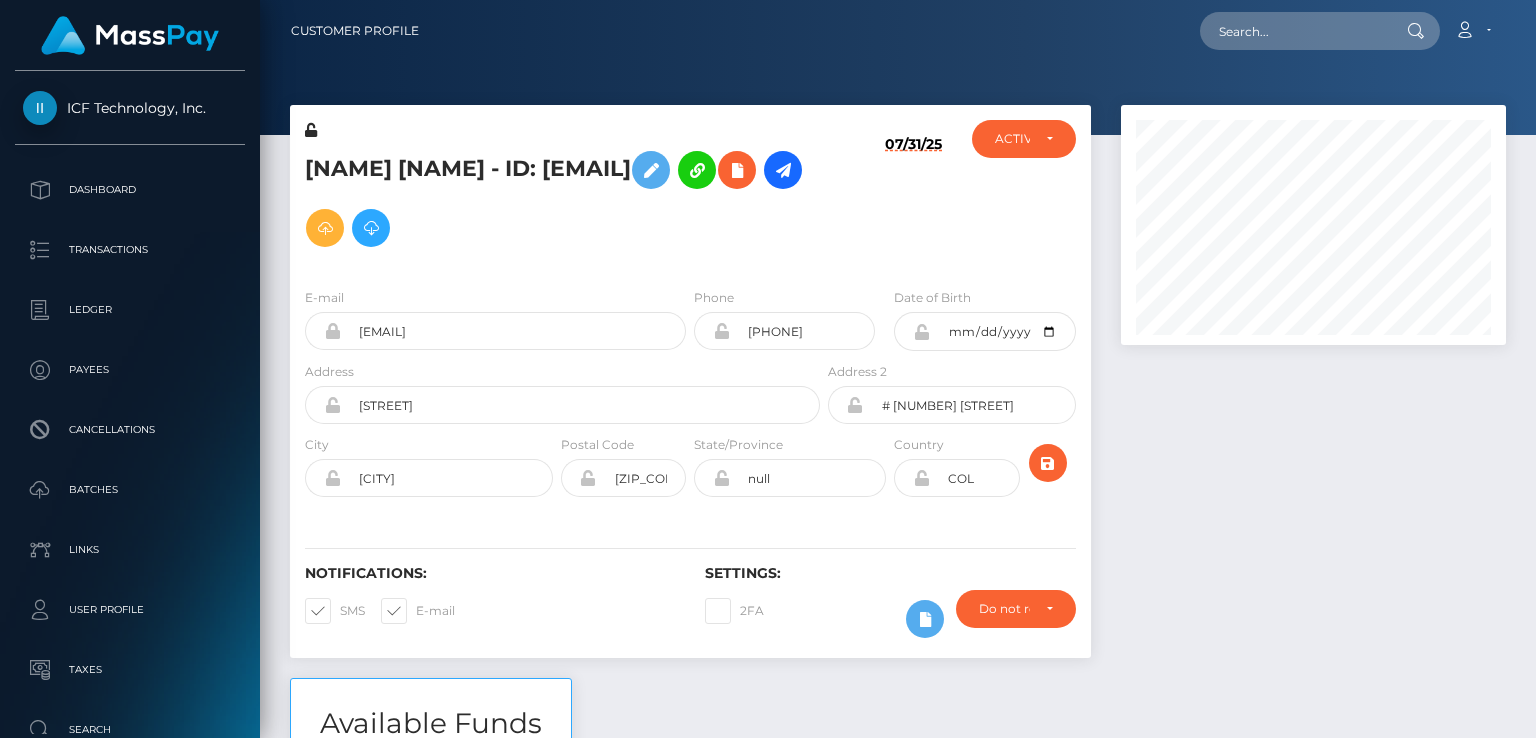 scroll, scrollTop: 0, scrollLeft: 0, axis: both 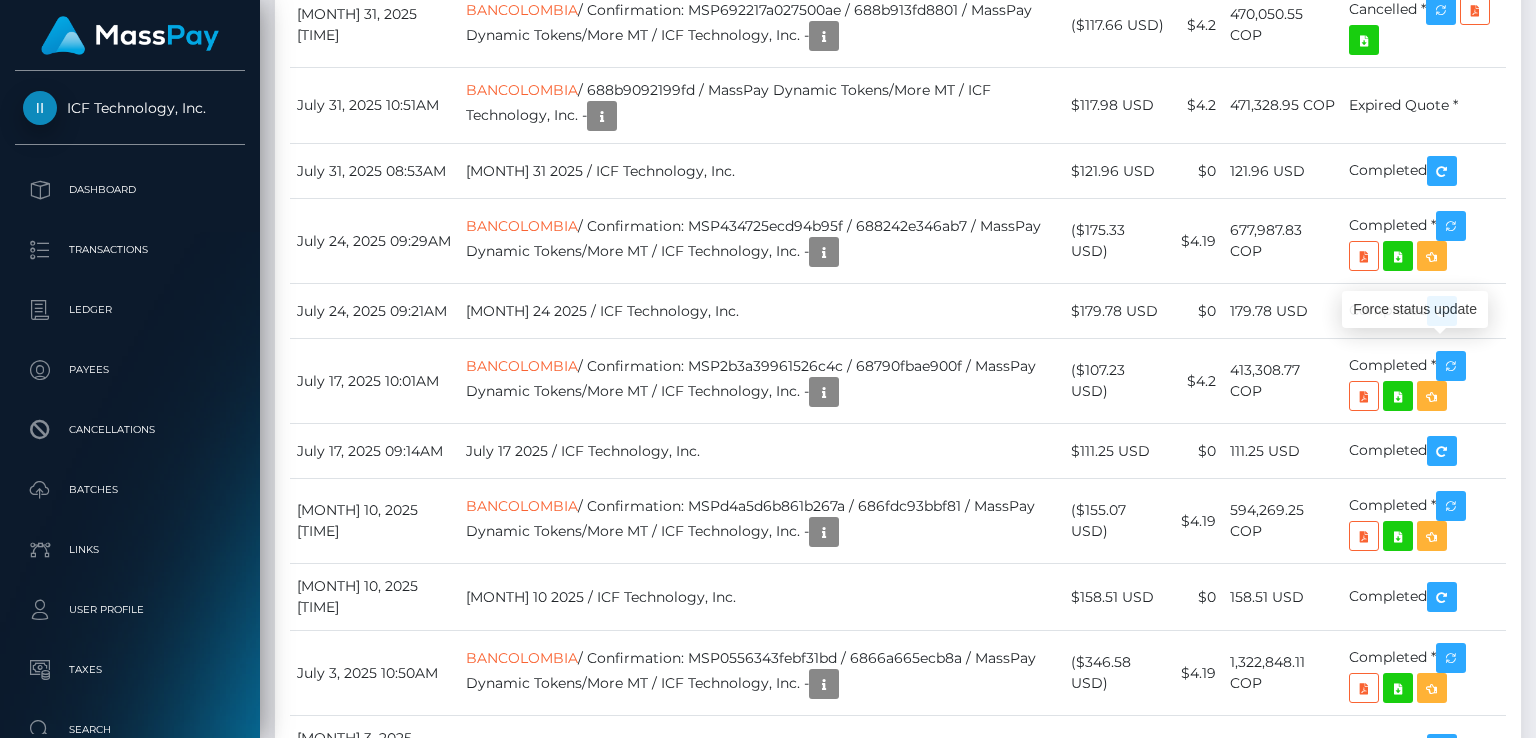 click on "Force status update" at bounding box center [1415, 309] 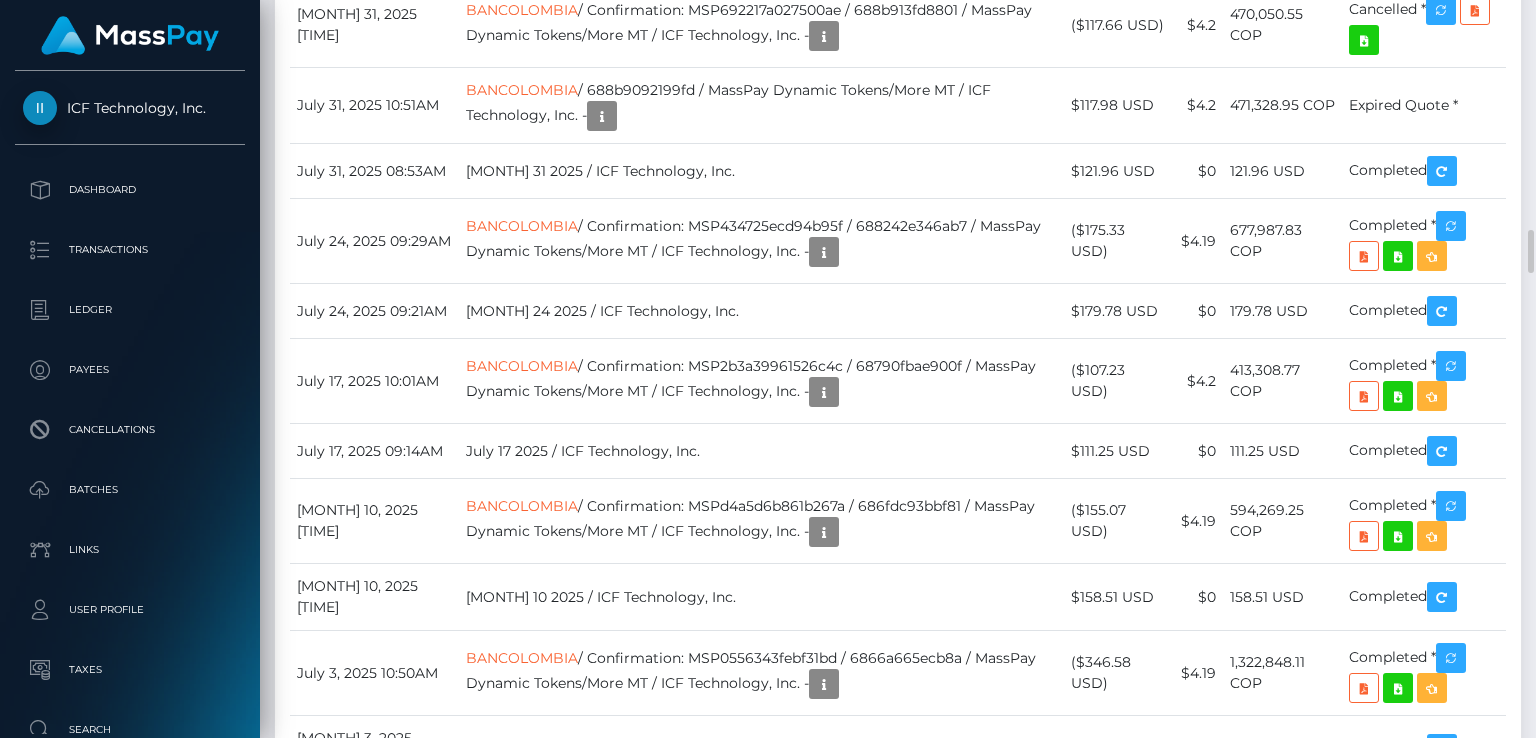 scroll, scrollTop: 240, scrollLeft: 384, axis: both 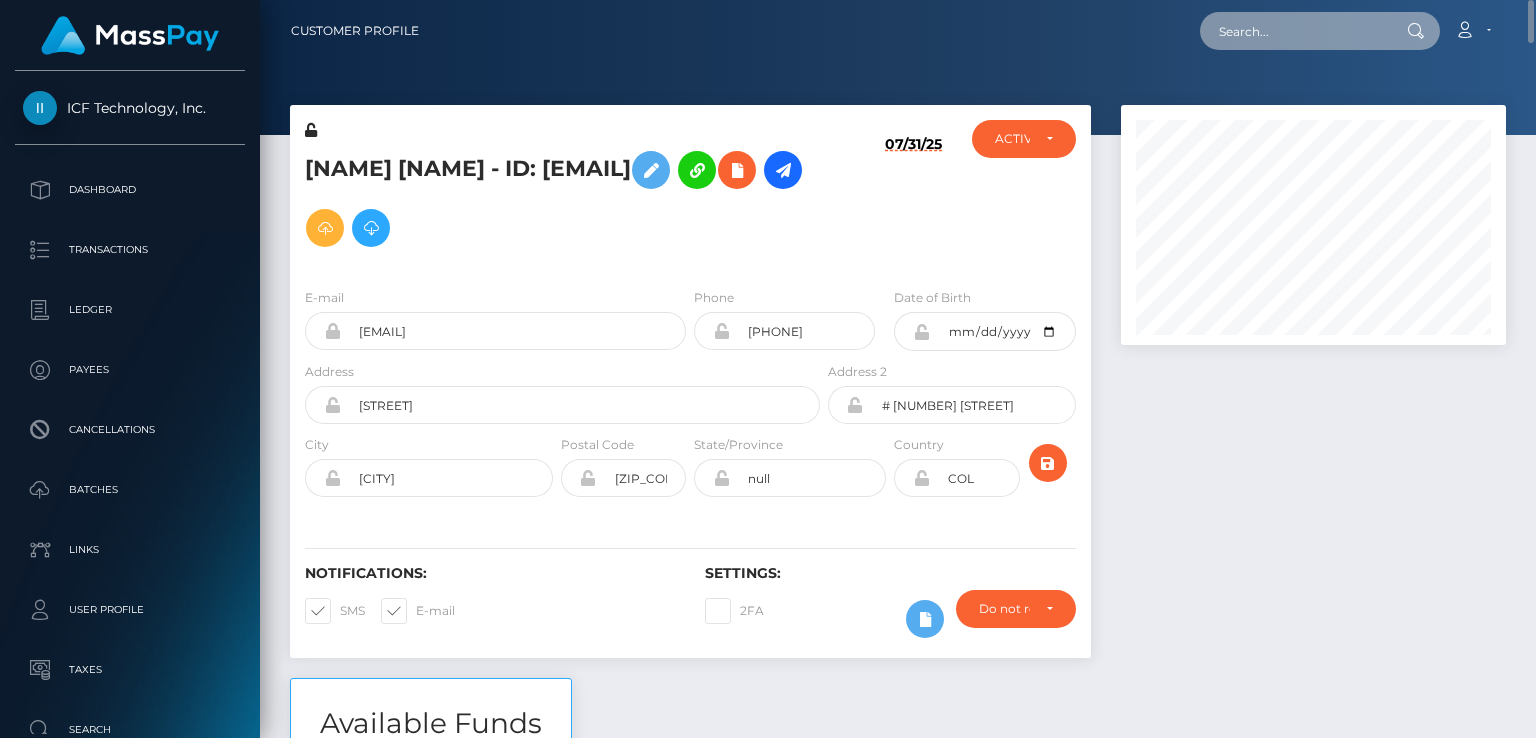paste on "[CONFIRMATION_ID]" 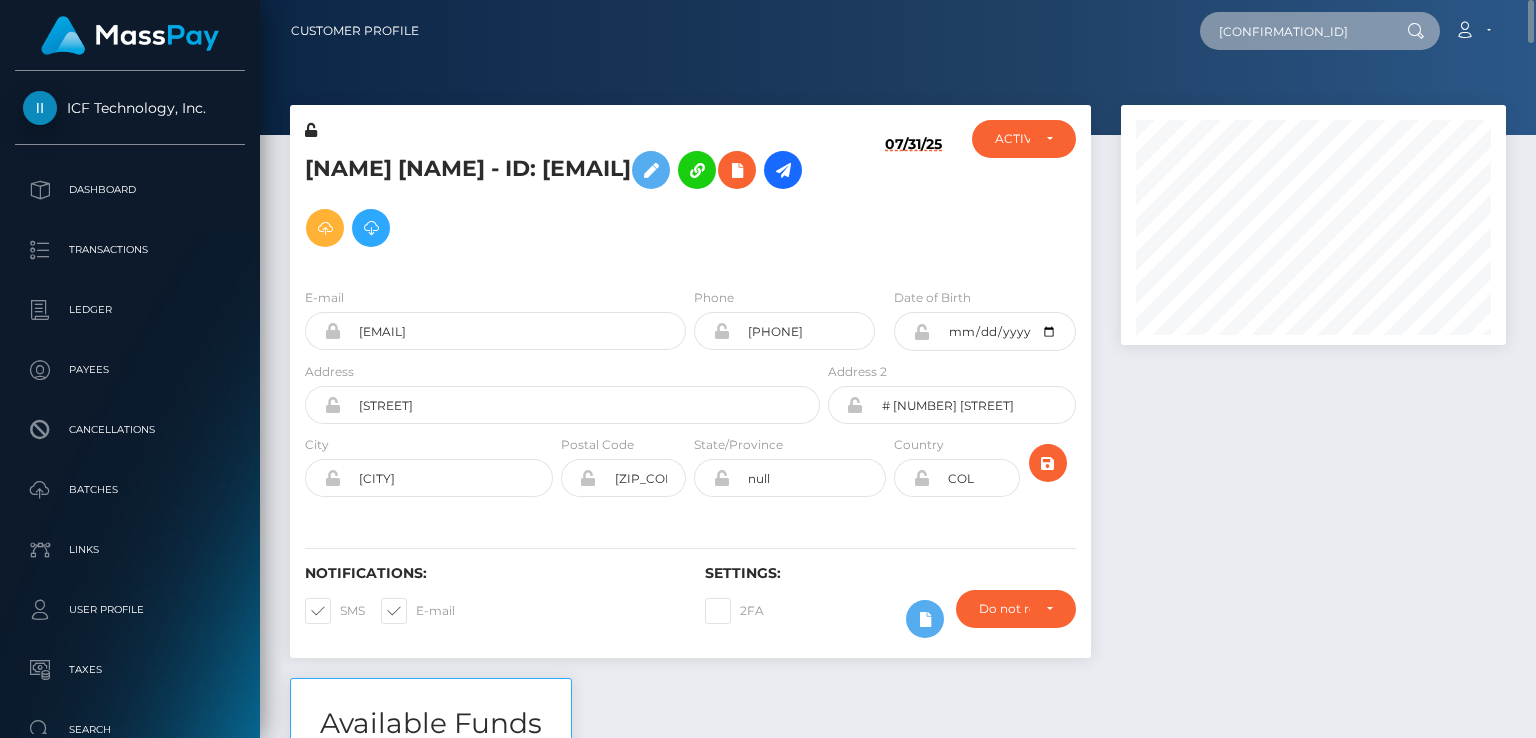 type on "[CONFIRMATION_ID]" 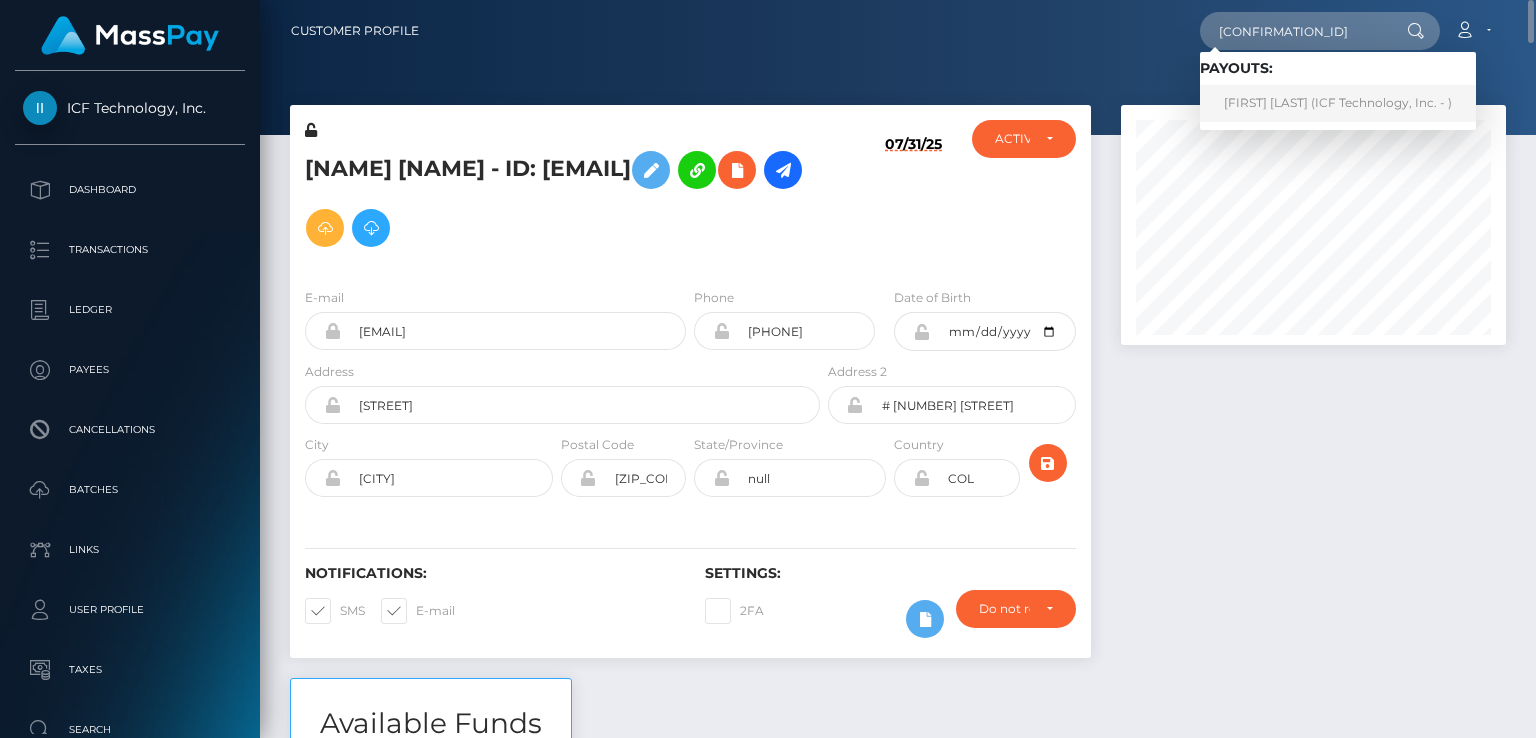 click on "[FIRST] [LAST] (ICF Technology, Inc. - )" at bounding box center (1338, 103) 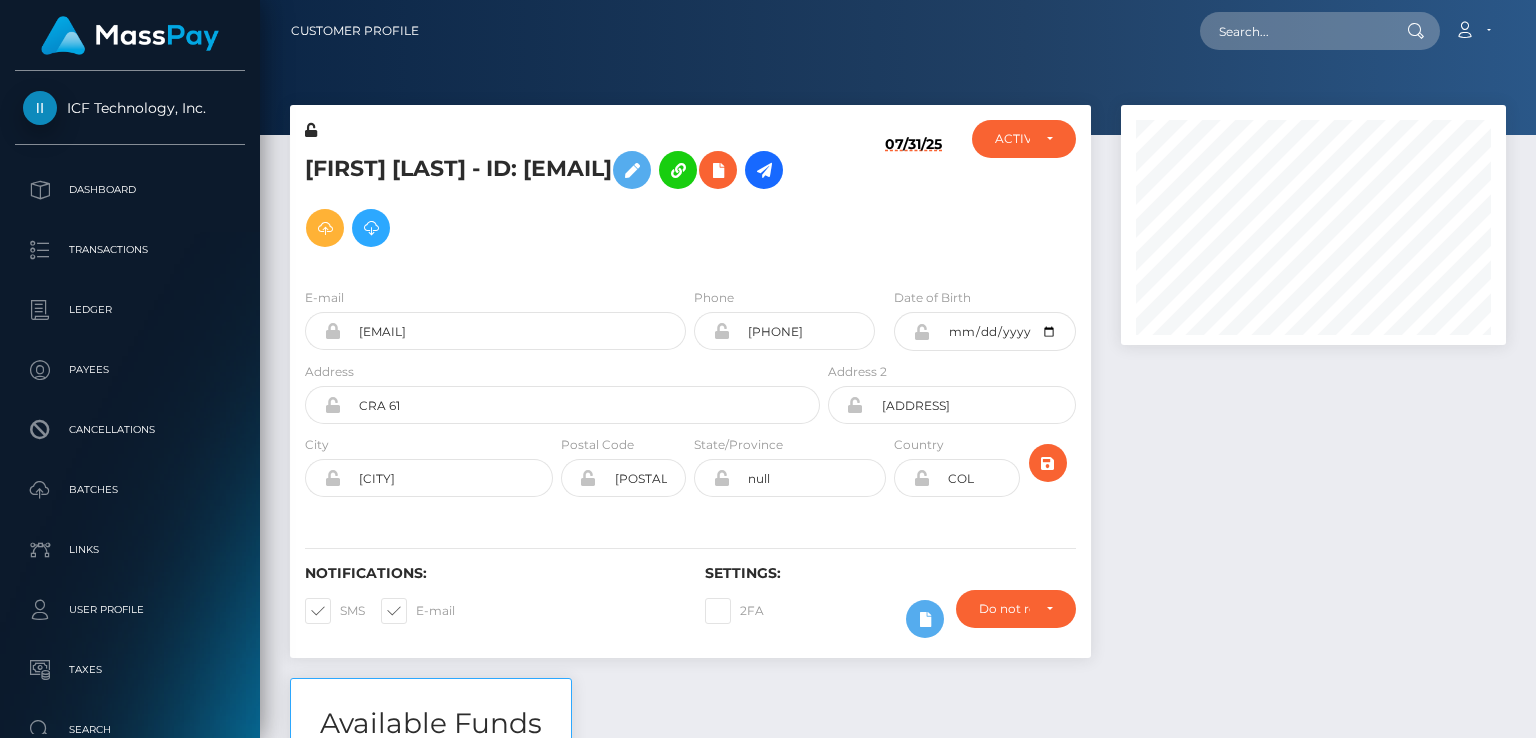 scroll, scrollTop: 0, scrollLeft: 0, axis: both 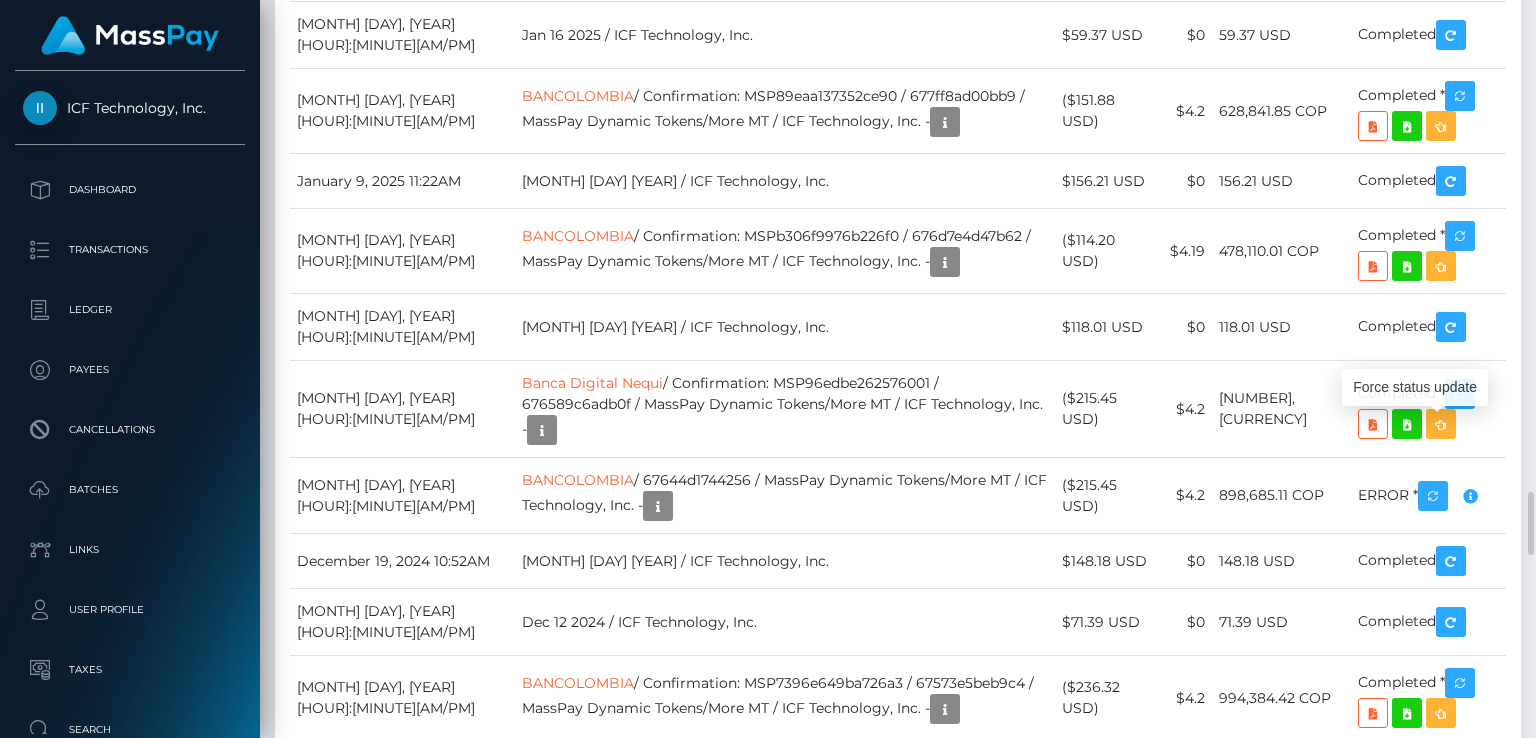 click at bounding box center (1460, -1360) 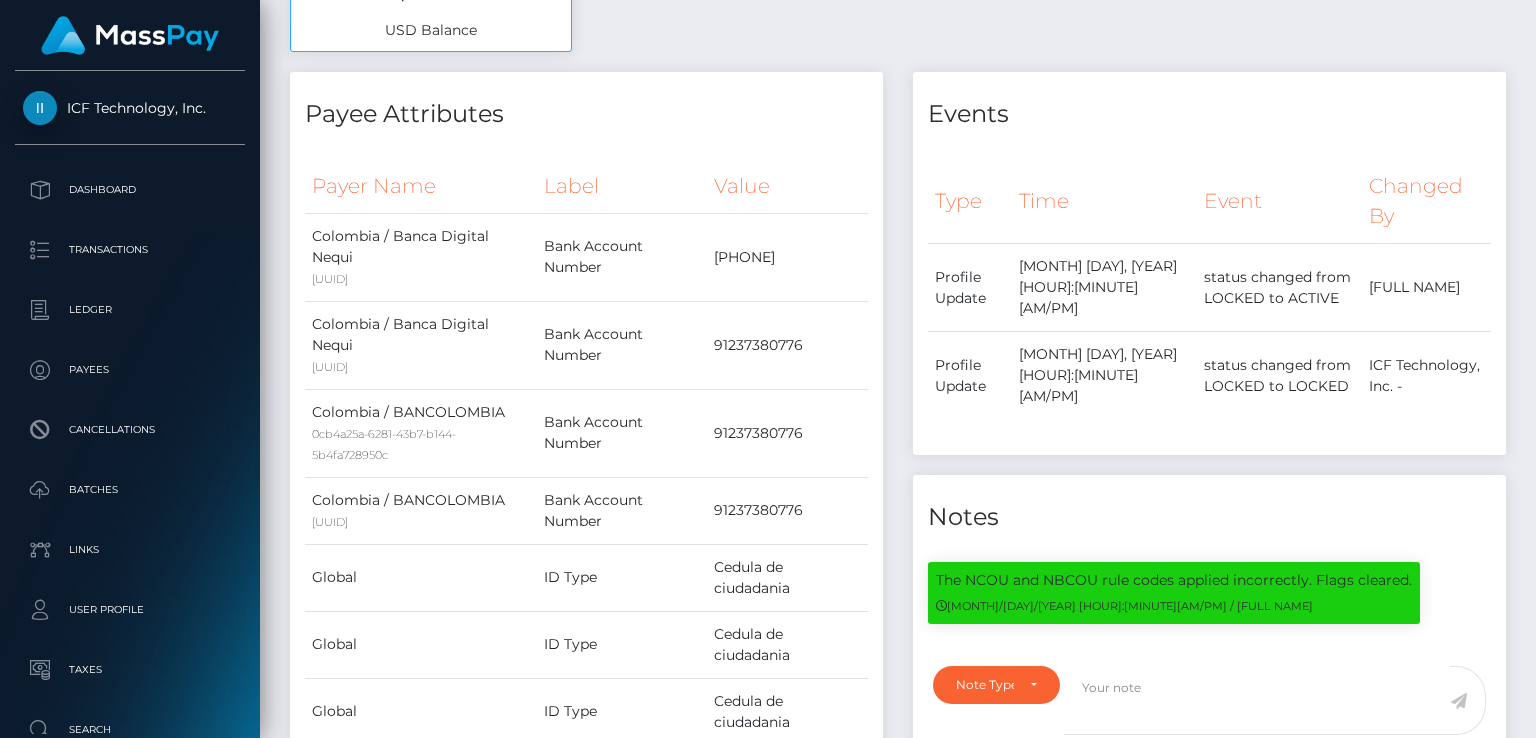 scroll, scrollTop: 0, scrollLeft: 0, axis: both 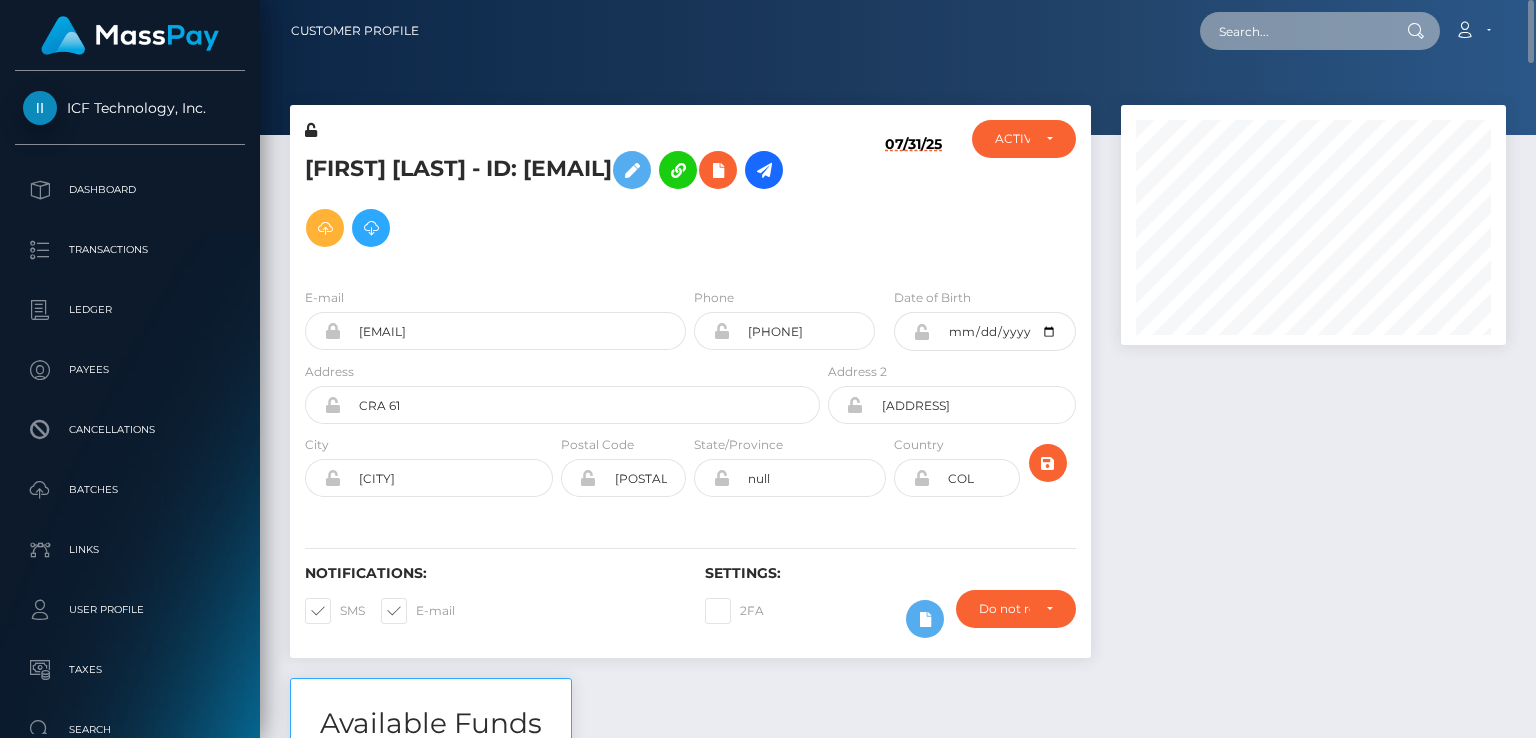 paste on "MSPff5b9fb4efb34a0" 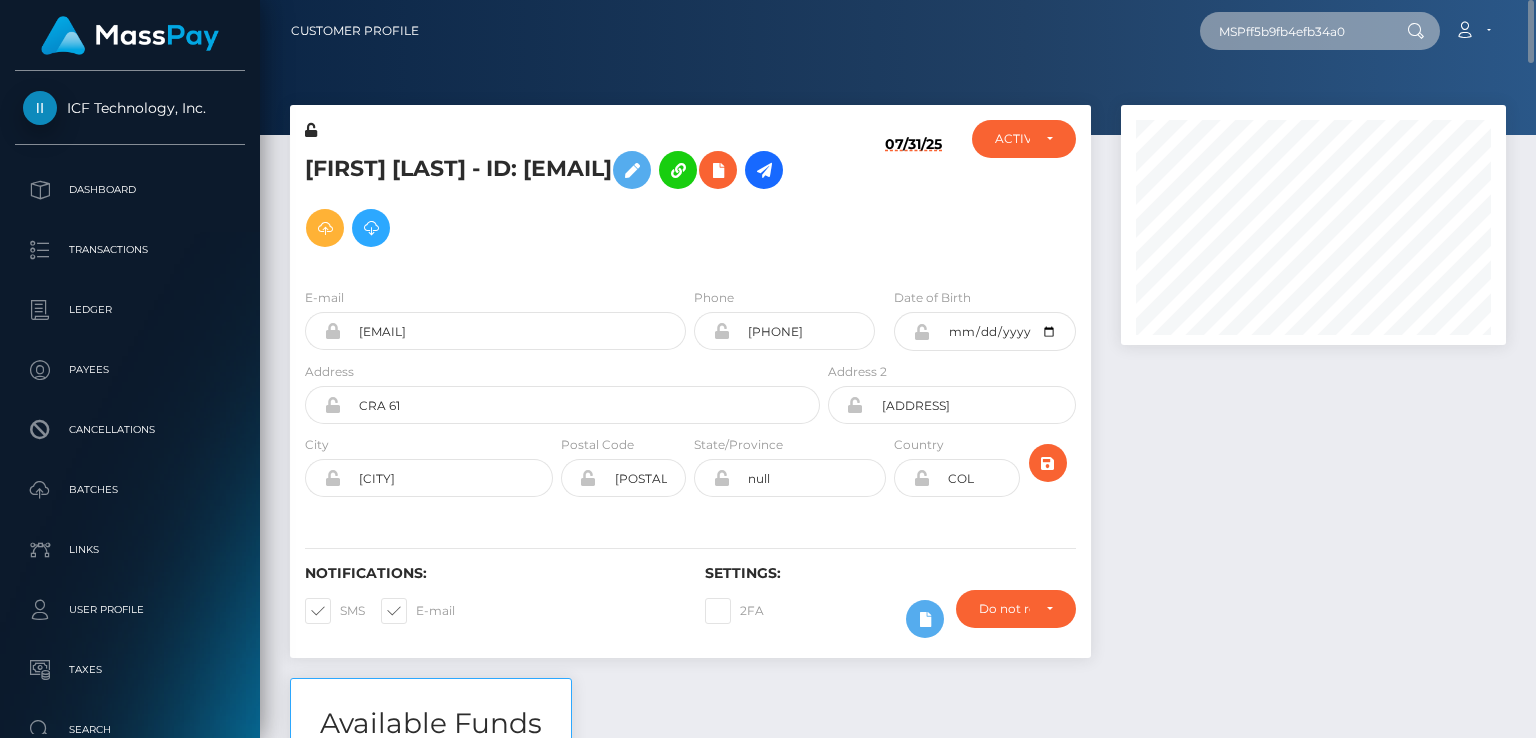 type on "MSPff5b9fb4efb34a0" 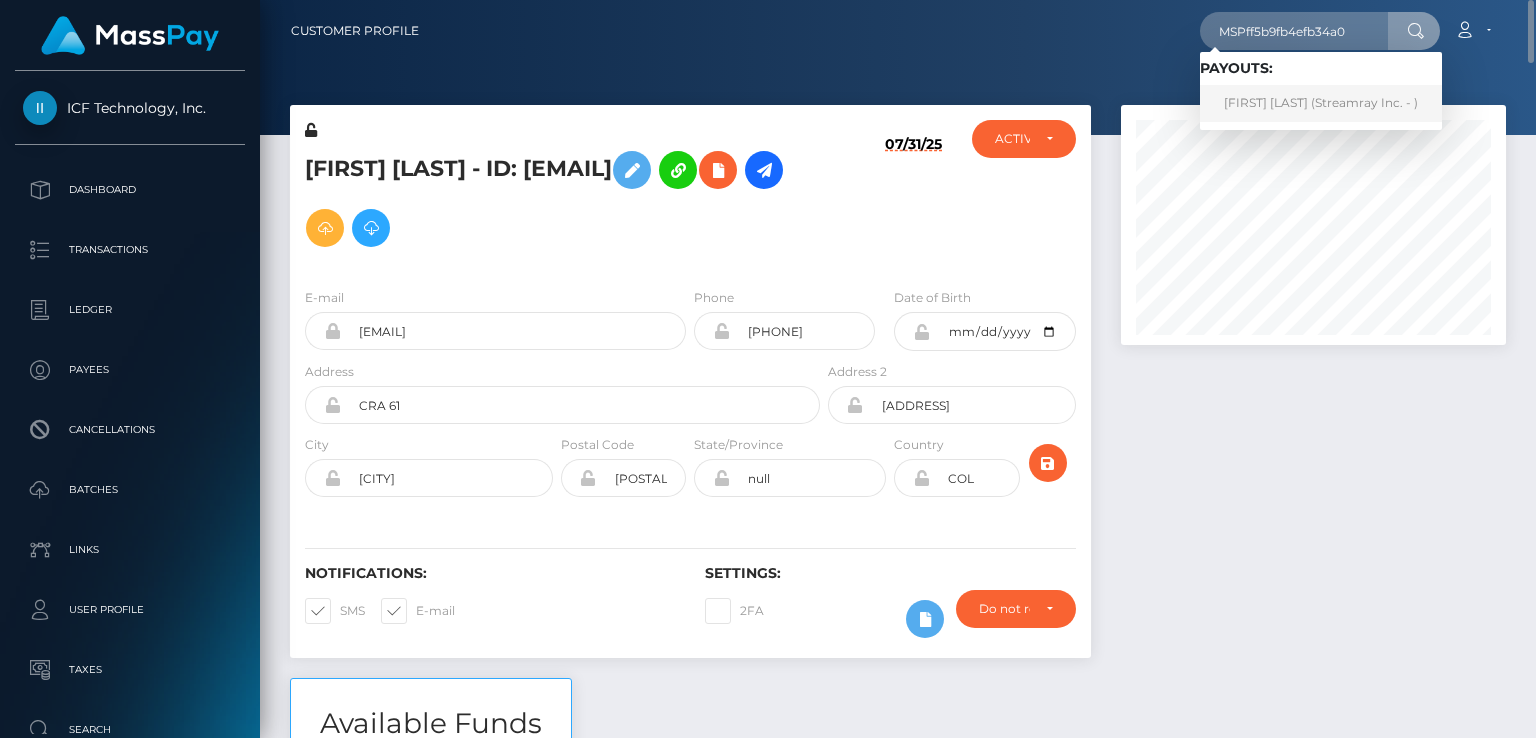click on "Yeizel Franyeli  Munoz Lujan (Streamray Inc. - )" at bounding box center (1321, 103) 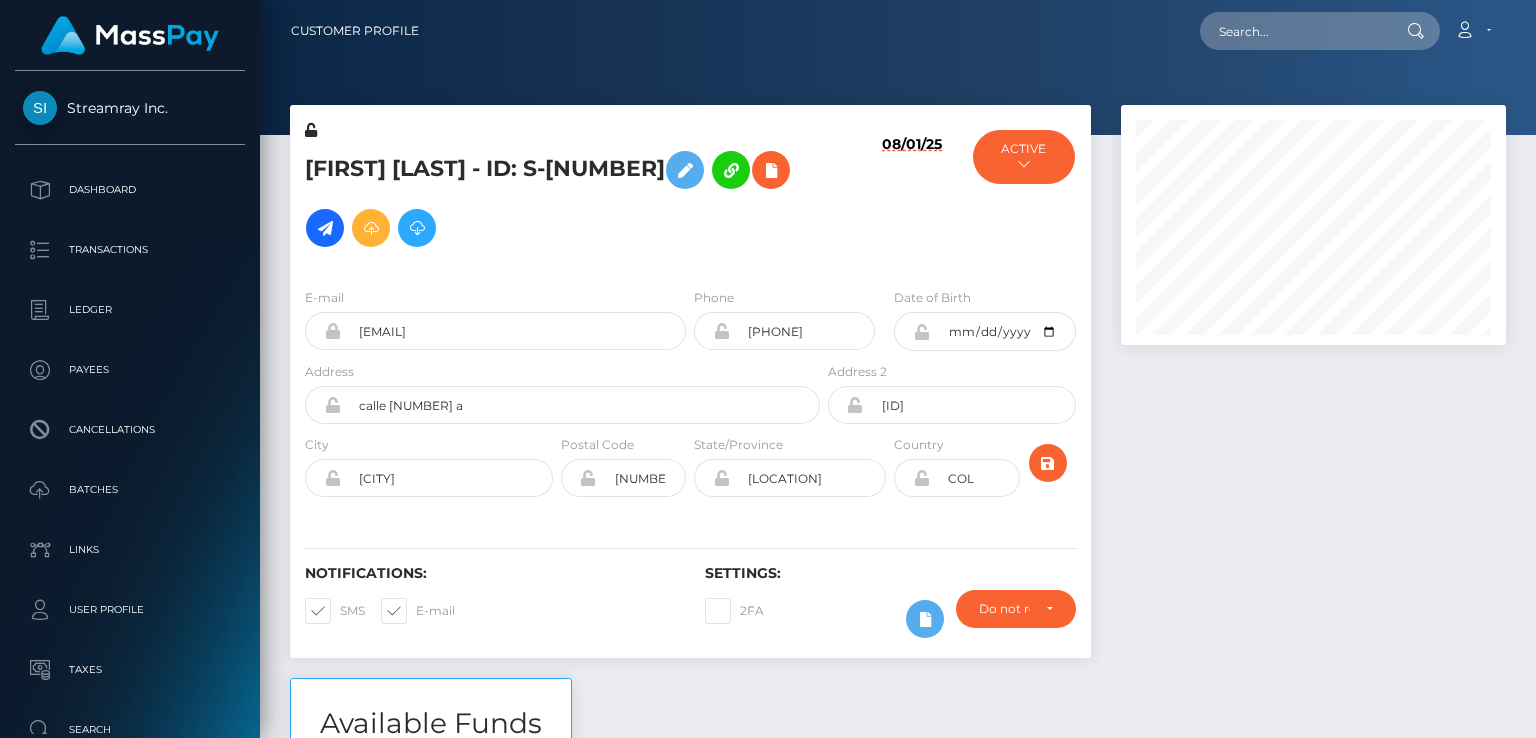 scroll, scrollTop: 0, scrollLeft: 0, axis: both 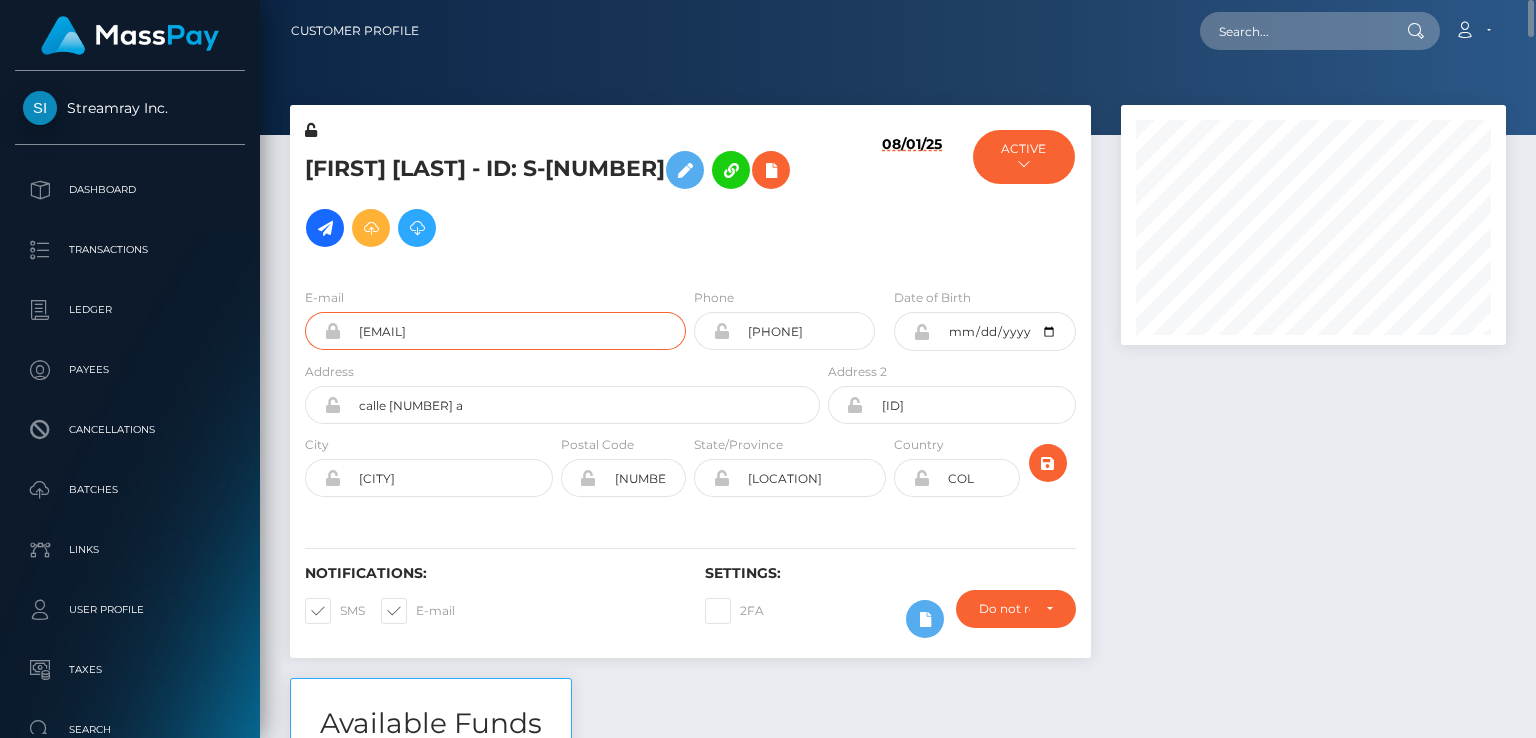 click on "[EMAIL]" at bounding box center [513, 331] 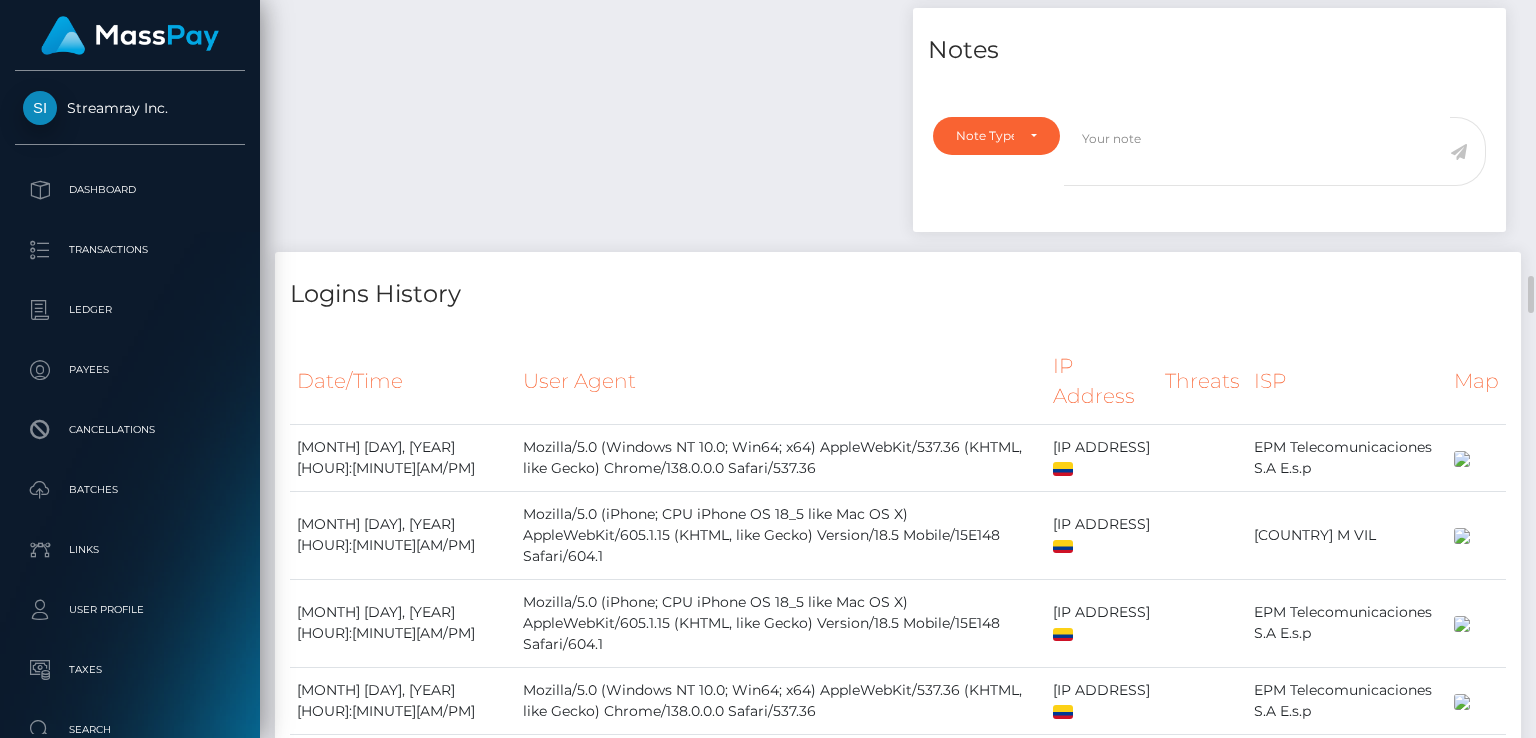 scroll, scrollTop: 5700, scrollLeft: 0, axis: vertical 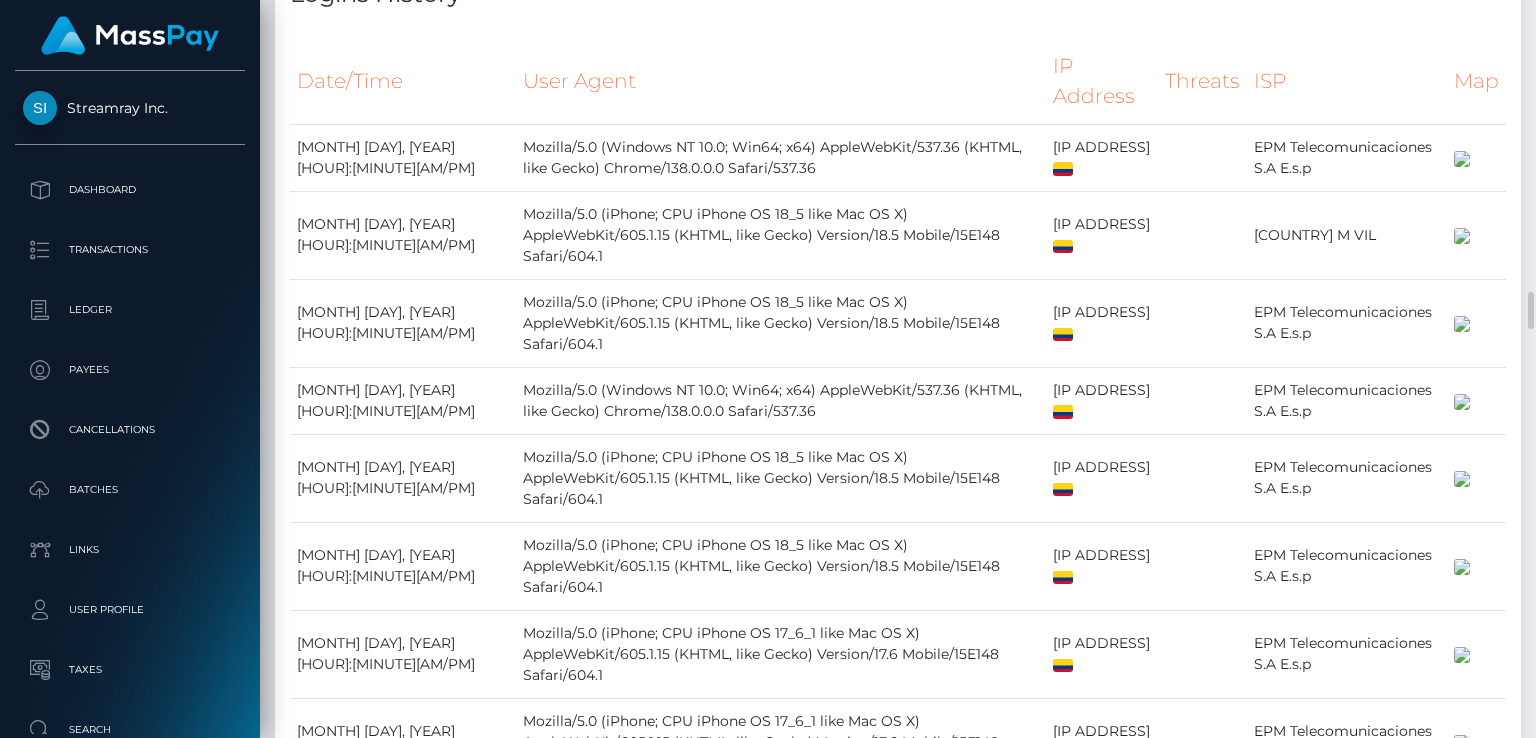 drag, startPoint x: 298, startPoint y: 272, endPoint x: 379, endPoint y: 269, distance: 81.055534 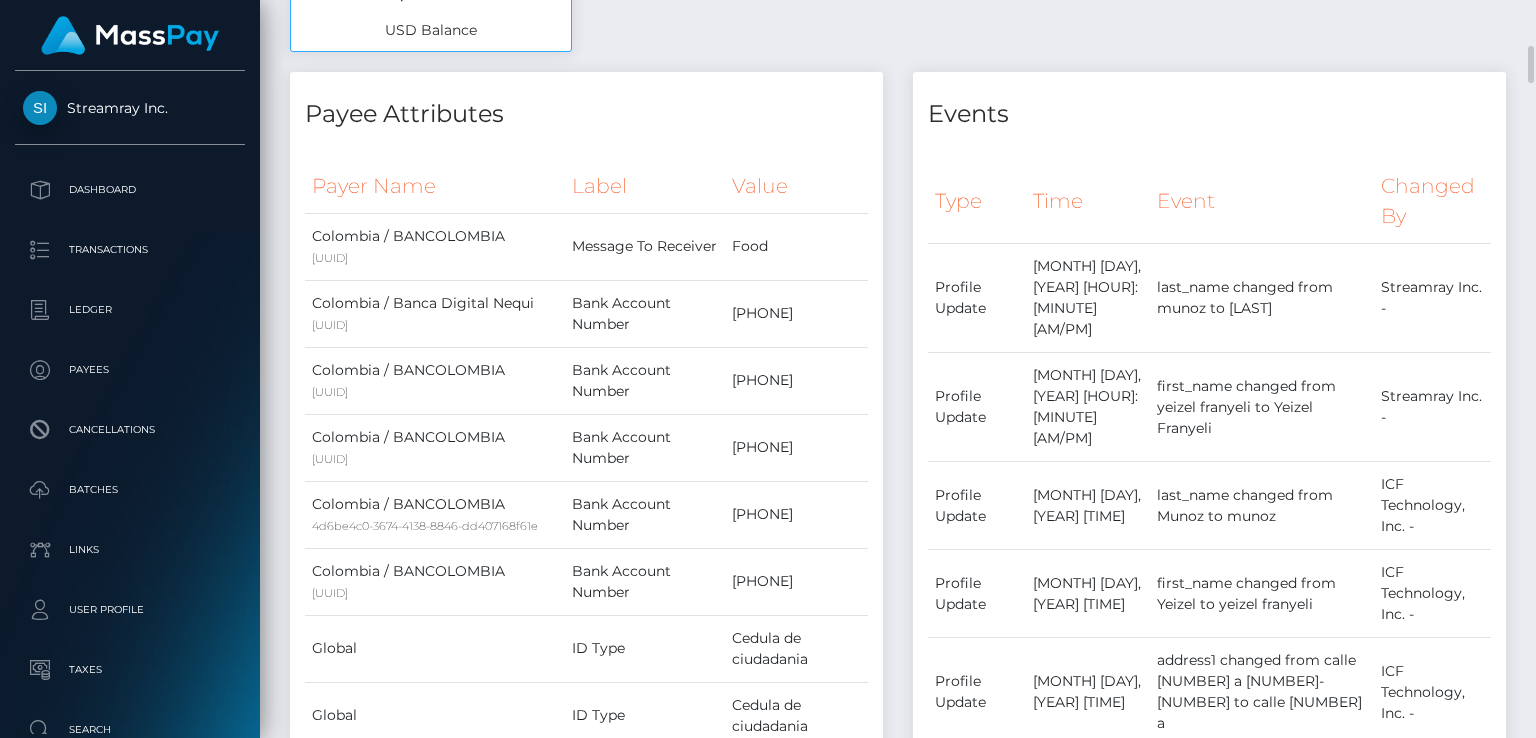 scroll, scrollTop: 0, scrollLeft: 0, axis: both 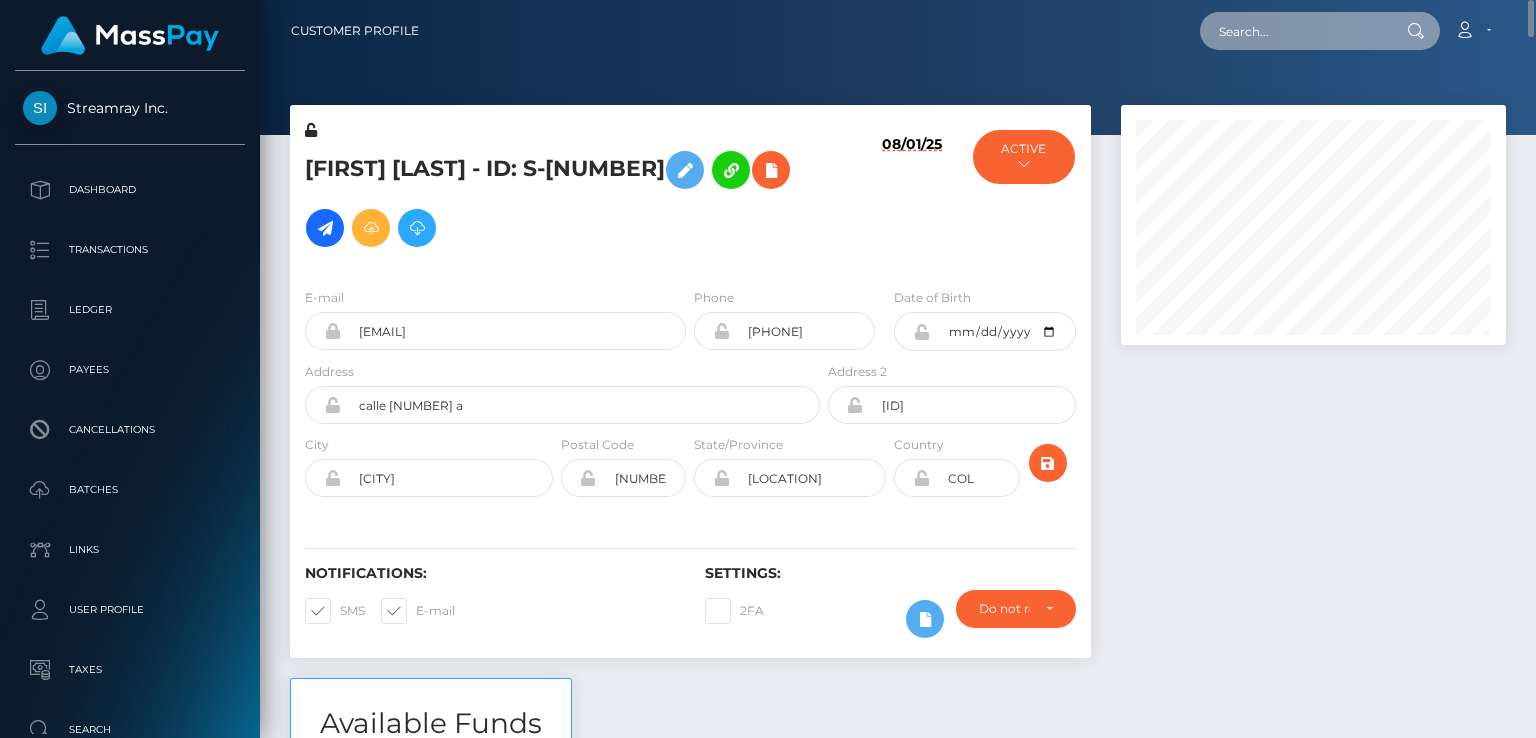 paste on "MSPcc1304773ba7bfc" 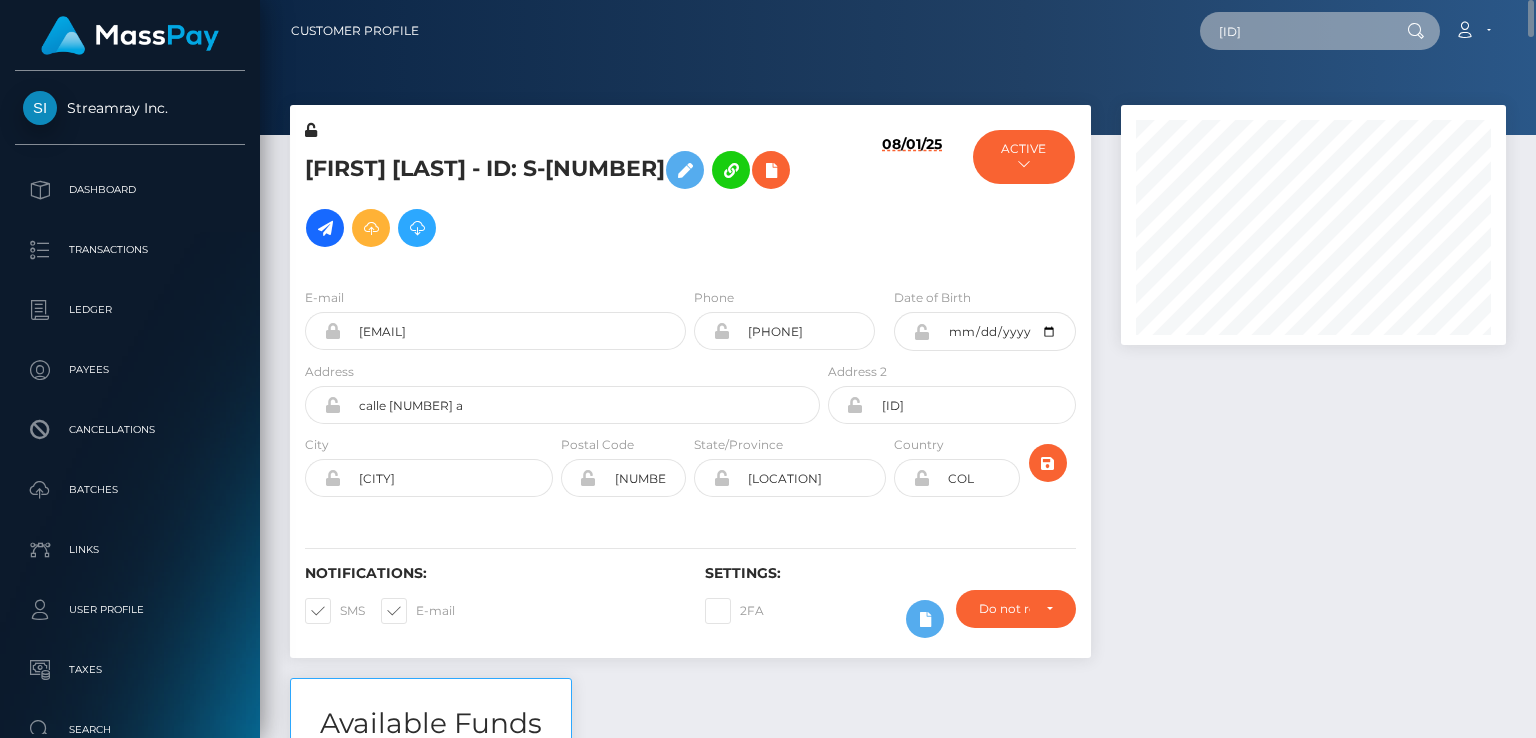 type on "MSPcc1304773ba7bfc" 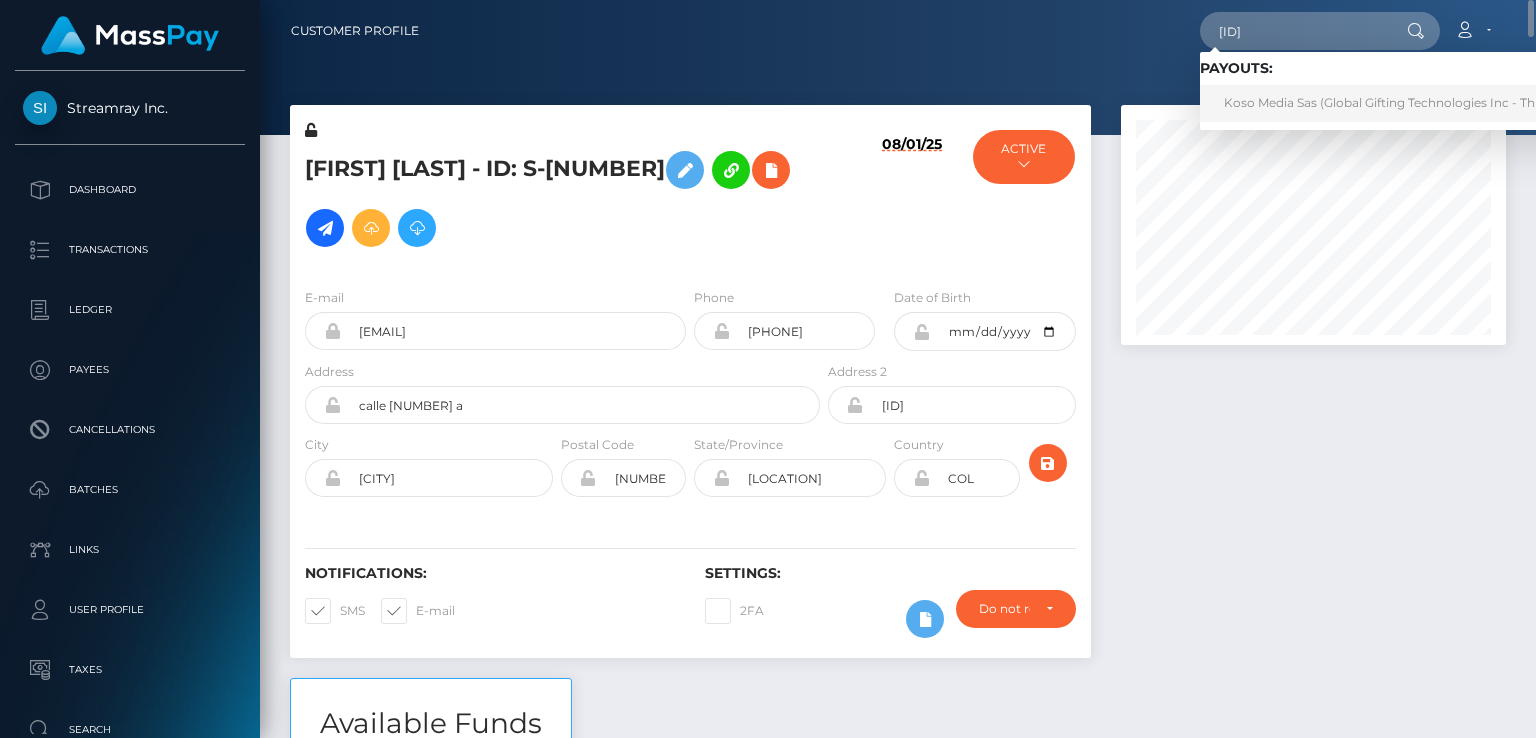 click on "Koso Media Sas (Global Gifting Technologies Inc - Throne)" at bounding box center (1395, 103) 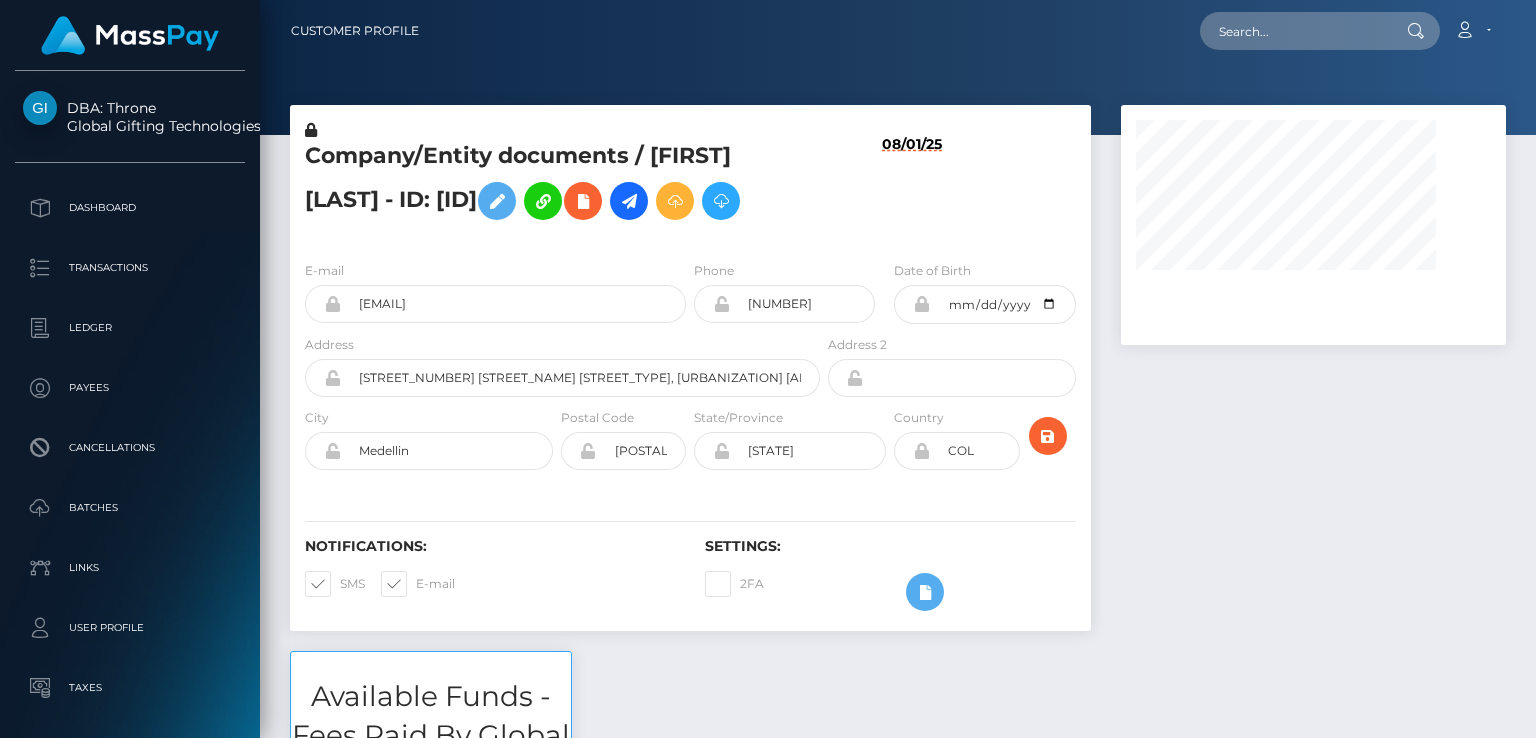 scroll, scrollTop: 0, scrollLeft: 0, axis: both 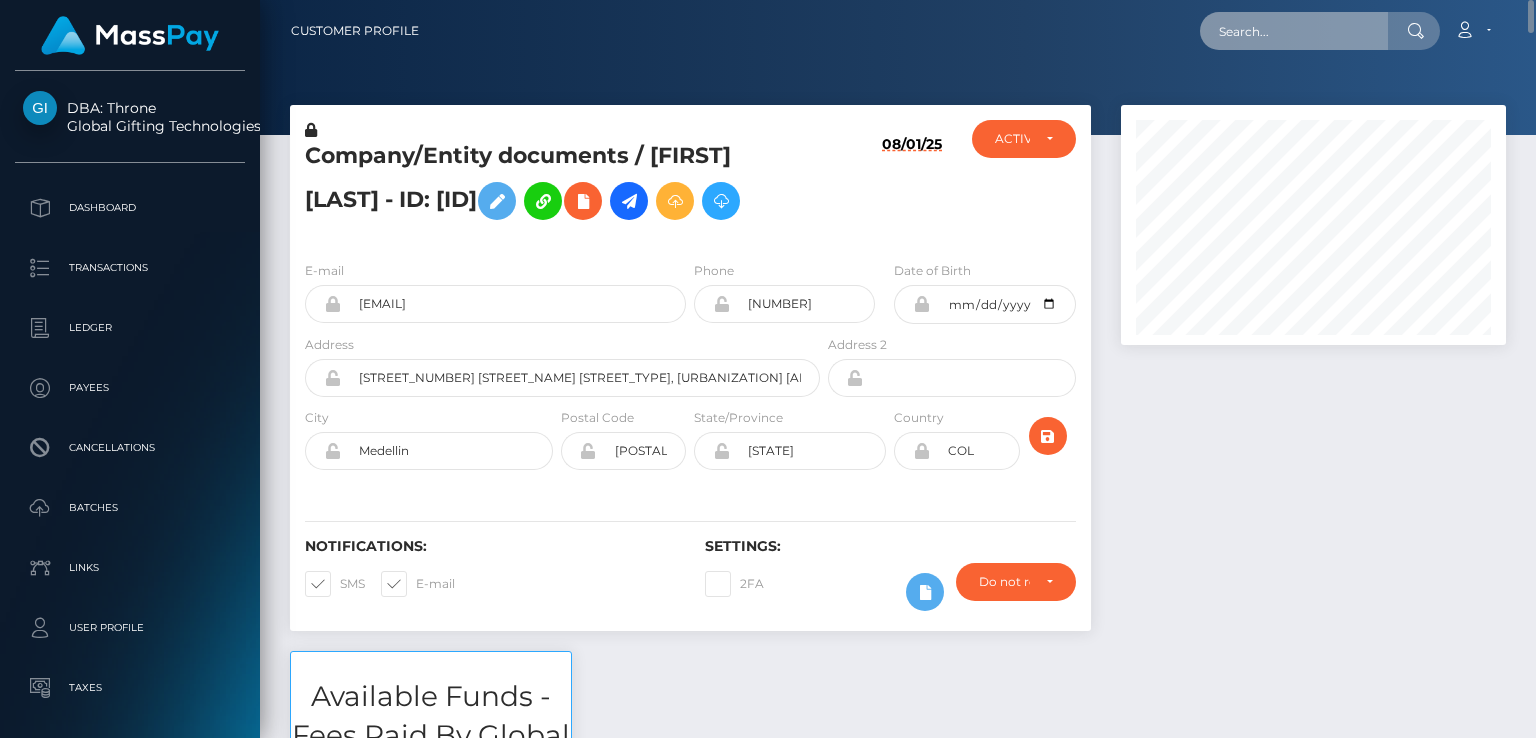 click at bounding box center [1294, 31] 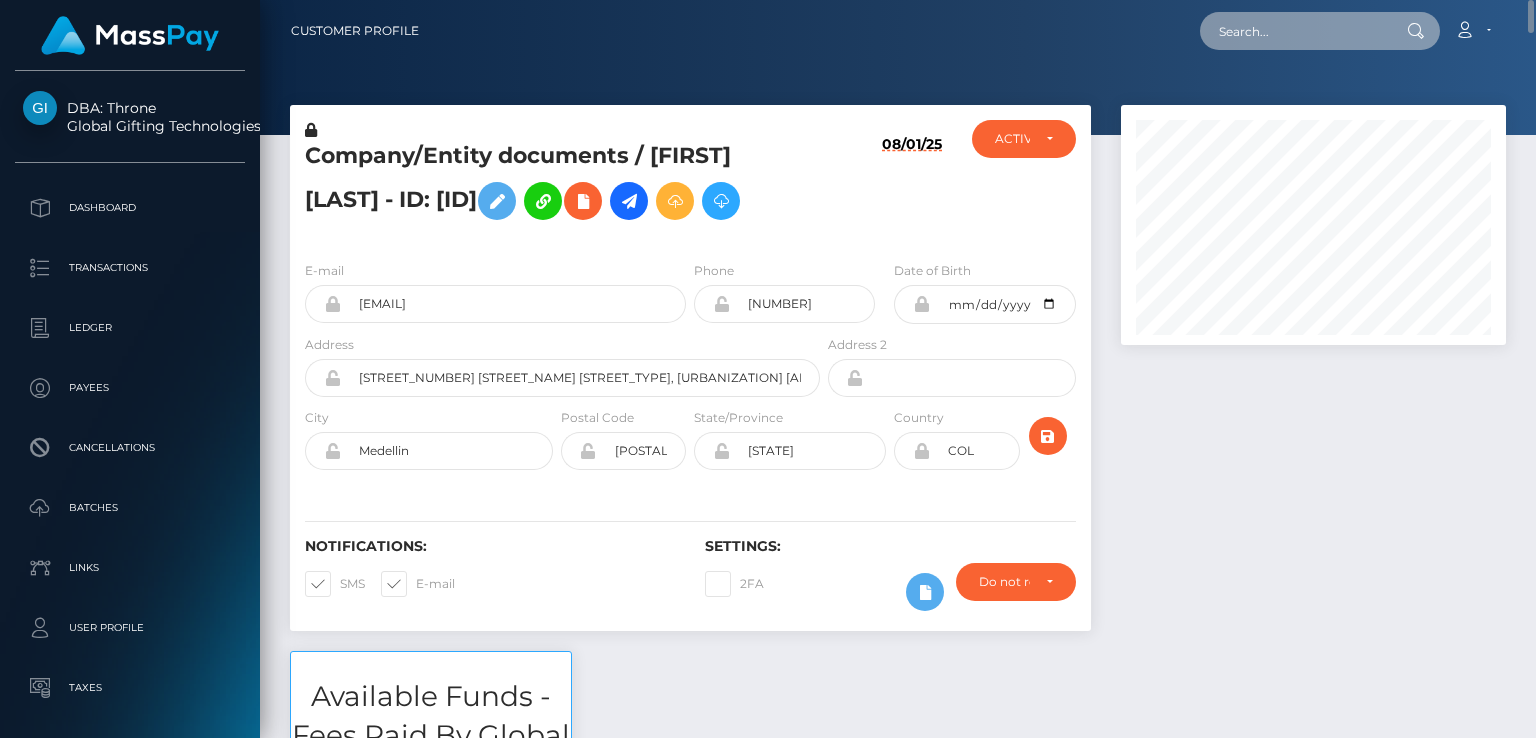 paste on "[ID]" 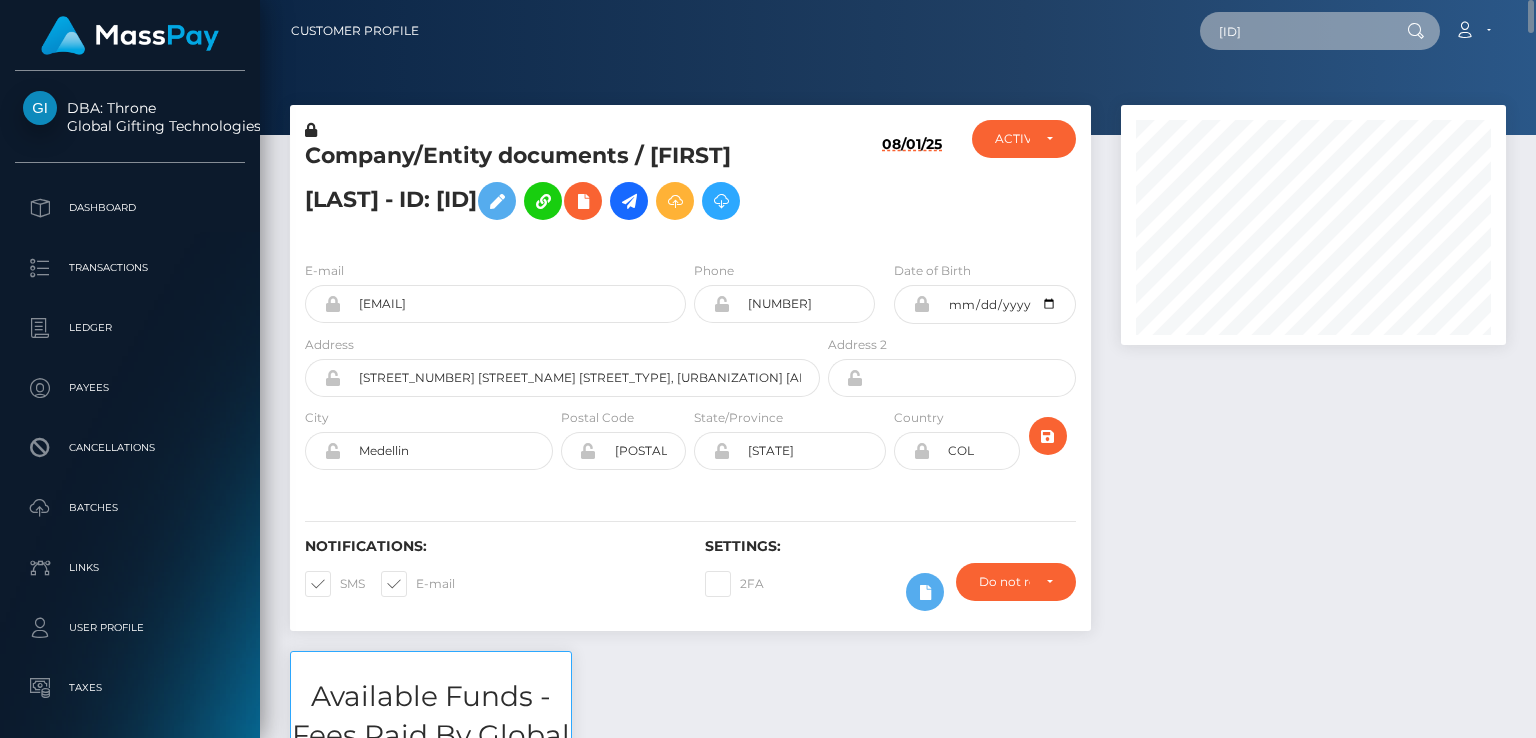 type on "[ID]" 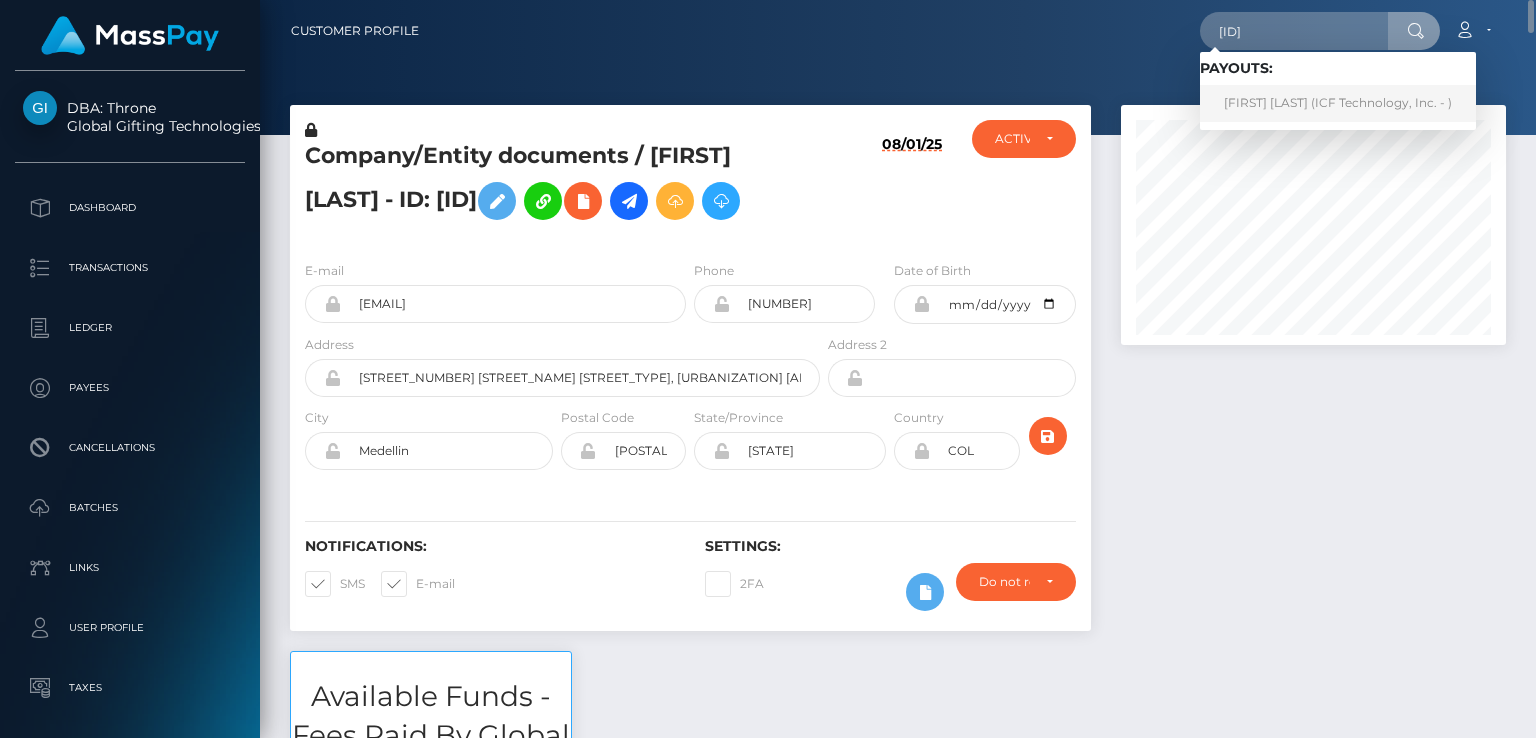 click on "[FIRST]  [LAST] (ICF Technology, Inc. - )" at bounding box center (1338, 103) 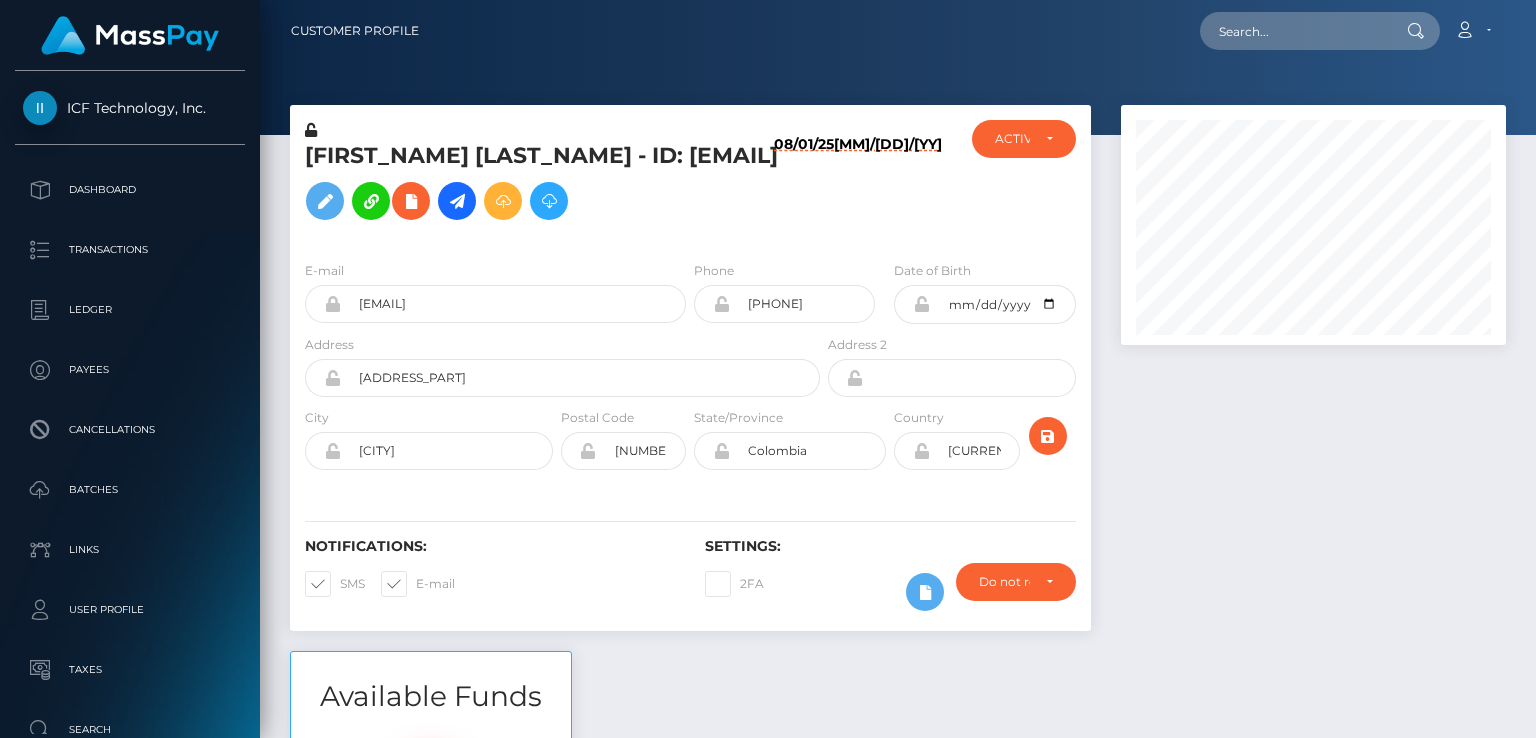 scroll, scrollTop: 0, scrollLeft: 0, axis: both 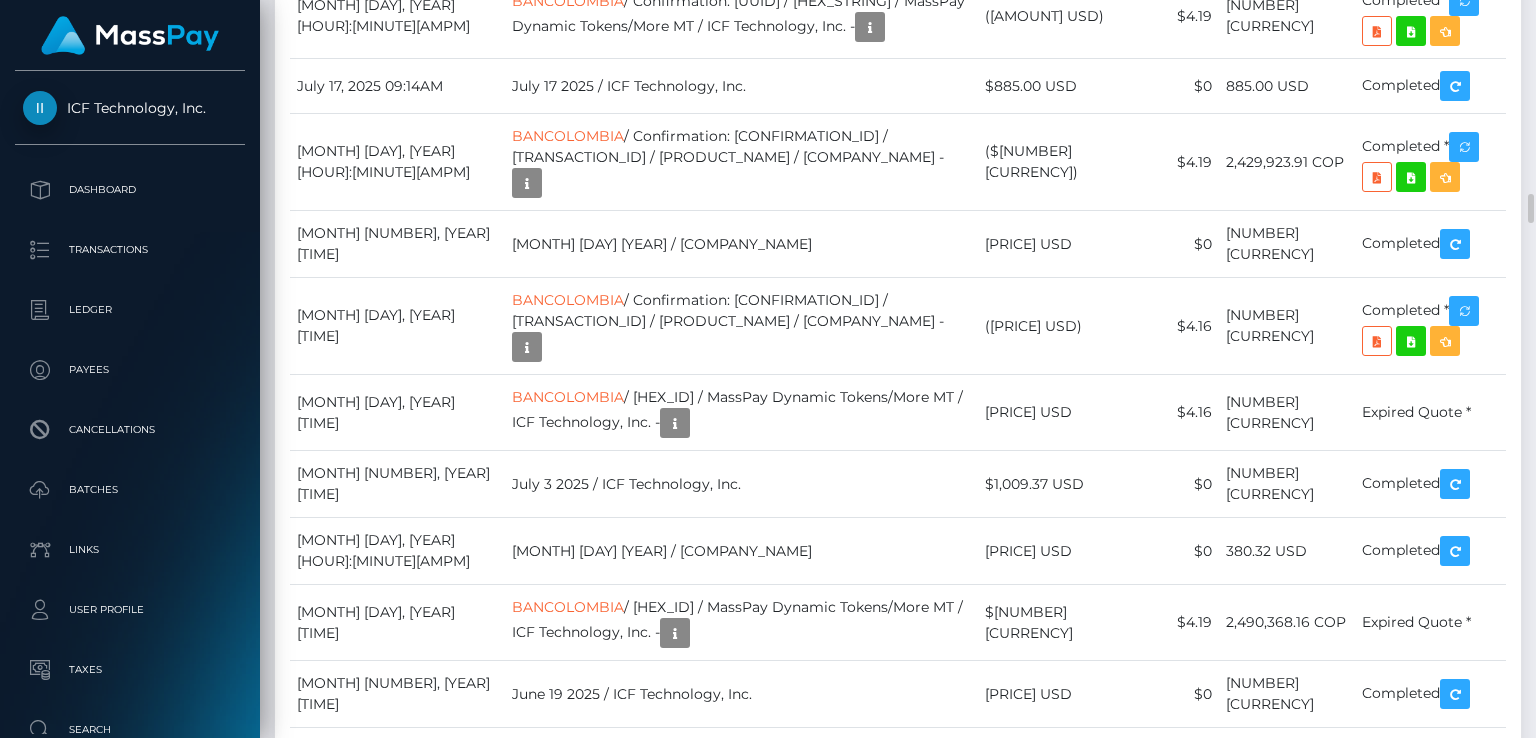 click on "Date/Time
Description
Amount
Fee
Received
Status
[BANK_NAME] [BANK_NAME]" at bounding box center [898, 6136] 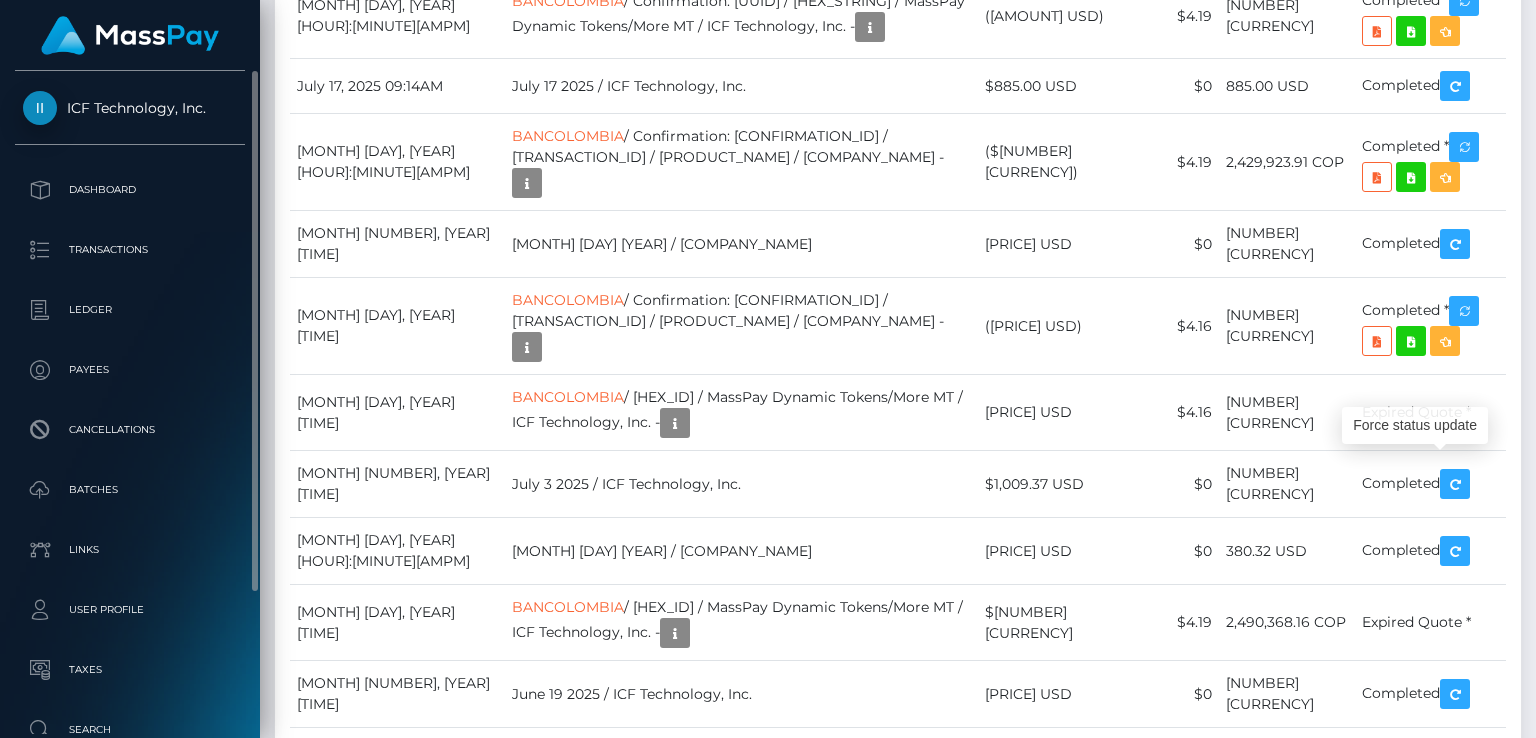 drag, startPoint x: 1456, startPoint y: 360, endPoint x: 48, endPoint y: 580, distance: 1425.0839 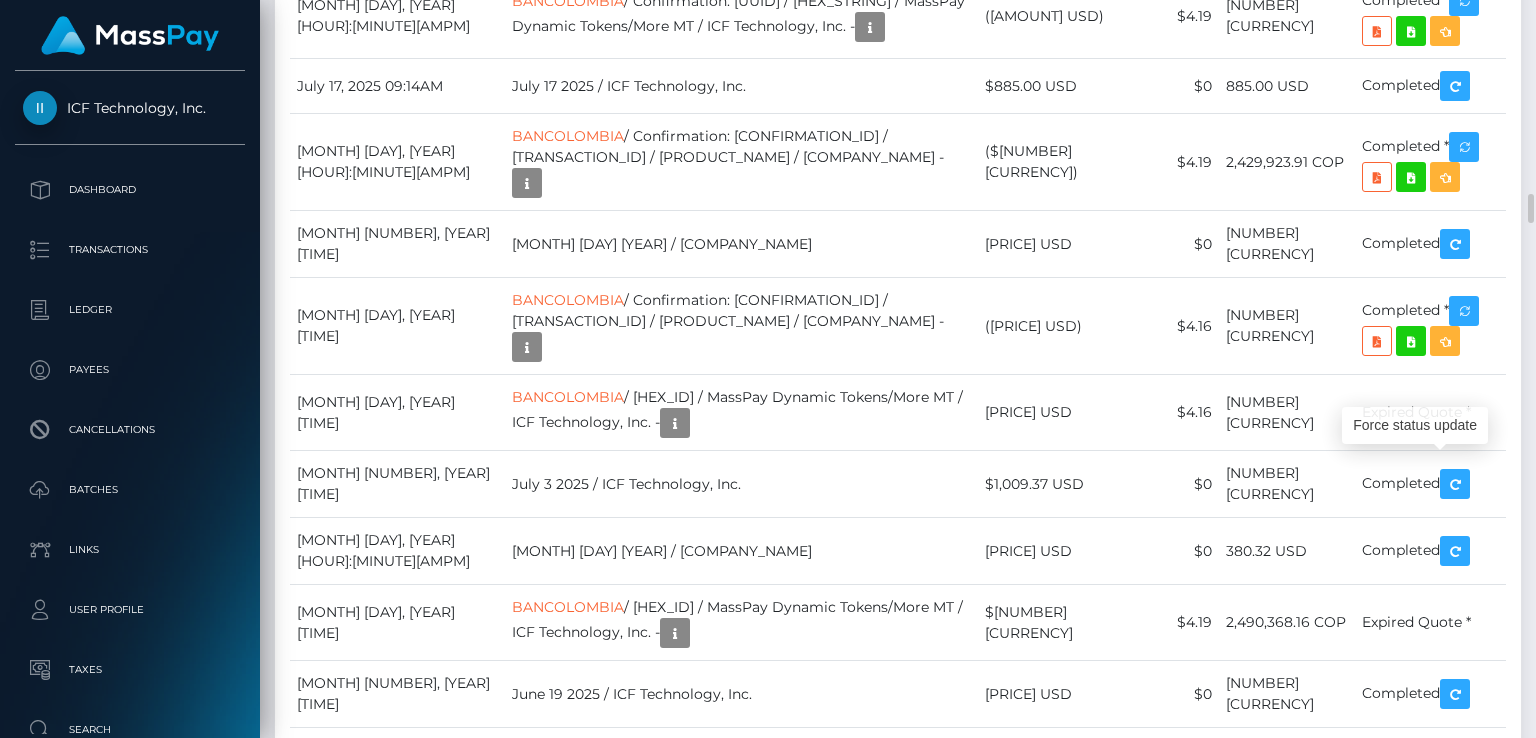 scroll, scrollTop: 240, scrollLeft: 384, axis: both 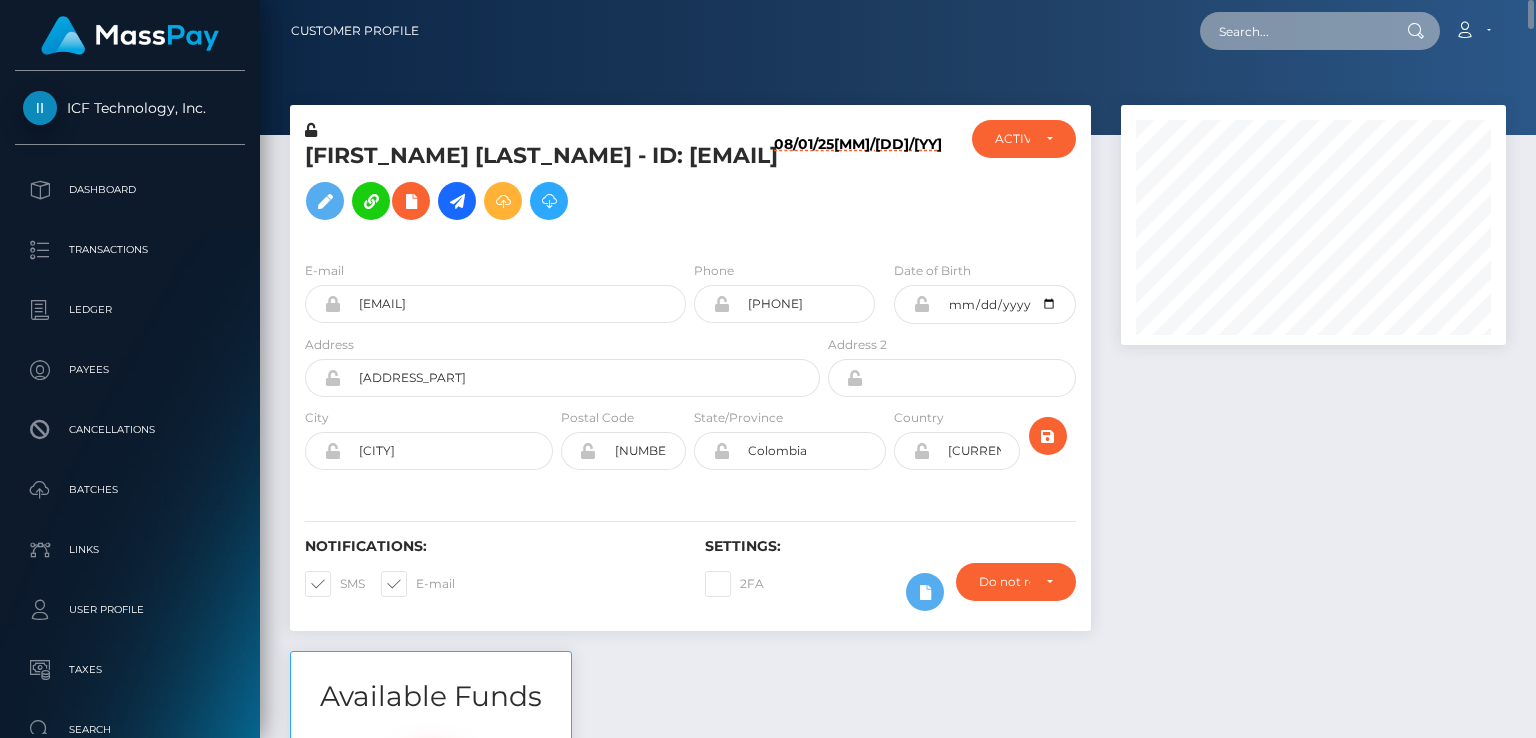 paste on "[HEX_STRING]" 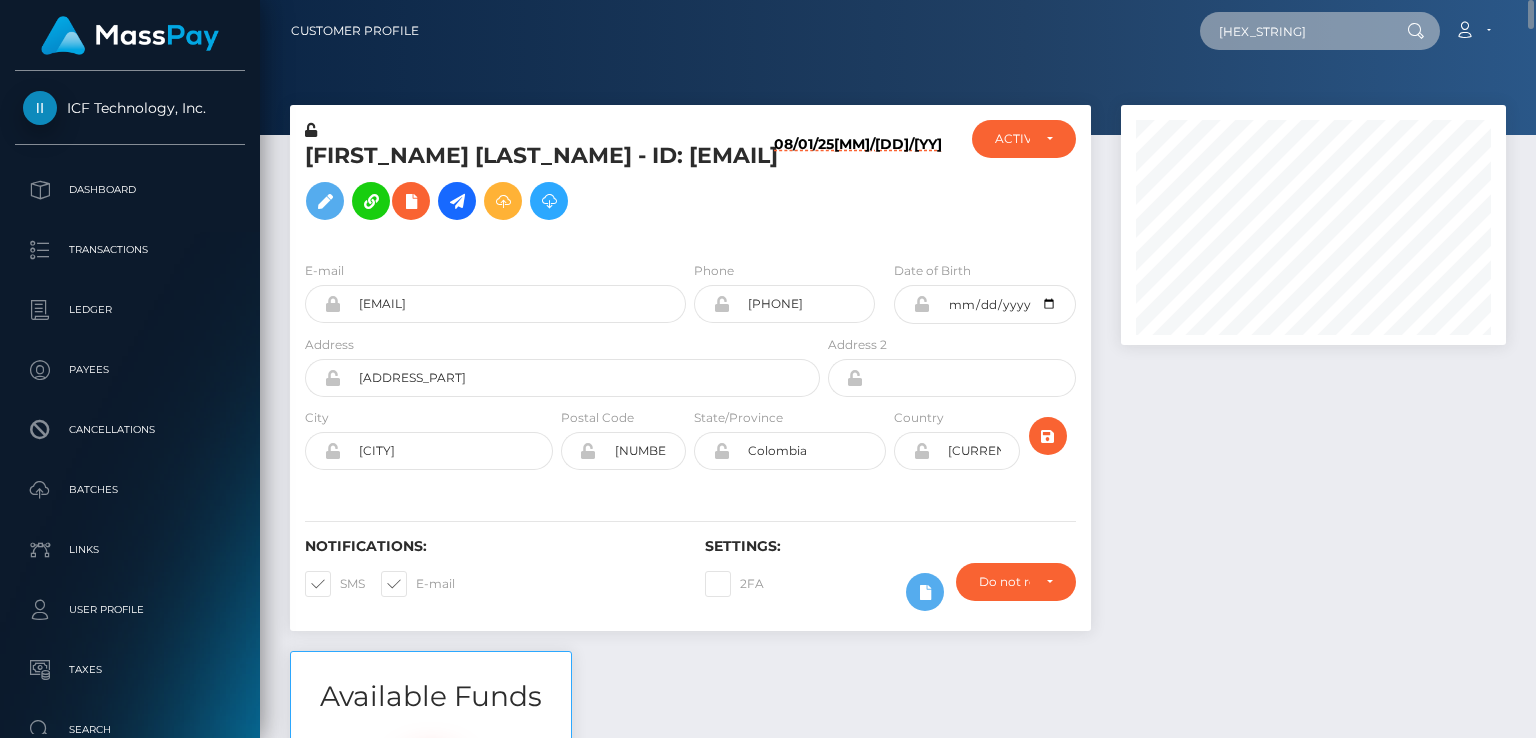 type on "[HEX_STRING]" 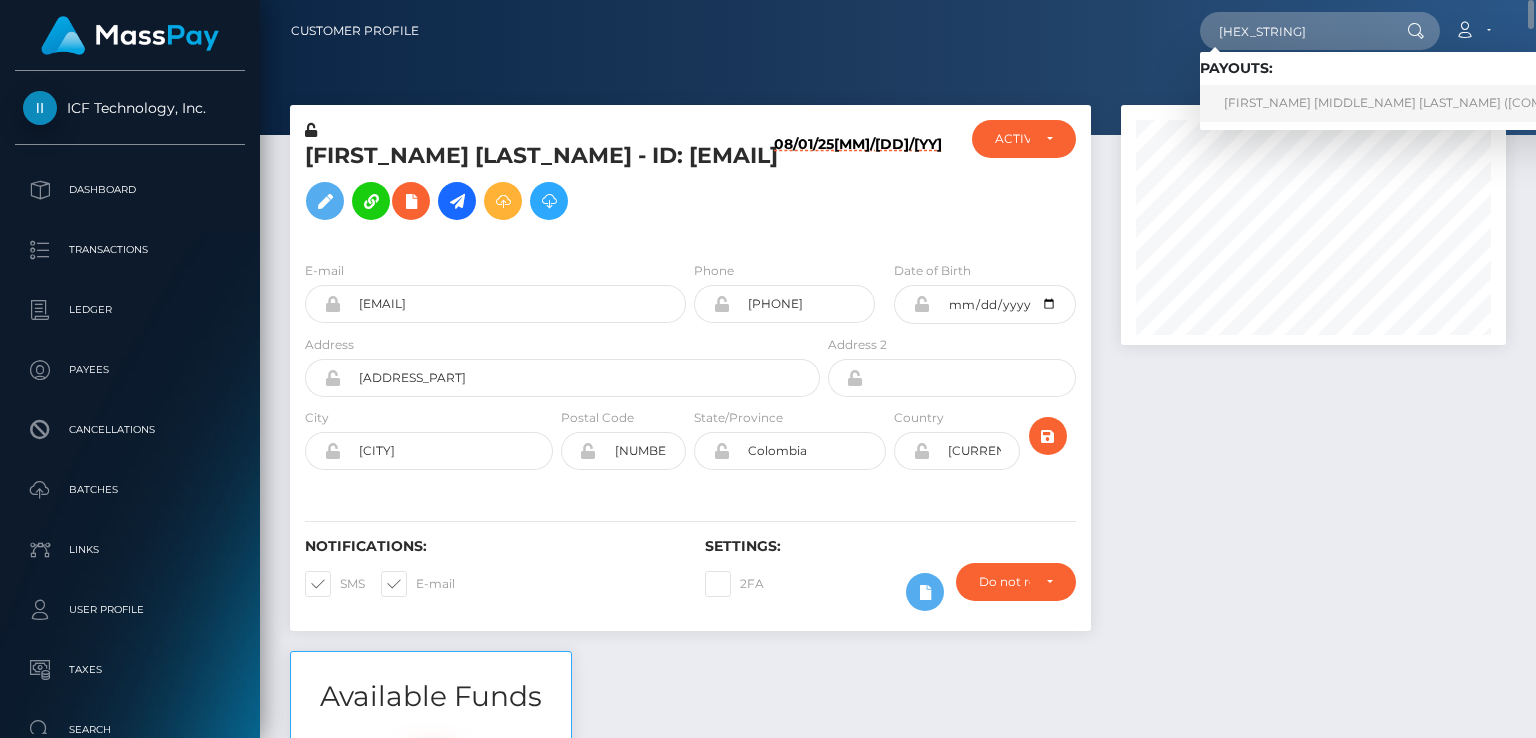 click on "carol marcela  castano aristizabal (ICF Technology, Inc. - )" at bounding box center [1432, 103] 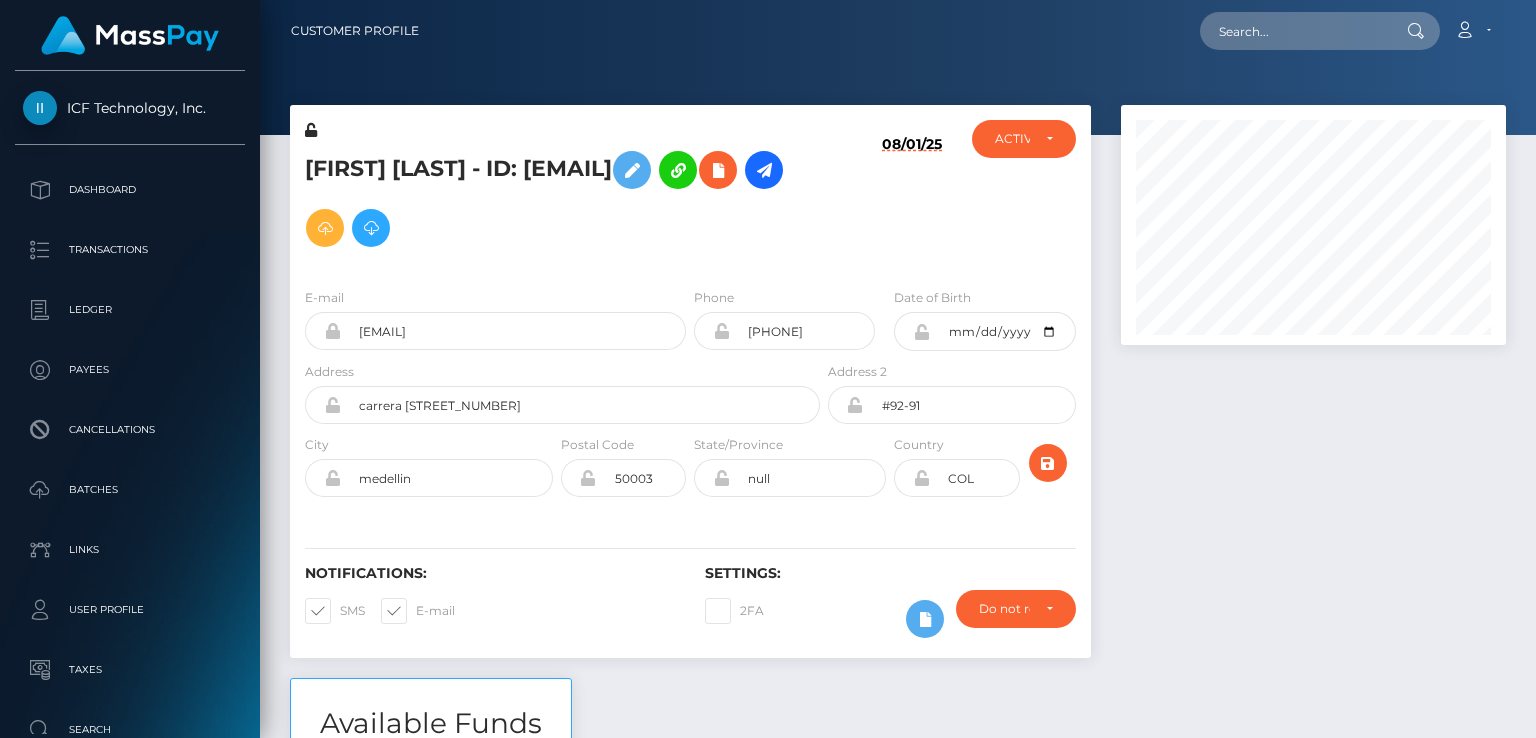 scroll, scrollTop: 0, scrollLeft: 0, axis: both 